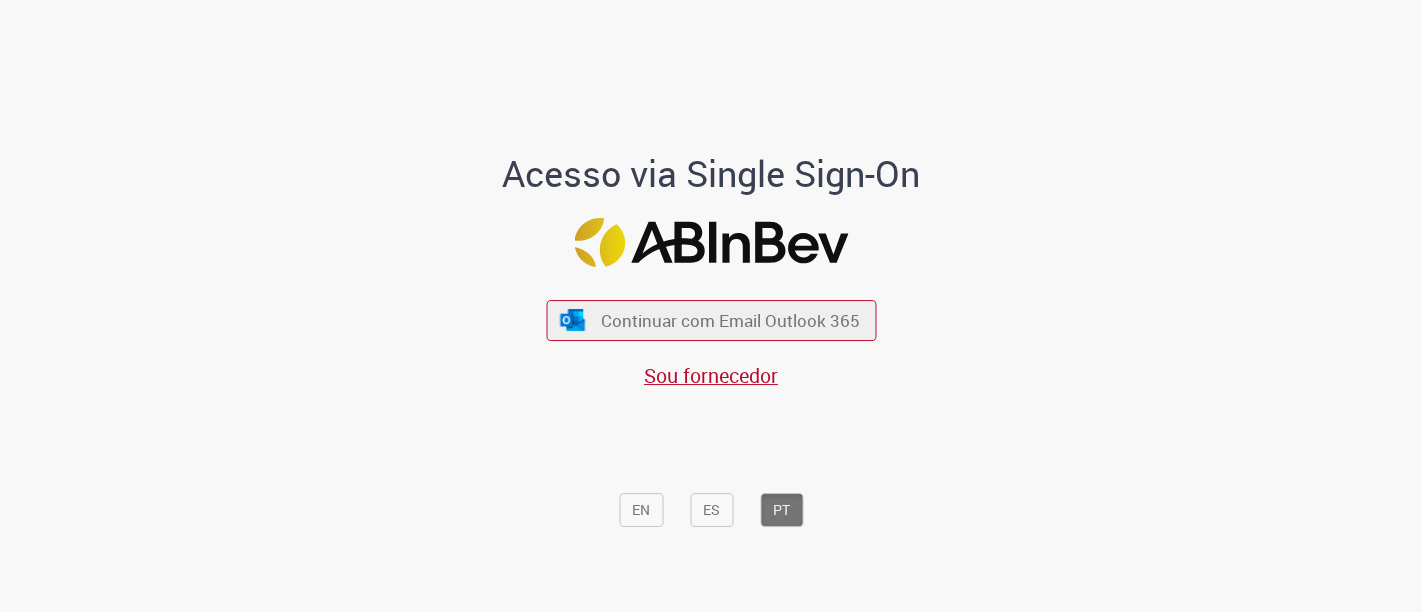 scroll, scrollTop: 0, scrollLeft: 0, axis: both 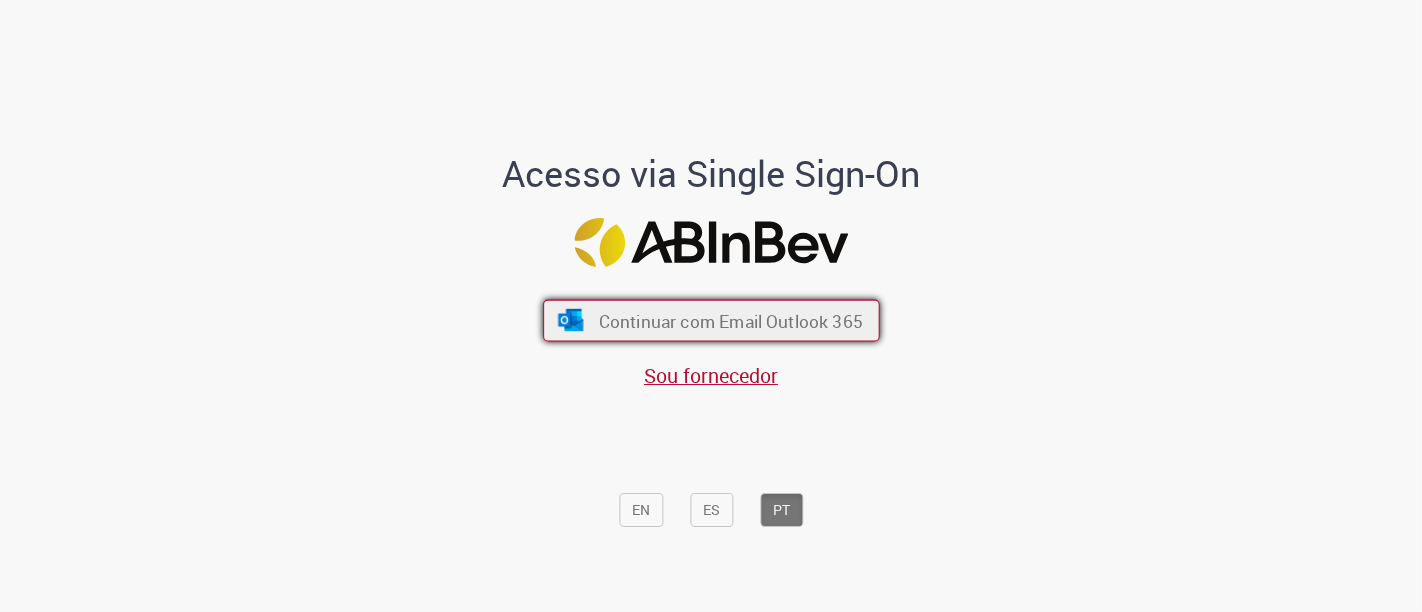 click on "Continuar com Email Outlook 365" at bounding box center (730, 320) 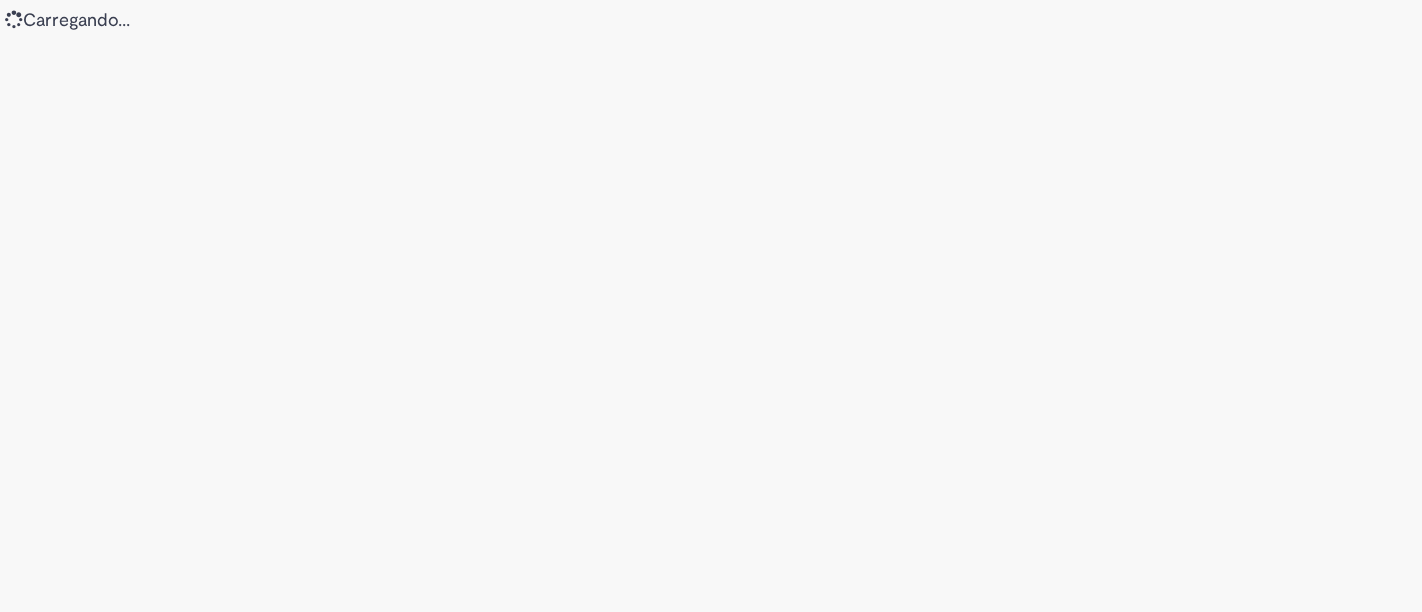 scroll, scrollTop: 0, scrollLeft: 0, axis: both 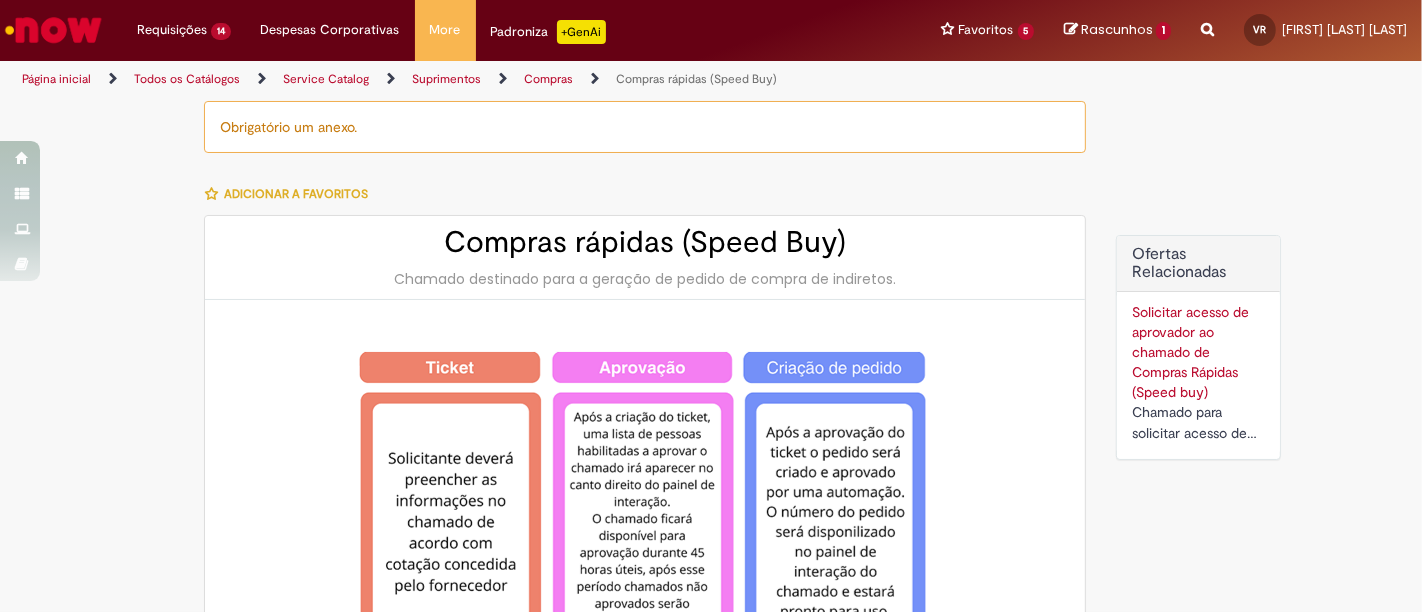 type on "*********" 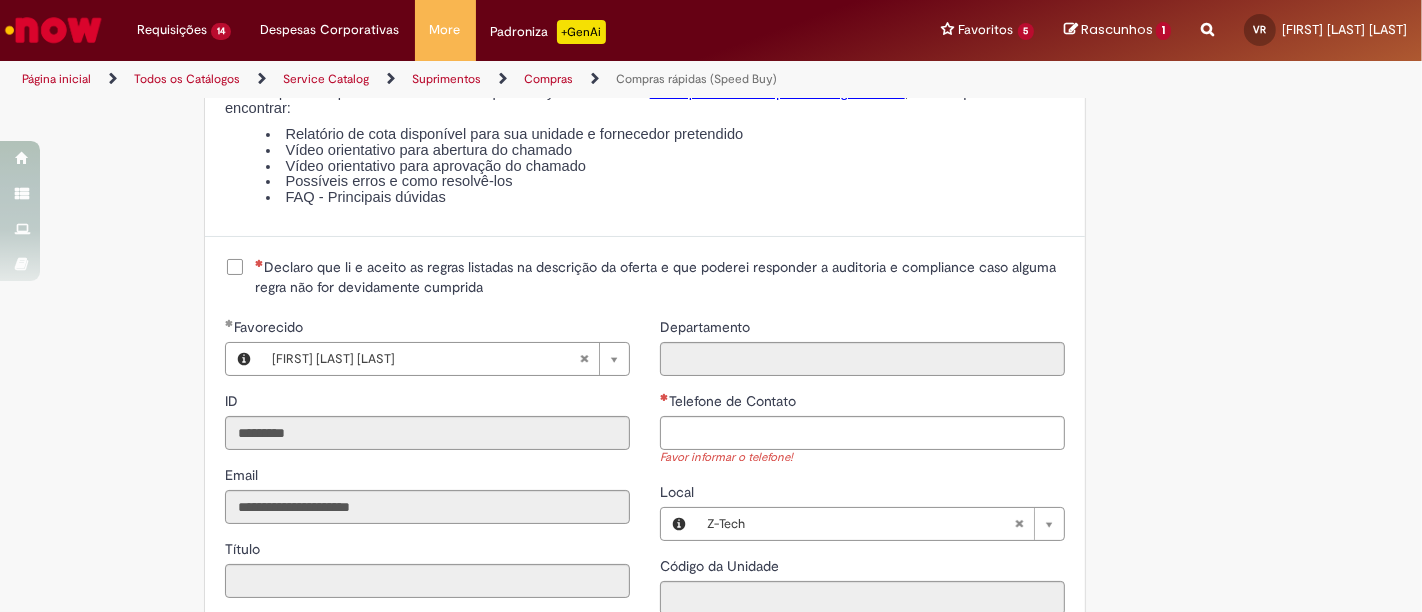 scroll, scrollTop: 2337, scrollLeft: 0, axis: vertical 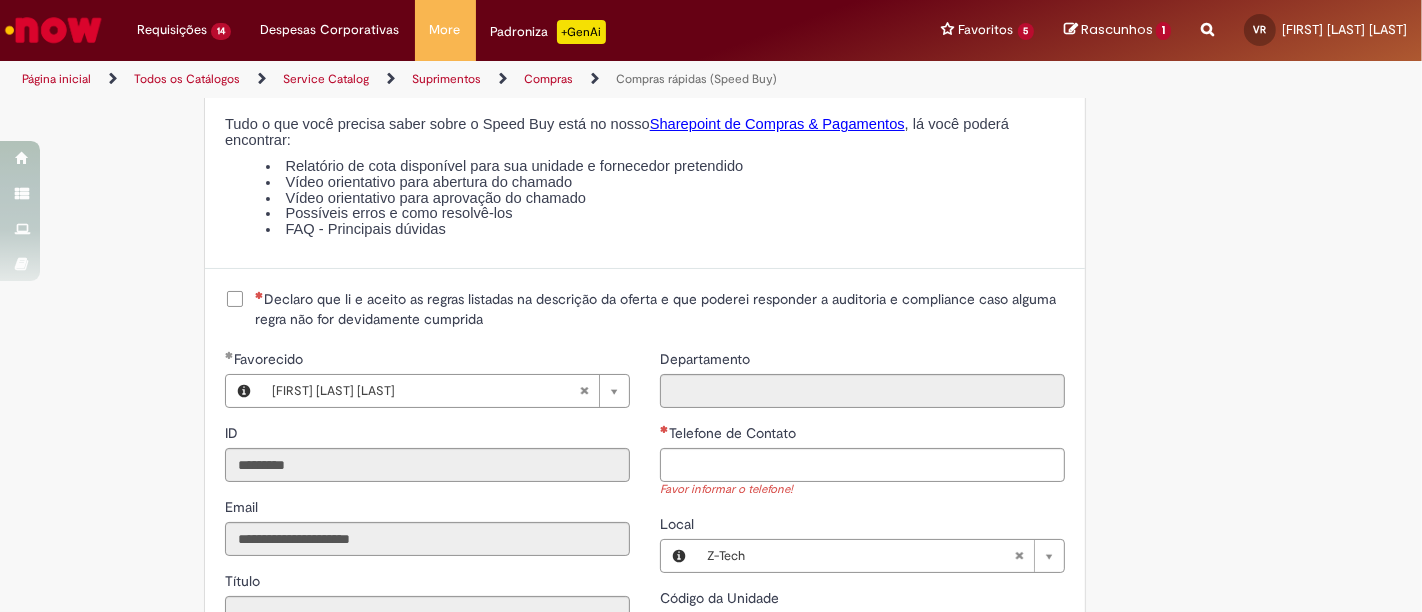 click at bounding box center (259, 295) 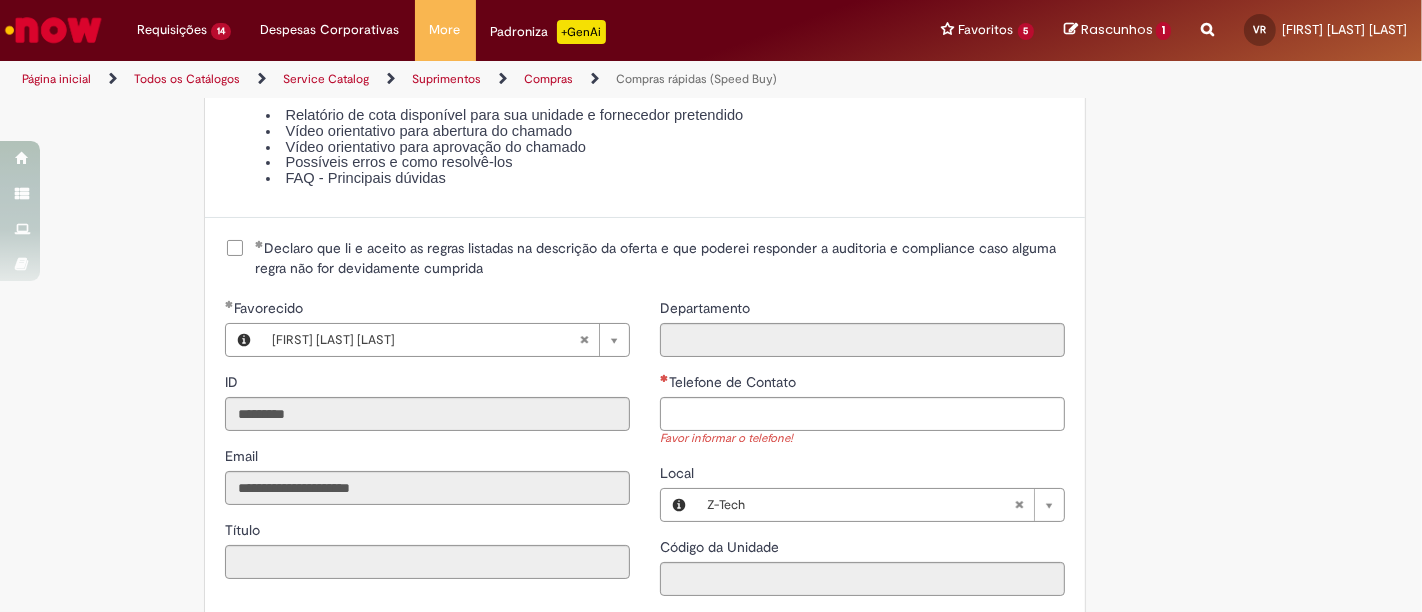 scroll, scrollTop: 2405, scrollLeft: 0, axis: vertical 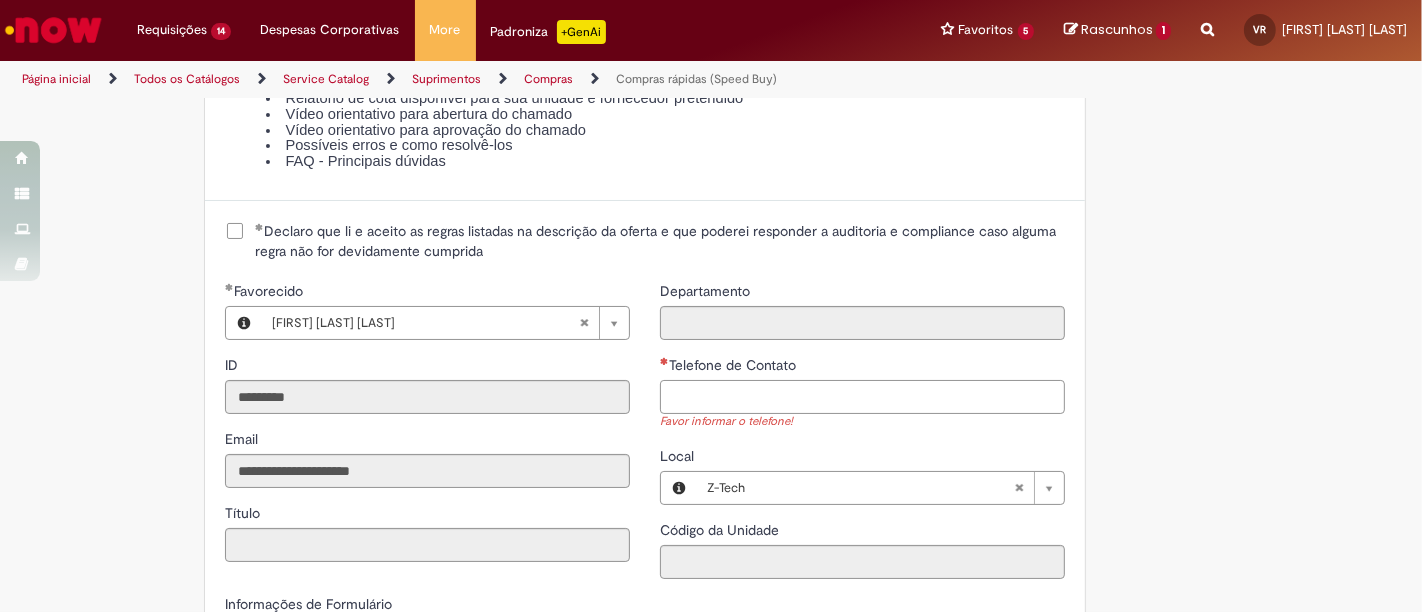 click on "Telefone de Contato" at bounding box center (862, 397) 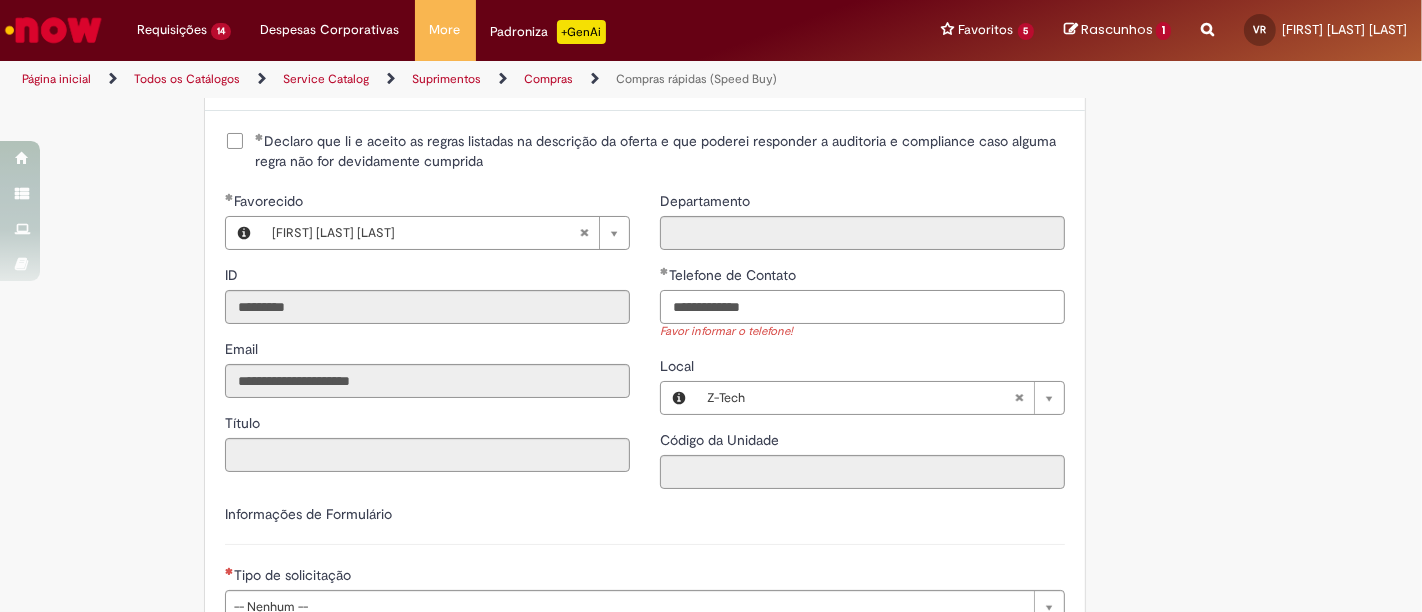 scroll, scrollTop: 2516, scrollLeft: 0, axis: vertical 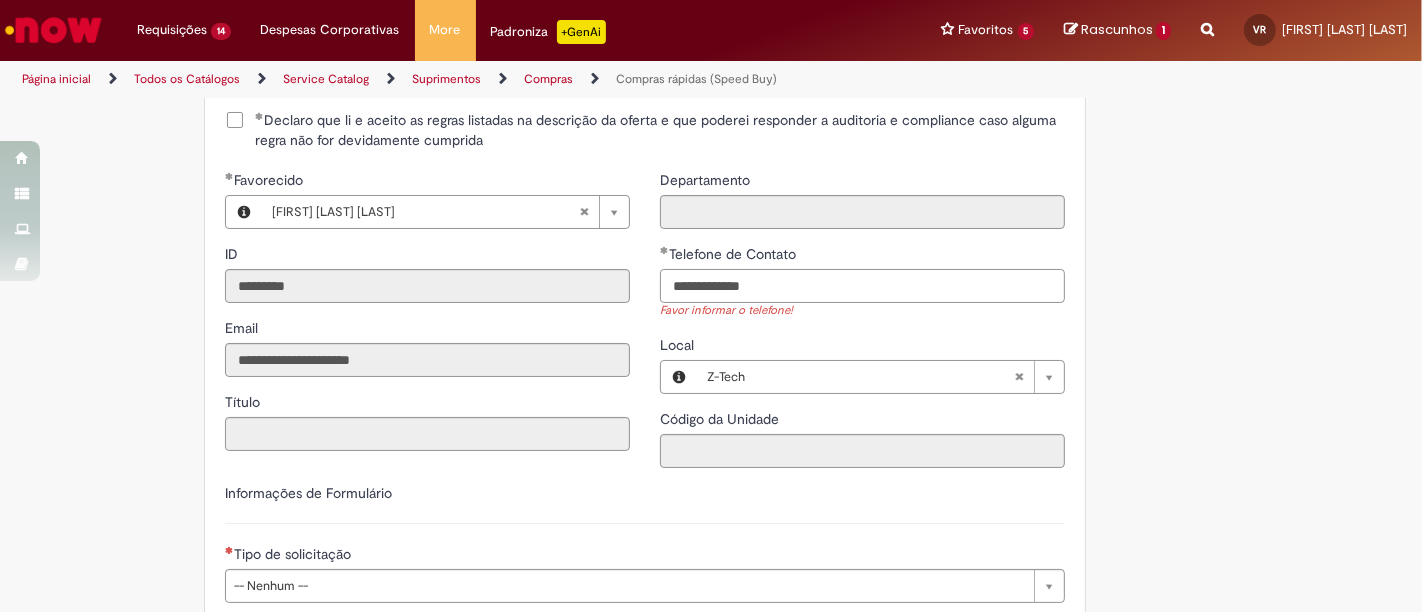 type on "**********" 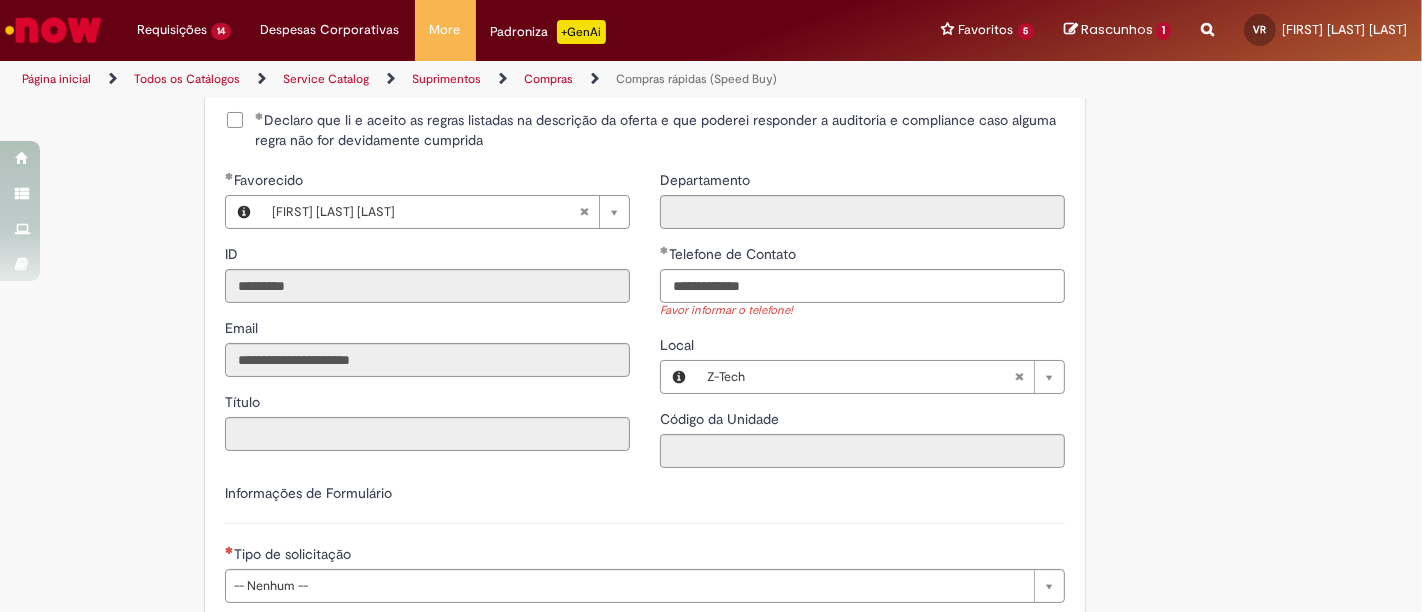 type 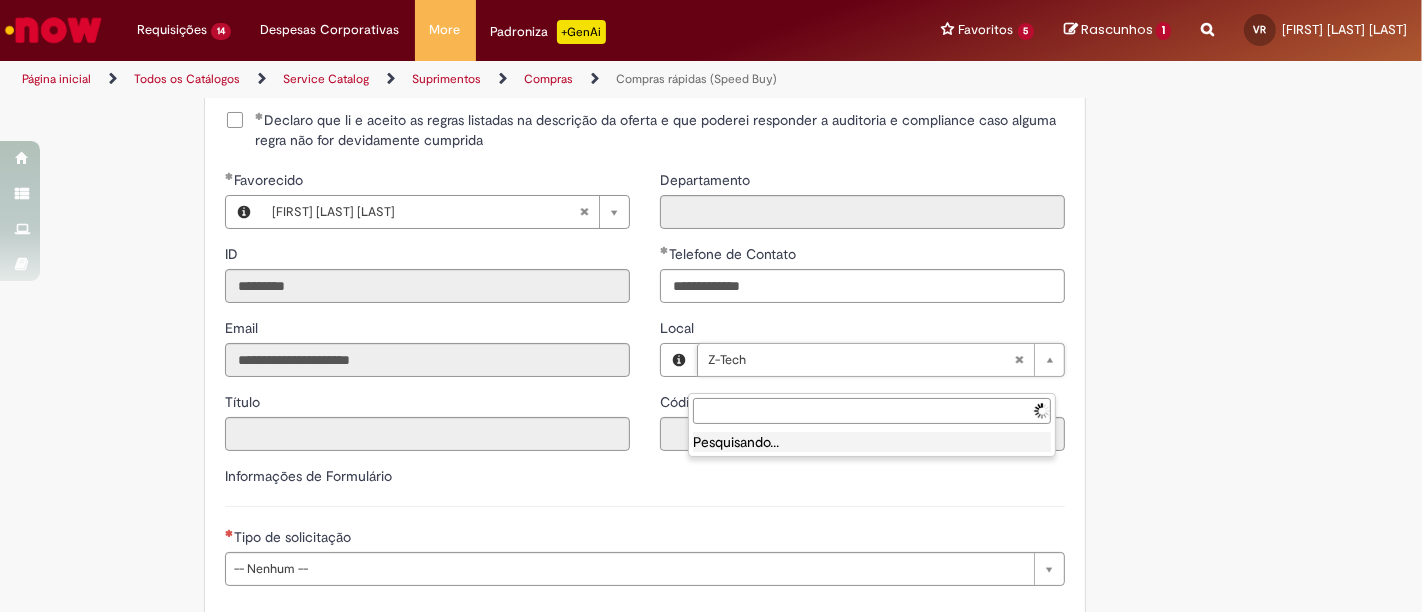 type on "**********" 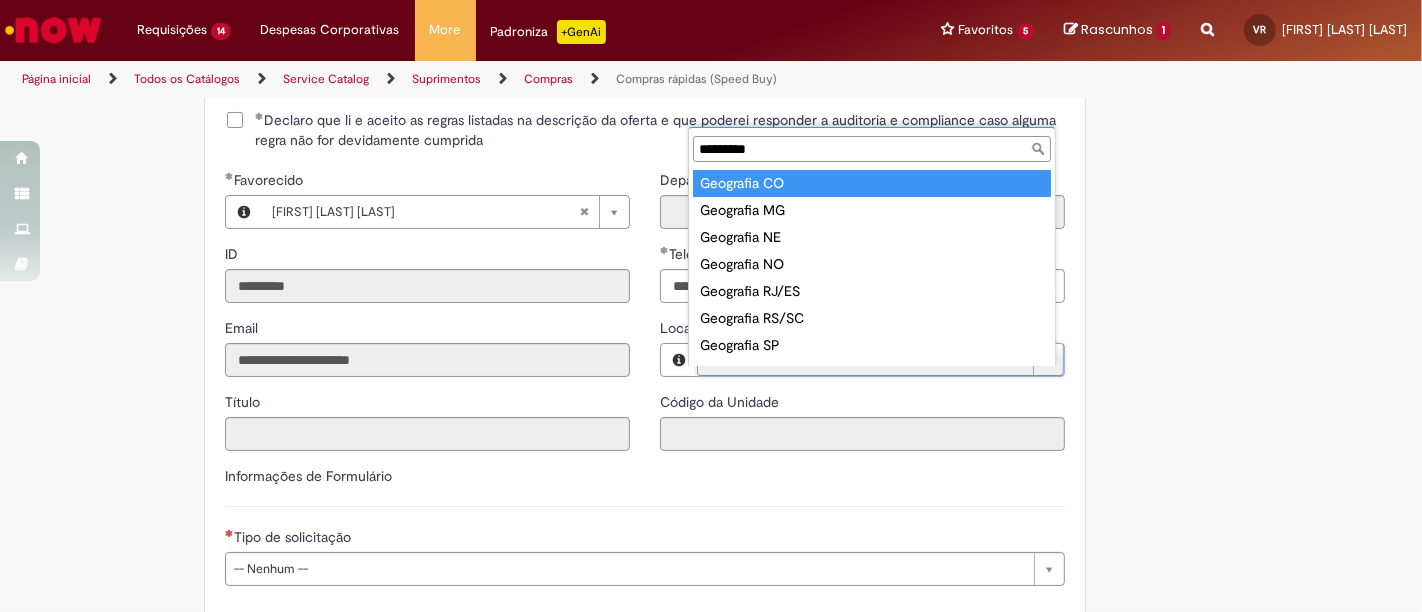 scroll, scrollTop: 16, scrollLeft: 0, axis: vertical 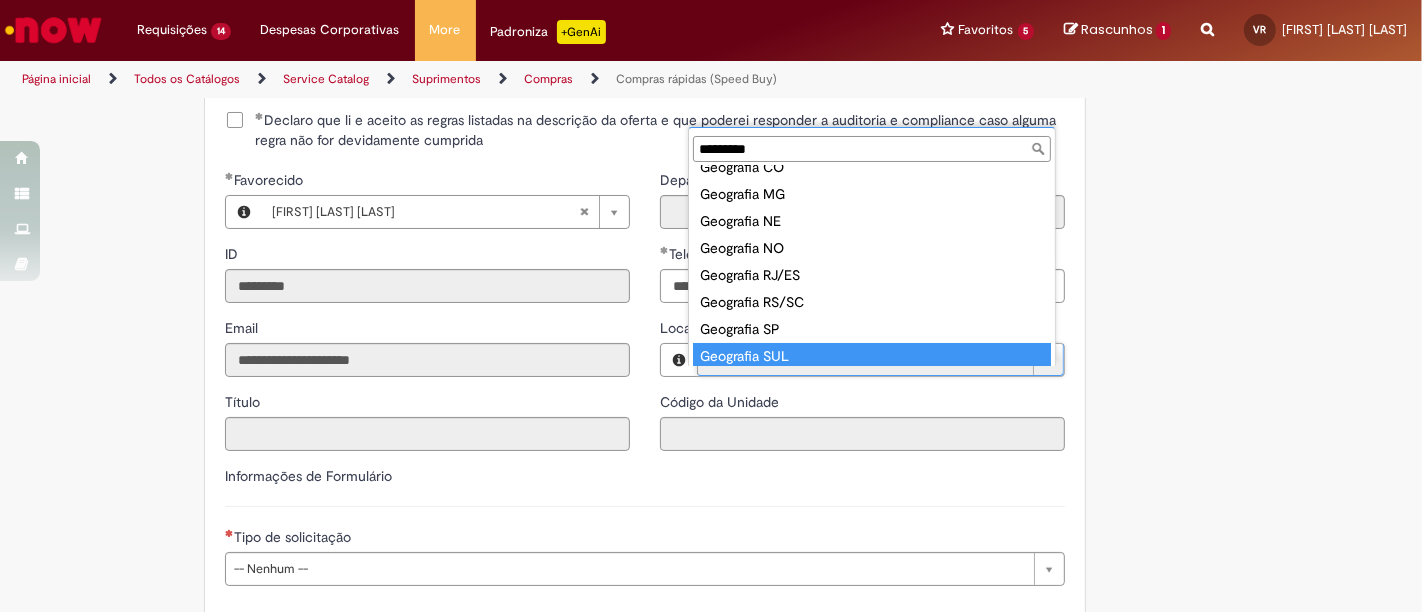 type on "*********" 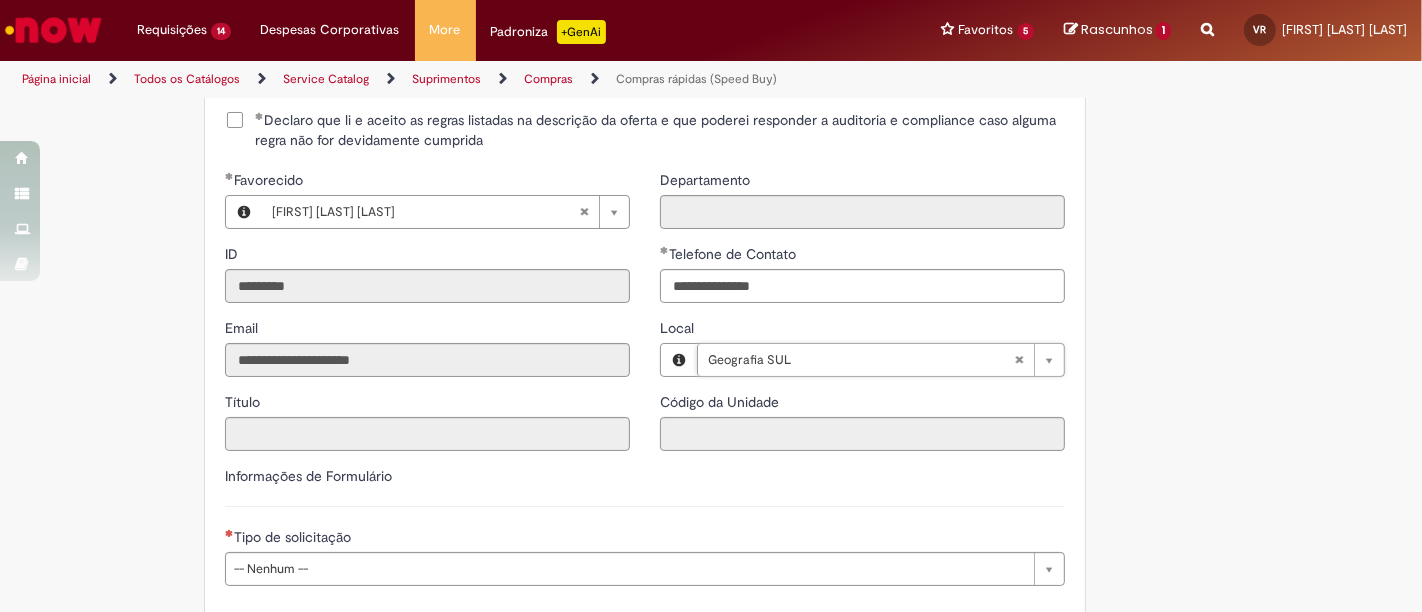 scroll, scrollTop: 0, scrollLeft: 40, axis: horizontal 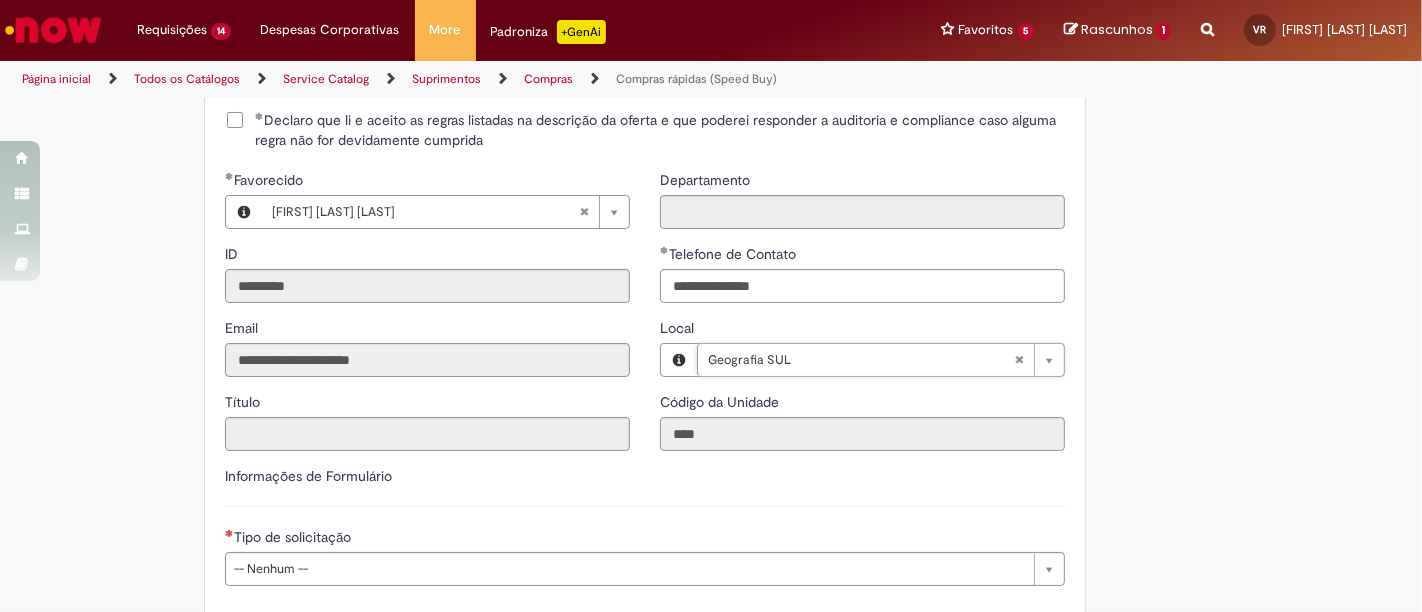 type 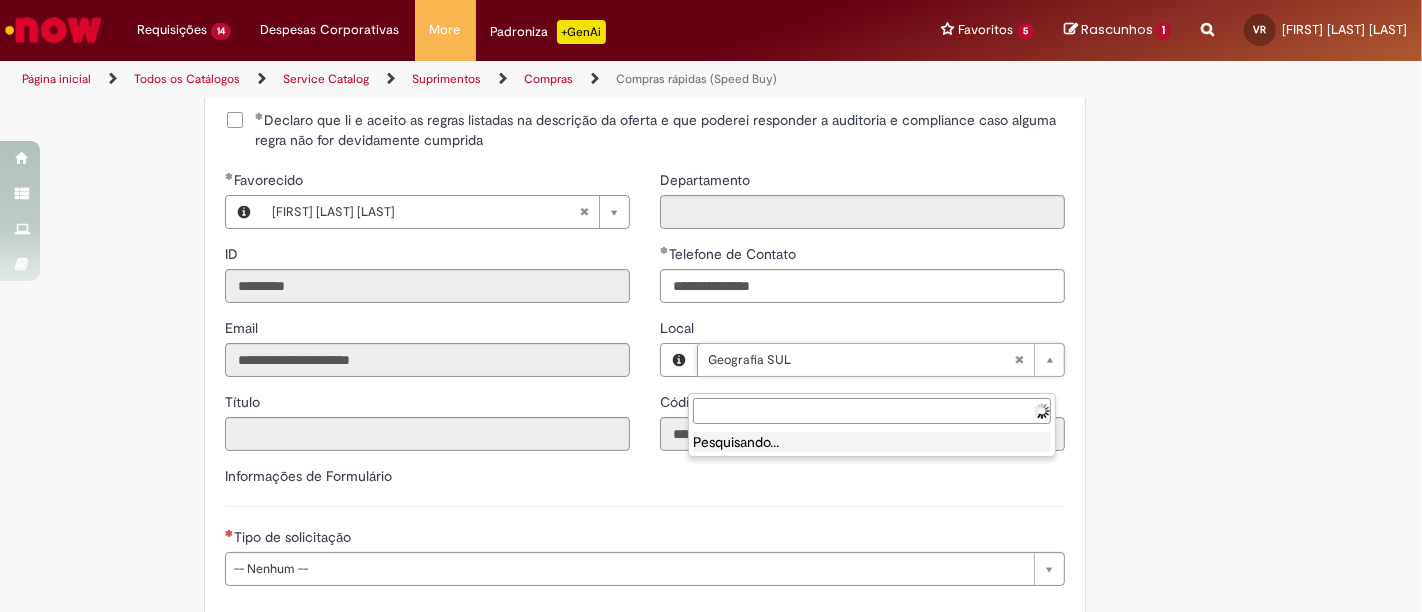 scroll, scrollTop: 0, scrollLeft: 0, axis: both 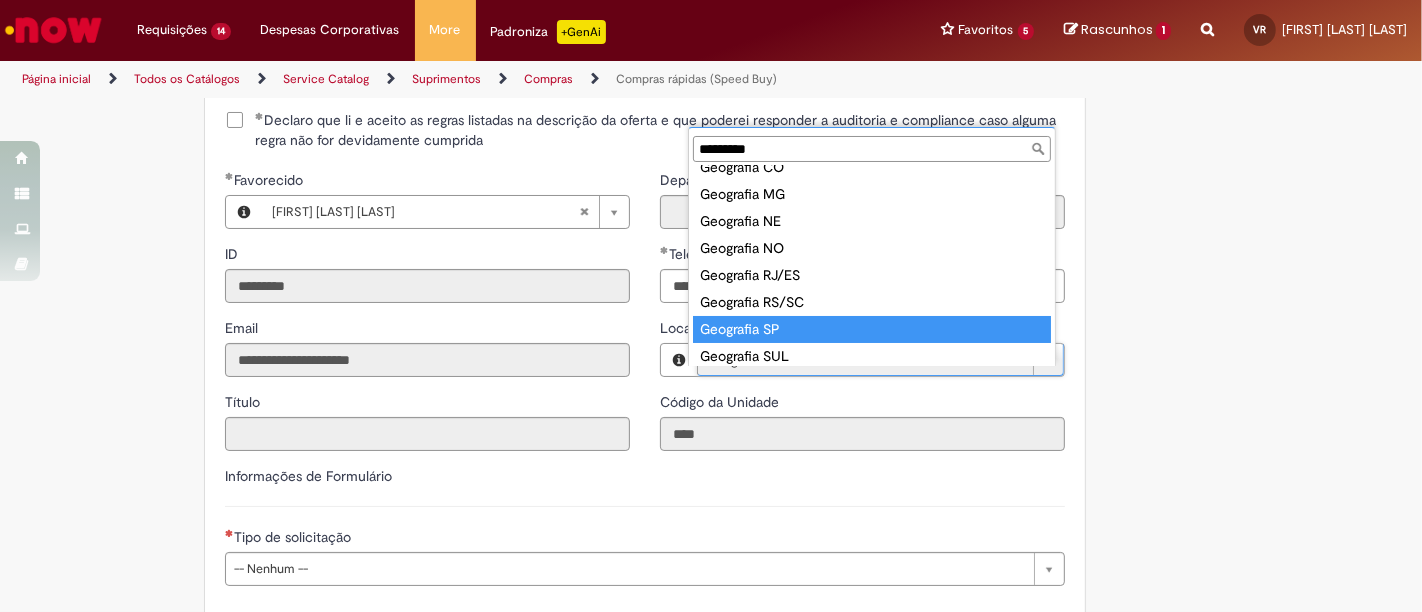 type on "*********" 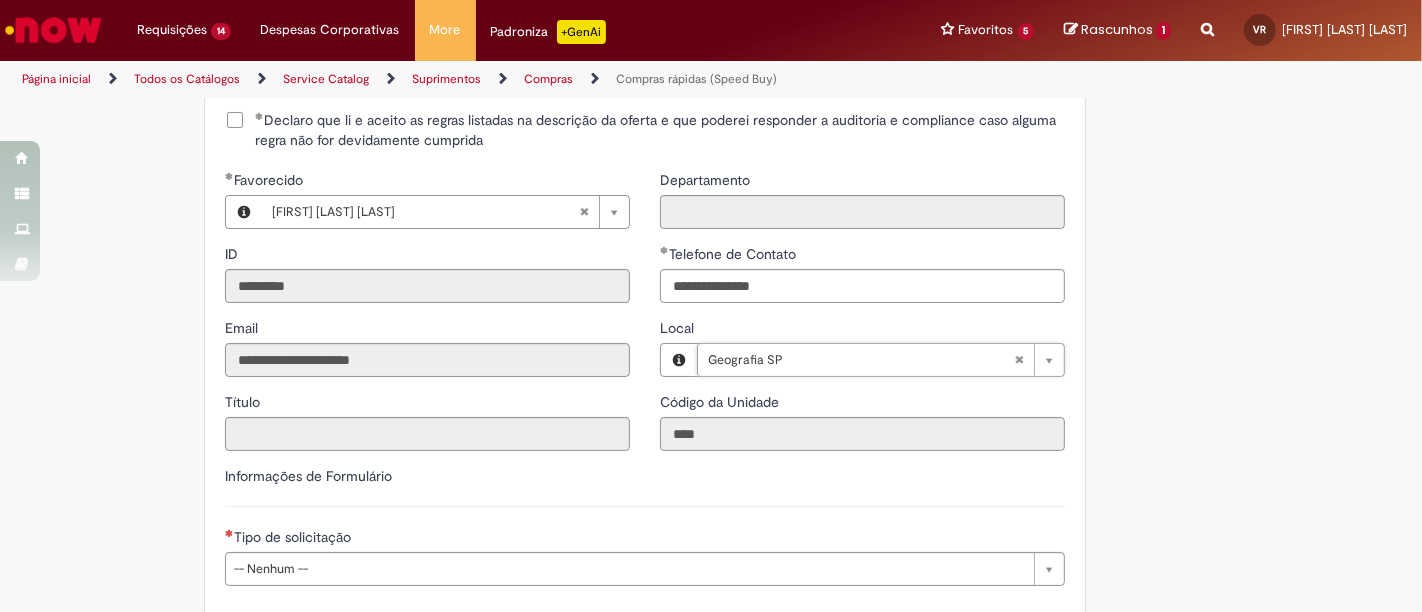 scroll, scrollTop: 0, scrollLeft: 80, axis: horizontal 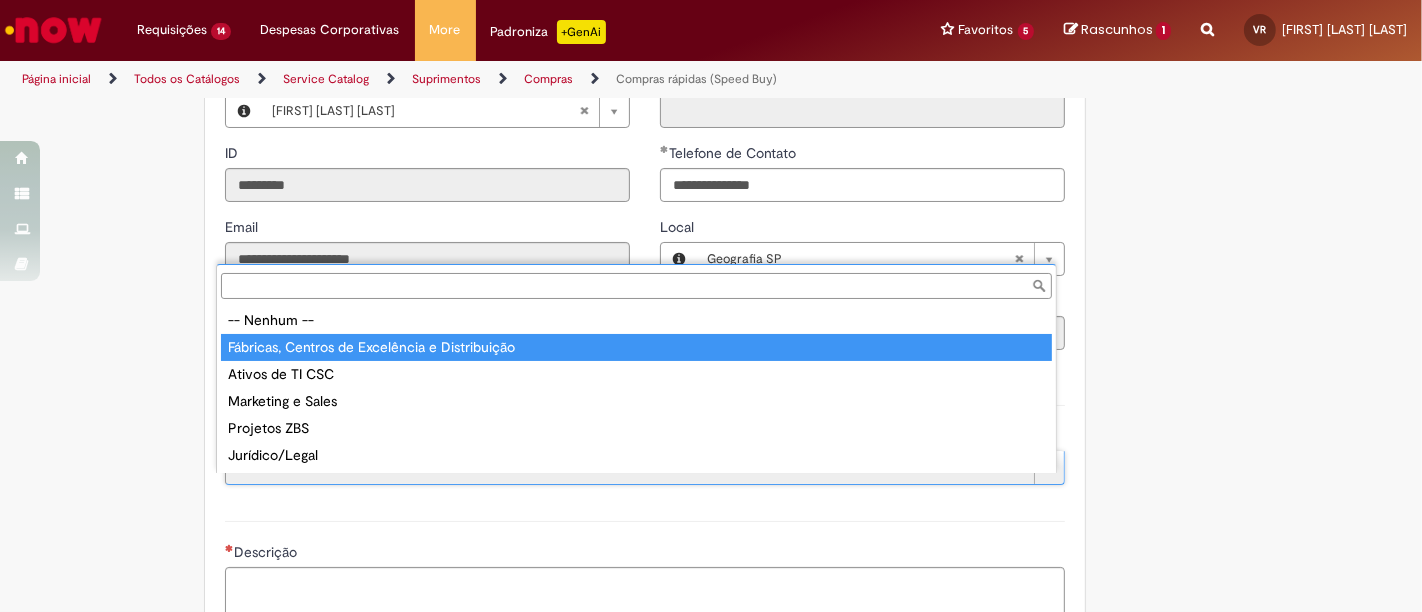 type on "**********" 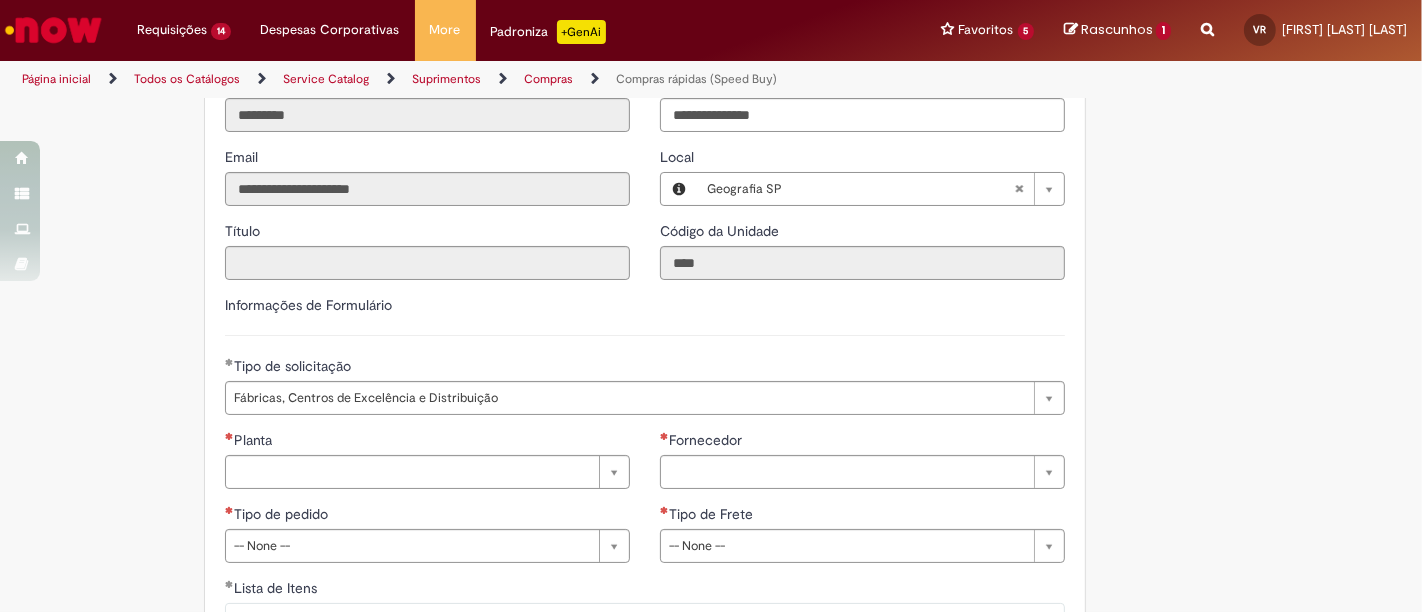 scroll, scrollTop: 2705, scrollLeft: 0, axis: vertical 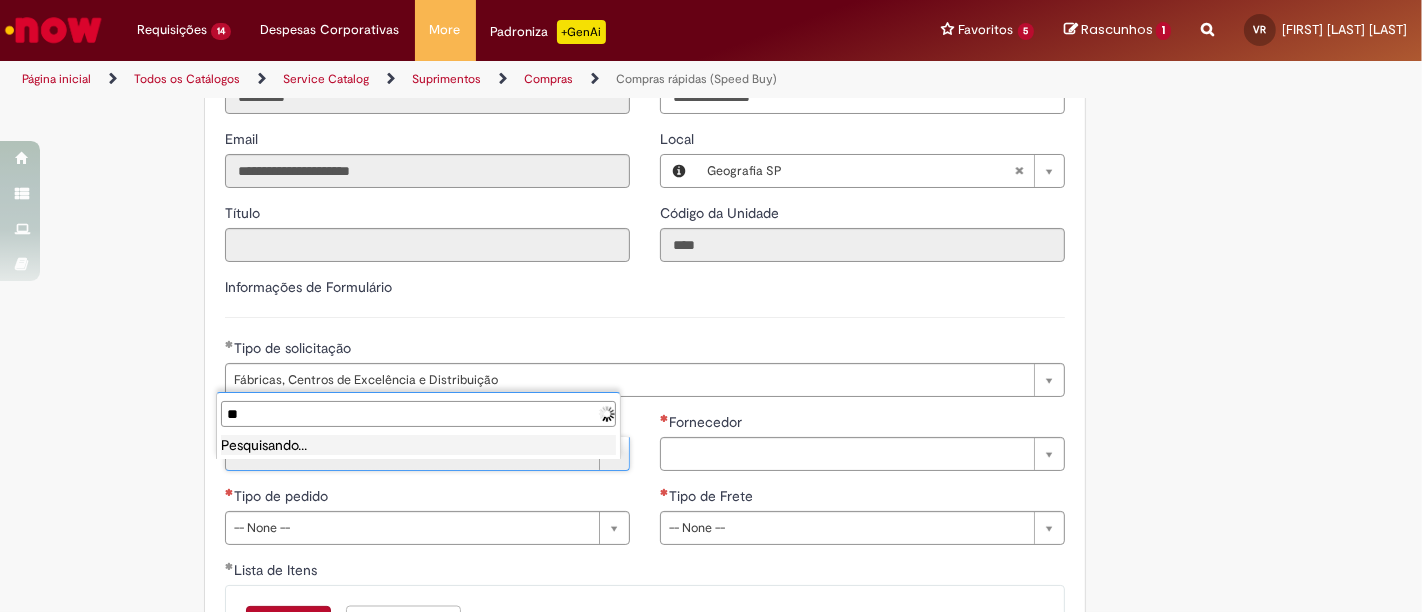 type on "*" 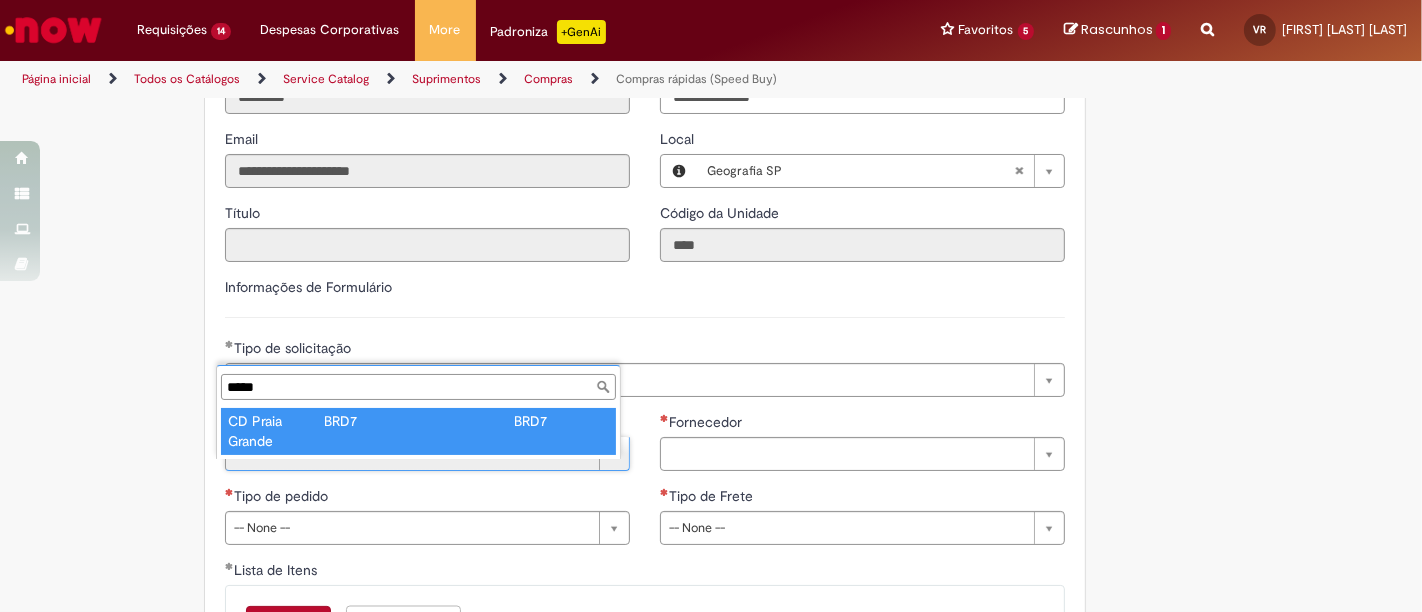 type on "*****" 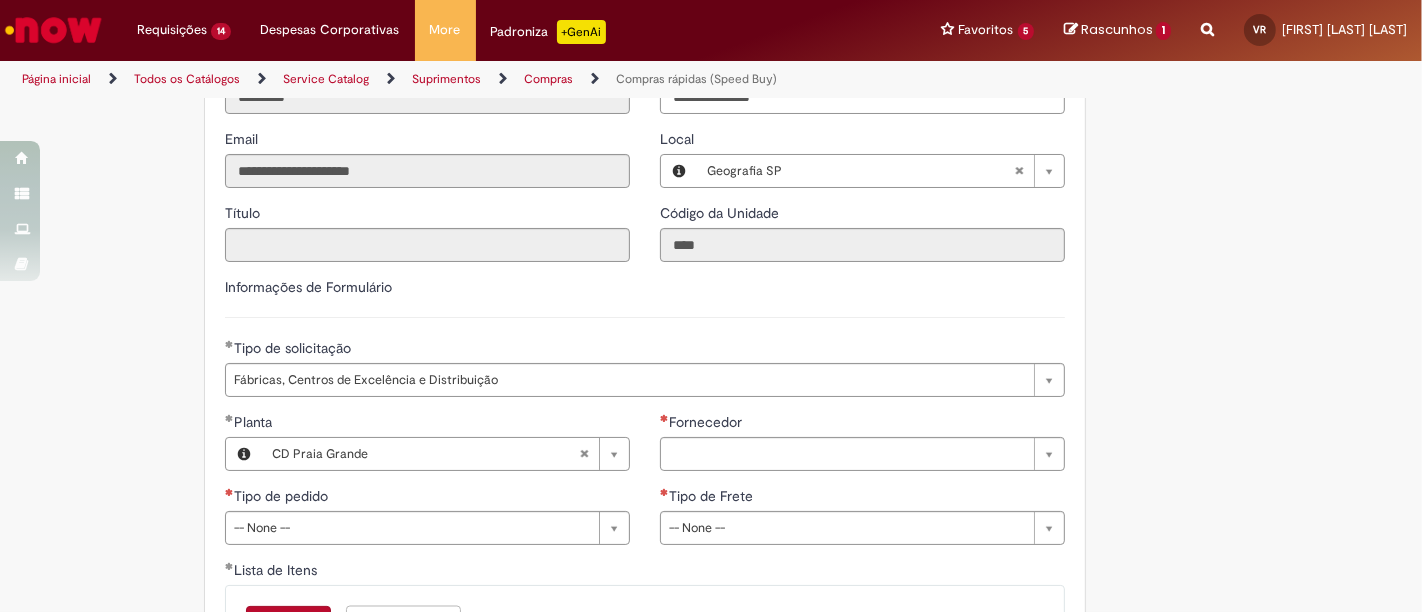 click on "Obrigatório um anexo.
Adicionar a Favoritos
Compras rápidas (Speed Buy)
Chamado destinado para a geração de pedido de compra de indiretos.
O Speed buy é a ferramenta oficial para a geração de pedidos de compra que atenda aos seguintes requisitos:
Compras de material e serviço indiretos
Compras inferiores a R$13.000 *
Compras com fornecedores nacionais
Compras de material sem contrato ativo no SAP para o centro solicitado
* Essa cota é referente ao tipo de solicitação padrão de Speed buy. Os chamados com cotas especiais podem possuir valores divergentes.
Regras de Utilização
No campo “Tipo de Solicitação” selecionar a opção correspondente a sua unidade de negócio.
Solicitação Padrão de Speed buy:
Fábricas, centros de Excelência e de Distribuição:  habilitado para todos usuários ambev
Ativos   de TI:" at bounding box center [711, -650] 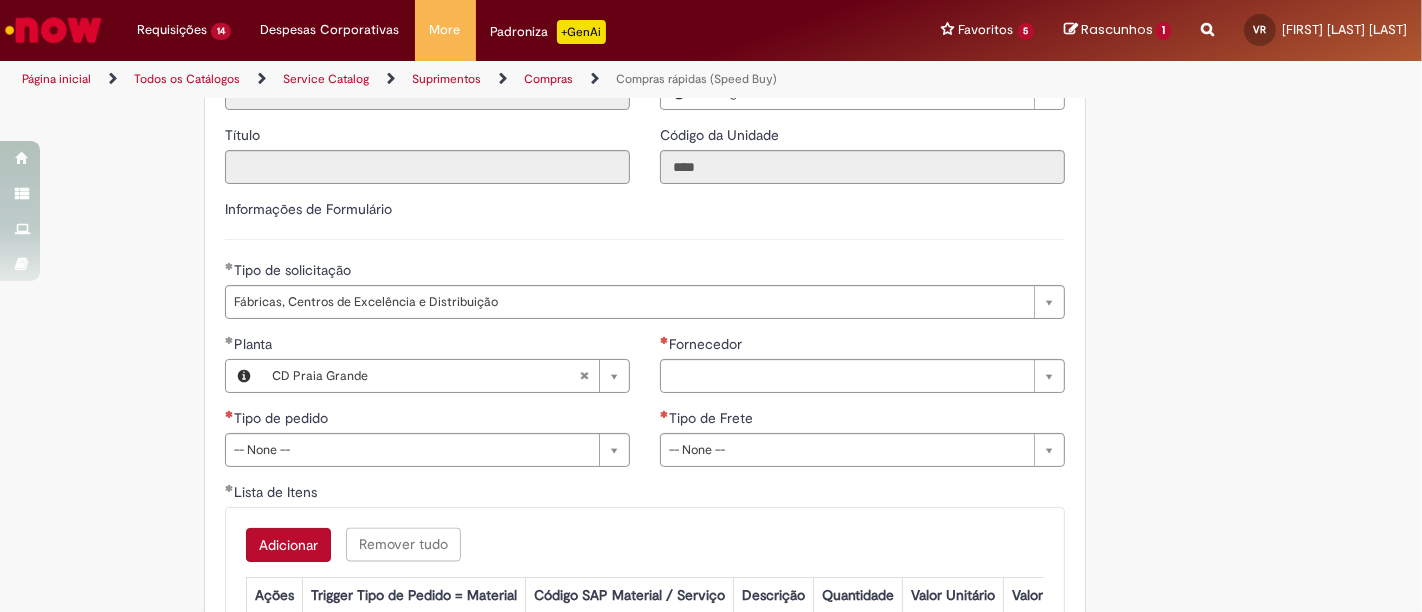 scroll, scrollTop: 2817, scrollLeft: 0, axis: vertical 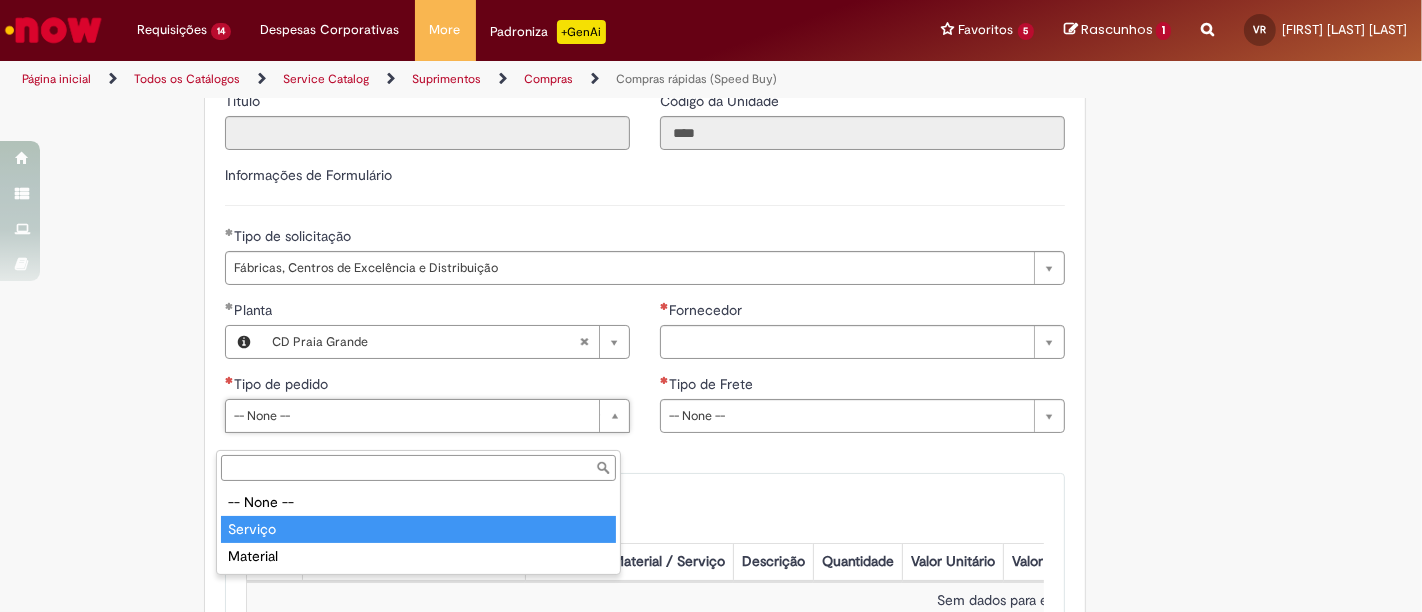 type on "*******" 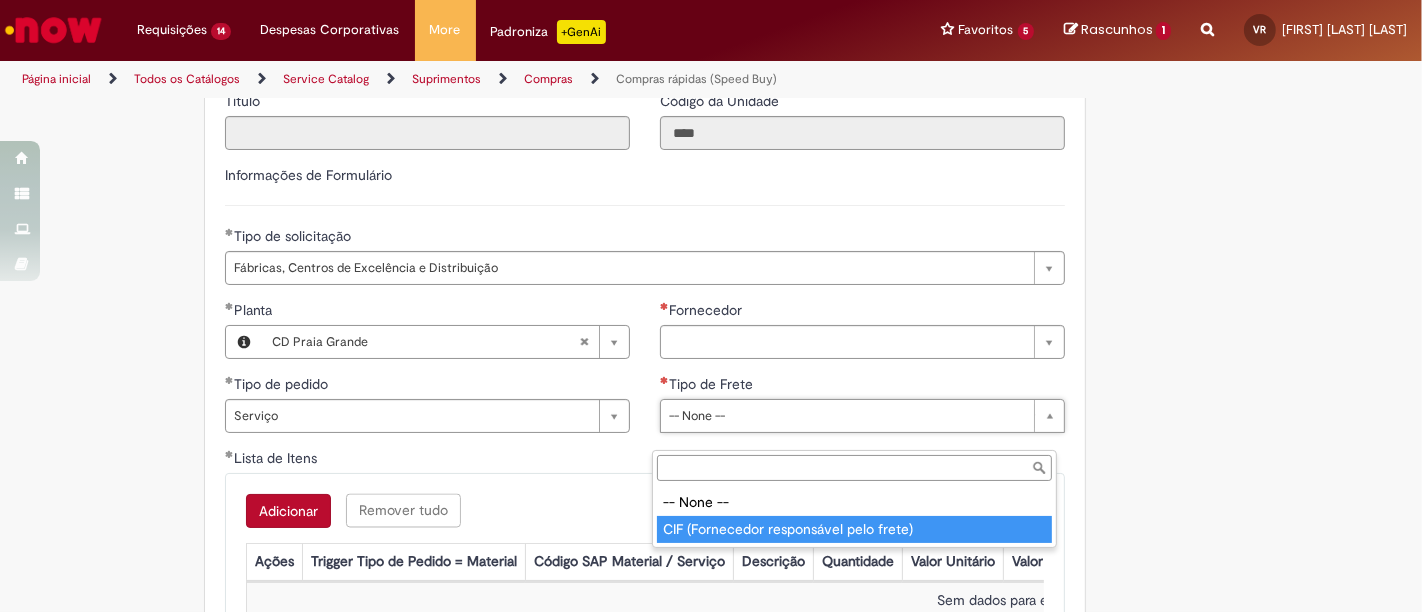 type on "**********" 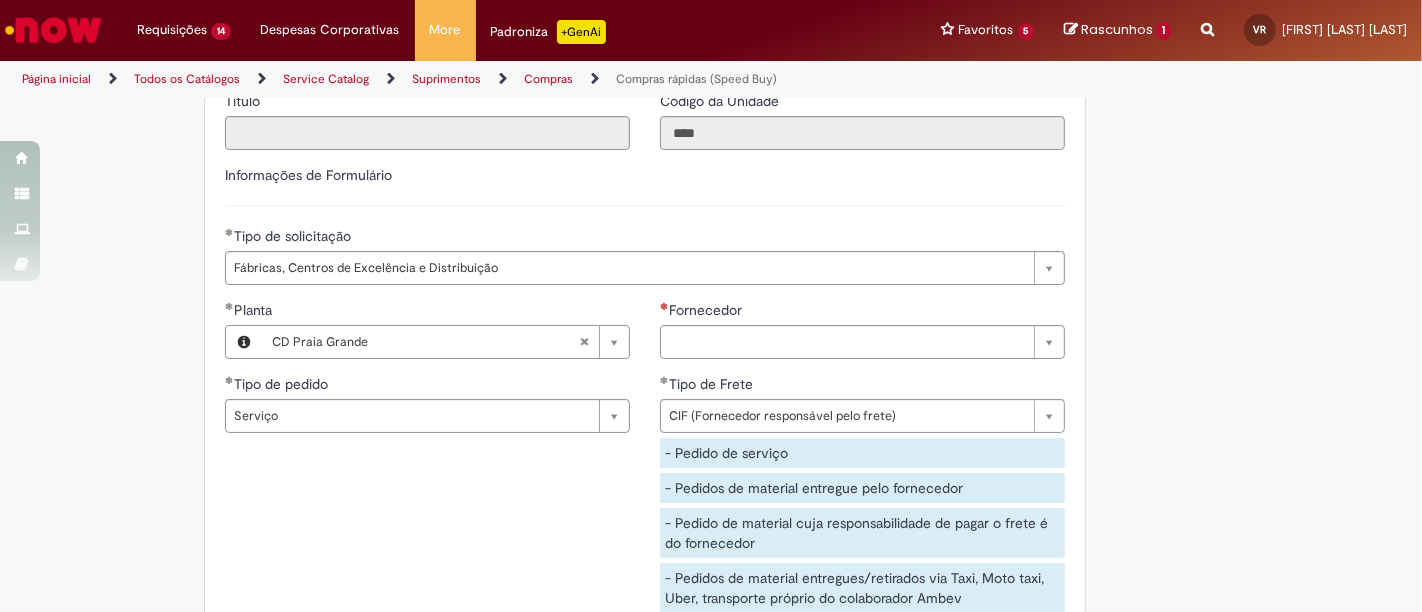 click on "Obrigatório um anexo.
Adicionar a Favoritos
Compras rápidas (Speed Buy)
Chamado destinado para a geração de pedido de compra de indiretos.
O Speed buy é a ferramenta oficial para a geração de pedidos de compra que atenda aos seguintes requisitos:
Compras de material e serviço indiretos
Compras inferiores a R$13.000 *
Compras com fornecedores nacionais
Compras de material sem contrato ativo no SAP para o centro solicitado
* Essa cota é referente ao tipo de solicitação padrão de Speed buy. Os chamados com cotas especiais podem possuir valores divergentes.
Regras de Utilização
No campo “Tipo de Solicitação” selecionar a opção correspondente a sua unidade de negócio.
Solicitação Padrão de Speed buy:
Fábricas, centros de Excelência e de Distribuição:  habilitado para todos usuários ambev
Ativos   de TI:" at bounding box center [711, -672] 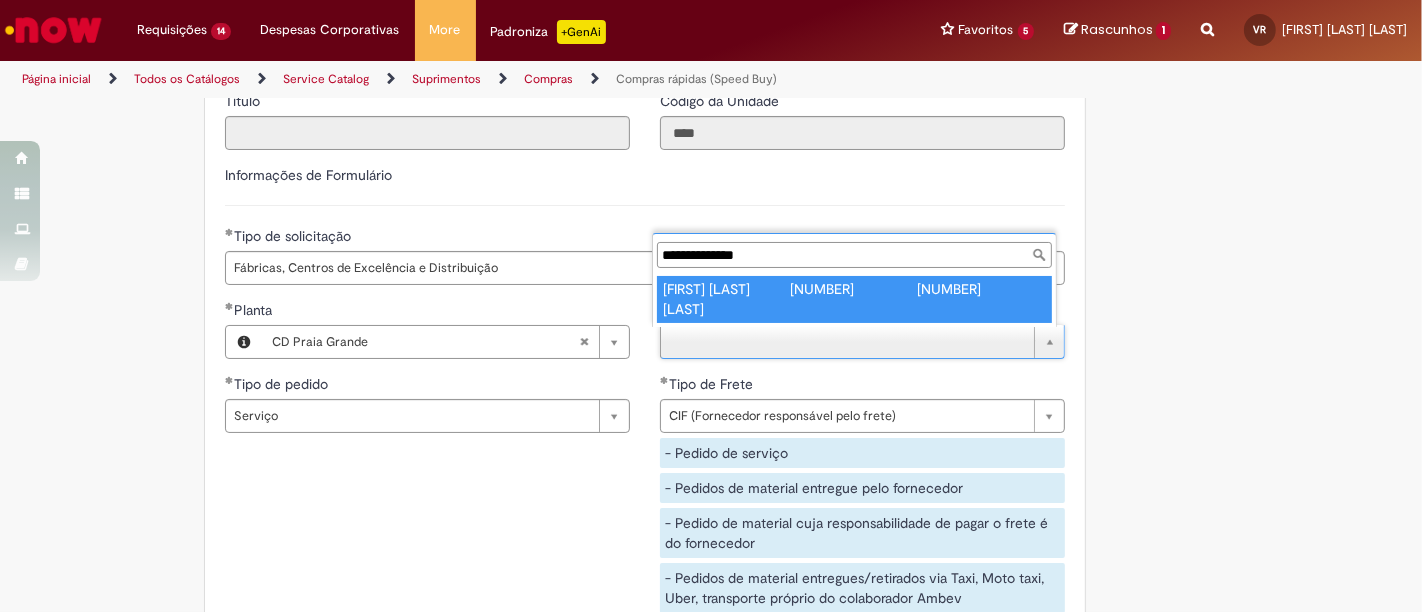 type on "**********" 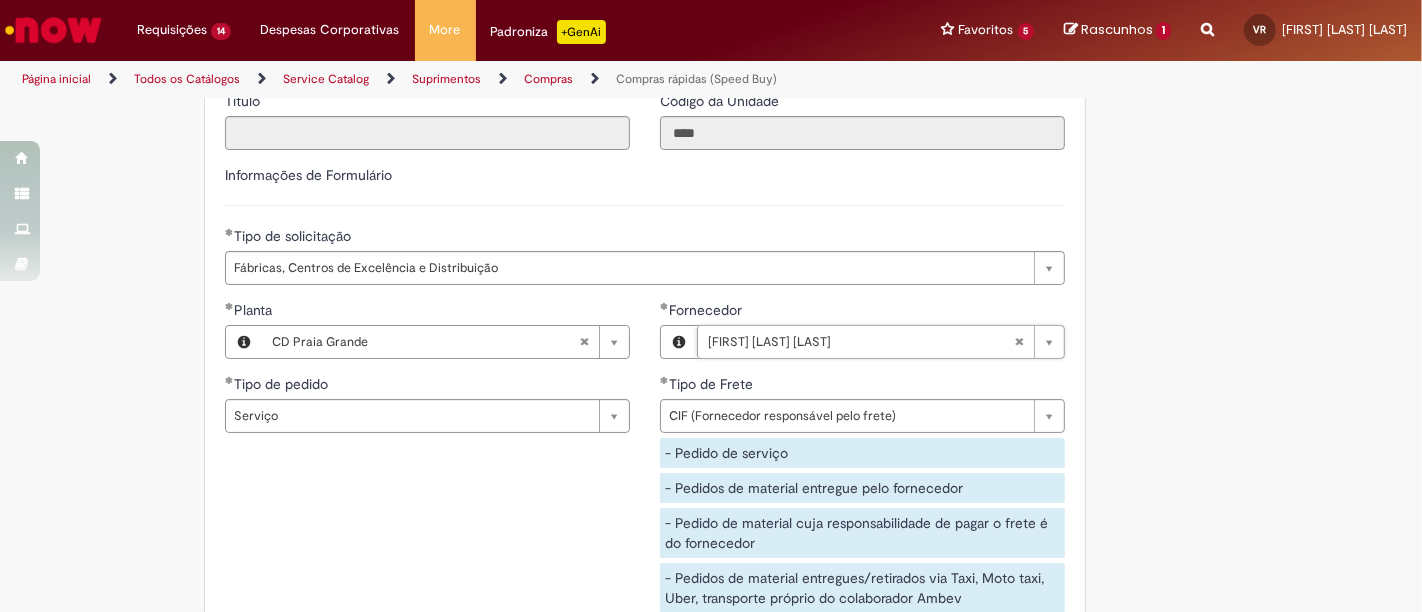 type 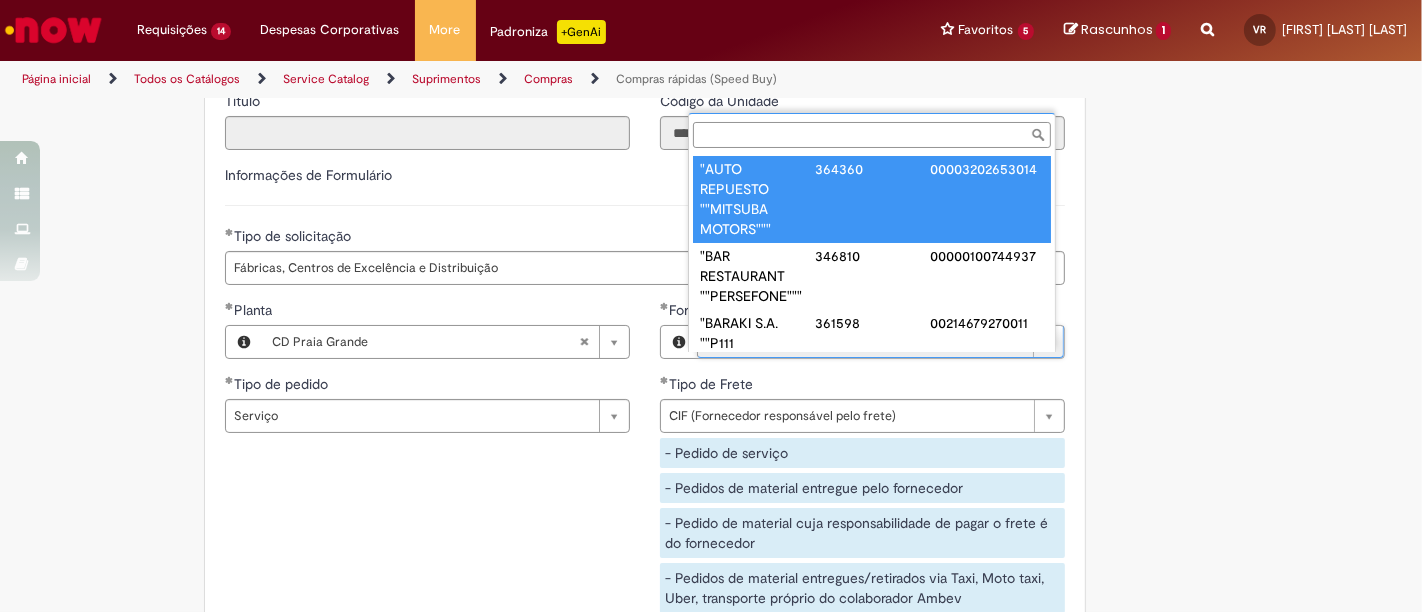type on "**********" 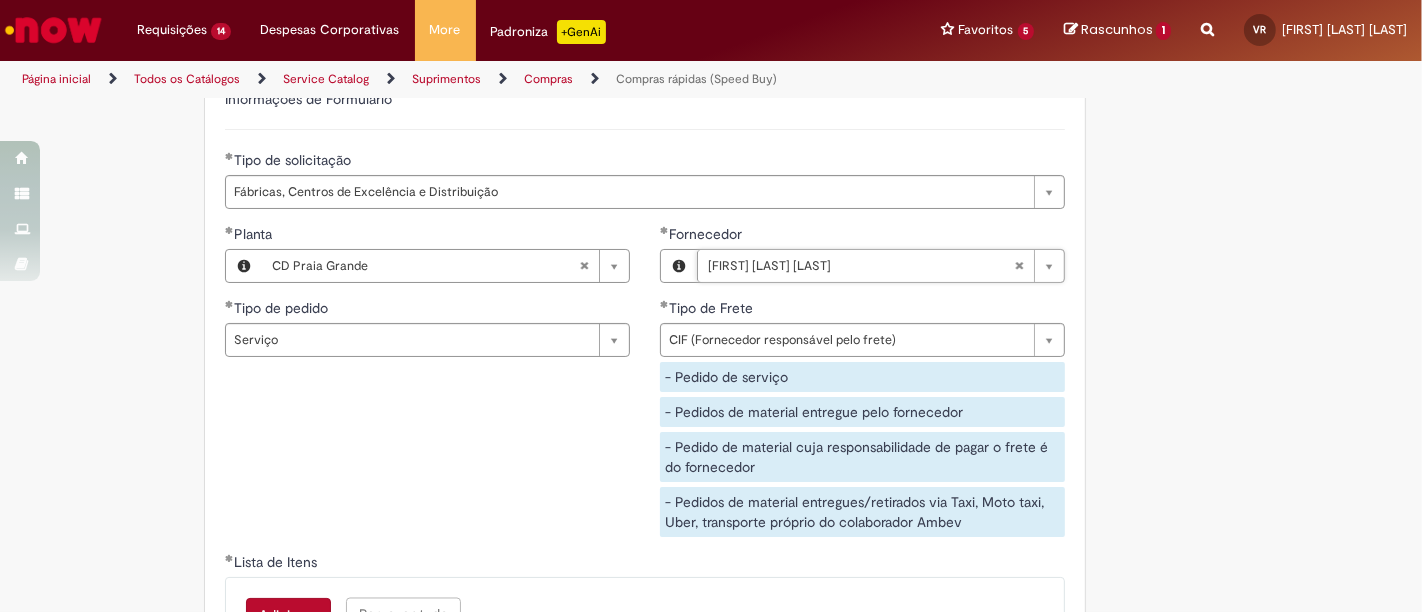 scroll, scrollTop: 2928, scrollLeft: 0, axis: vertical 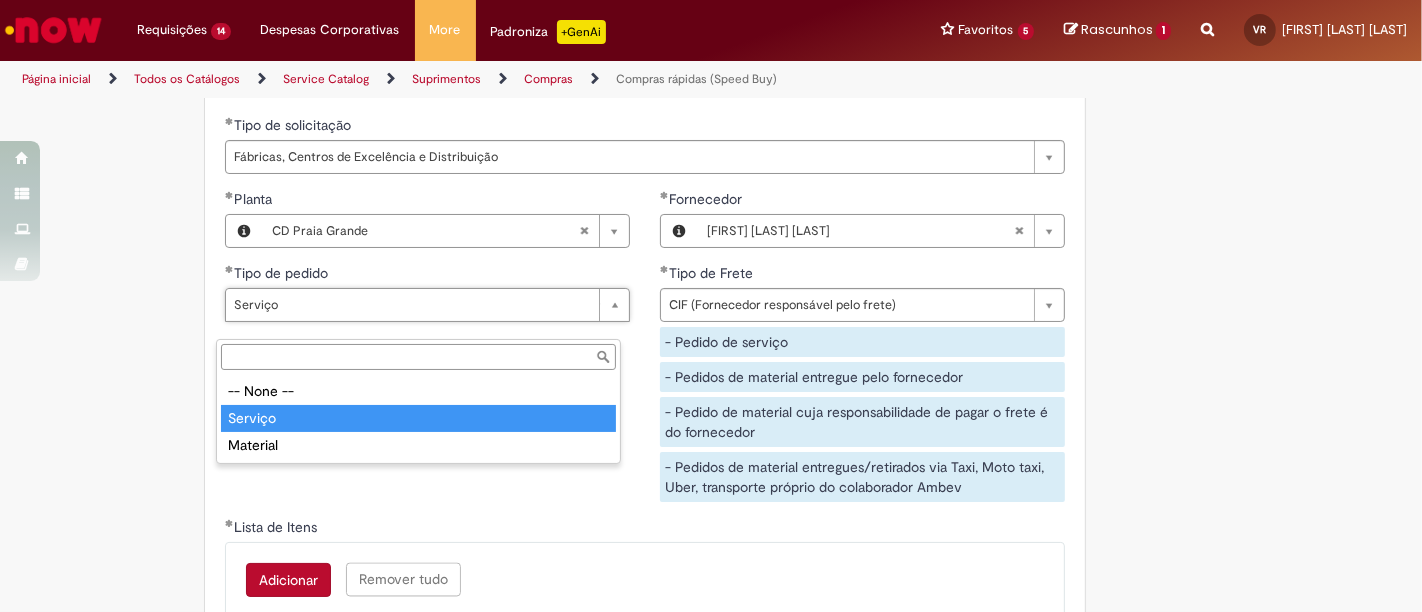 type on "*******" 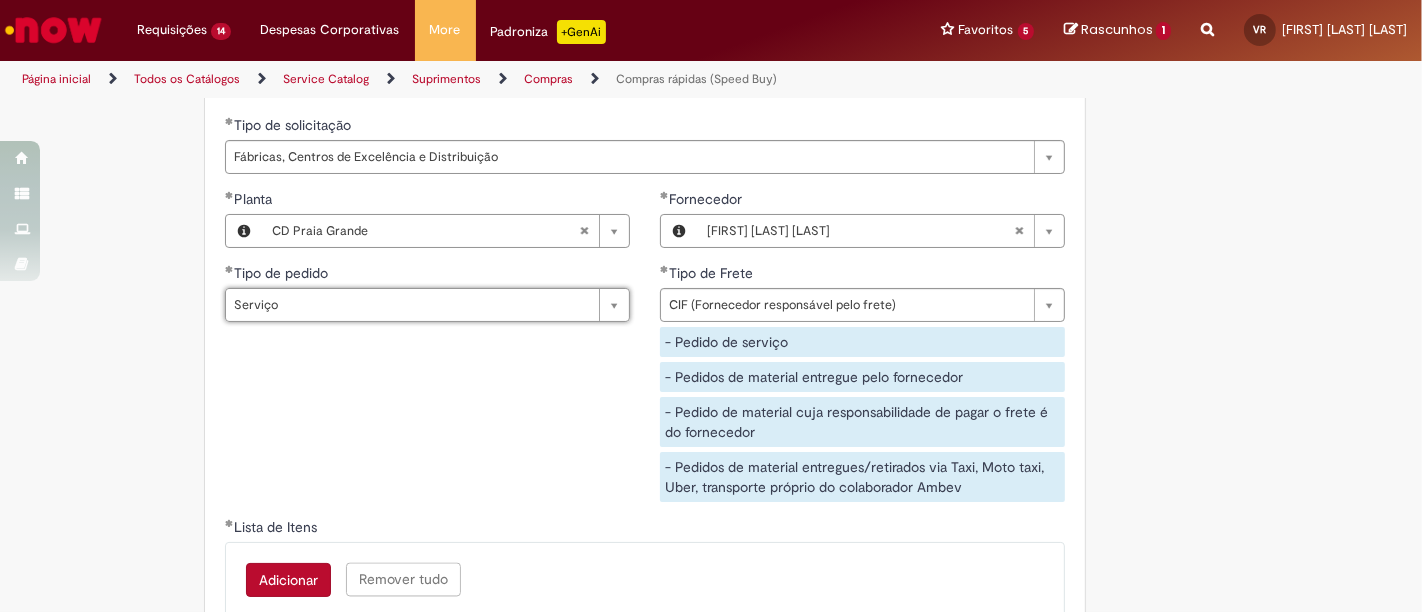 scroll, scrollTop: 0, scrollLeft: 0, axis: both 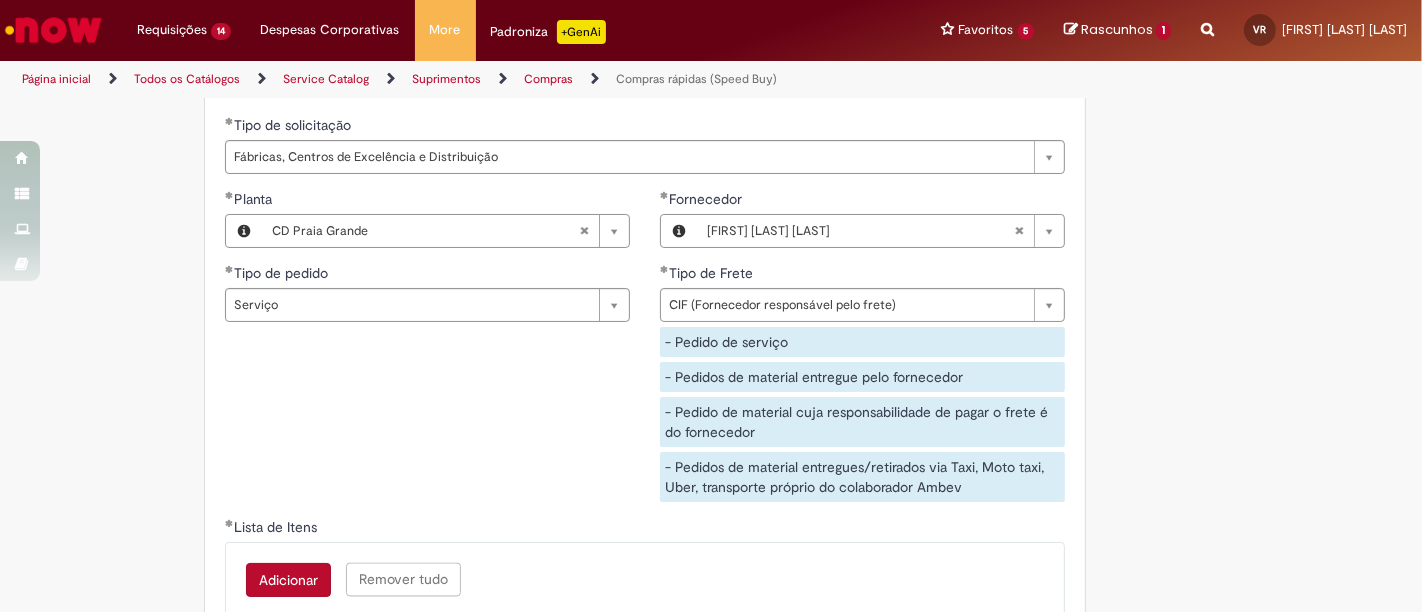 click on "Tire dúvidas com LupiAssist    +GenAI
Oi! Eu sou LupiAssist, uma Inteligência Artificial Generativa em constante aprendizado   Meu conteúdo é monitorado para trazer uma melhor experiência
Dúvidas comuns:
Só mais um instante, estou consultando nossas bases de conhecimento  e escrevendo a melhor resposta pra você!
Title
Lorem ipsum dolor sit amet    Fazer uma nova pergunta
Gerei esta resposta utilizando IA Generativa em conjunto com os nossos padrões. Em caso de divergência, os documentos oficiais prevalecerão.
Saiba mais em:
Ou ligue para:
E aí, te ajudei?
Sim, obrigado!" at bounding box center [711, -782] 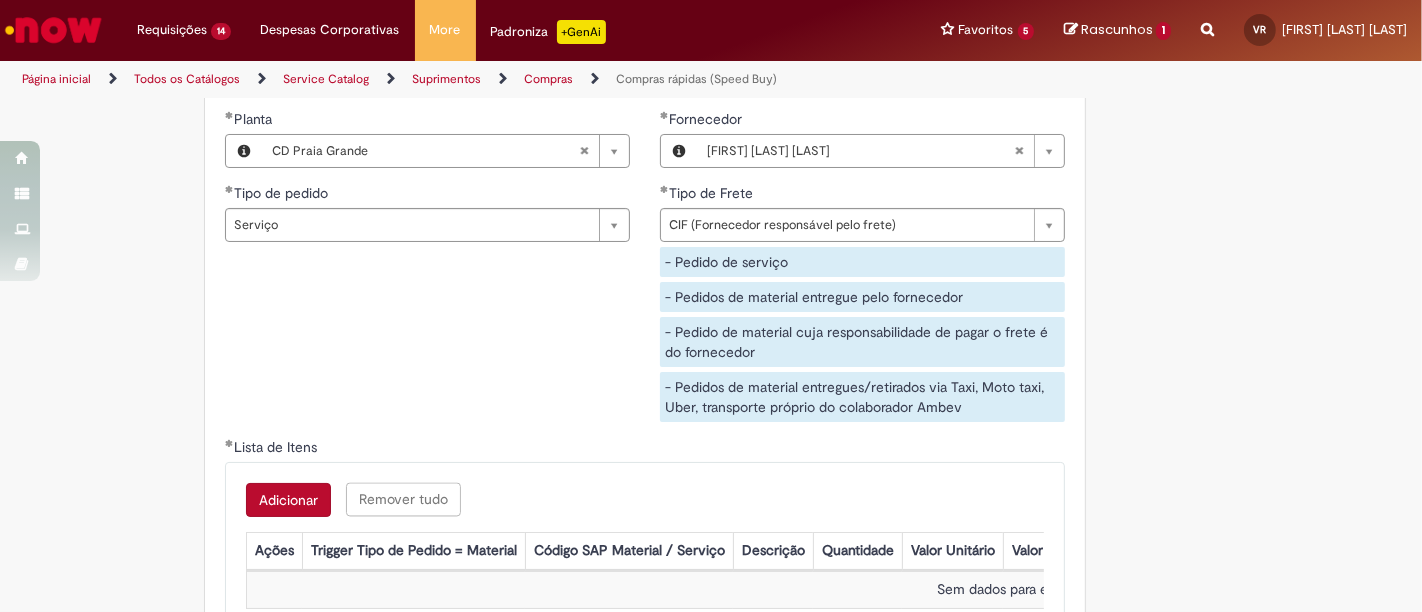 scroll, scrollTop: 3150, scrollLeft: 0, axis: vertical 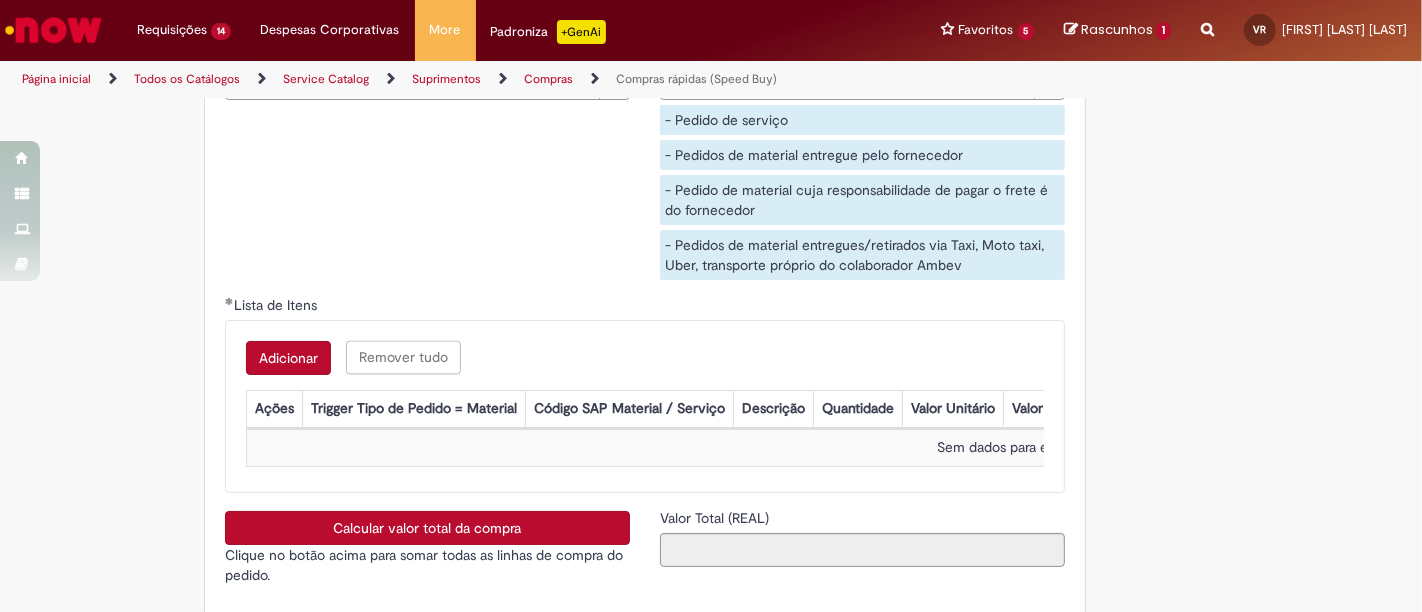 click on "Adicionar" at bounding box center (288, 358) 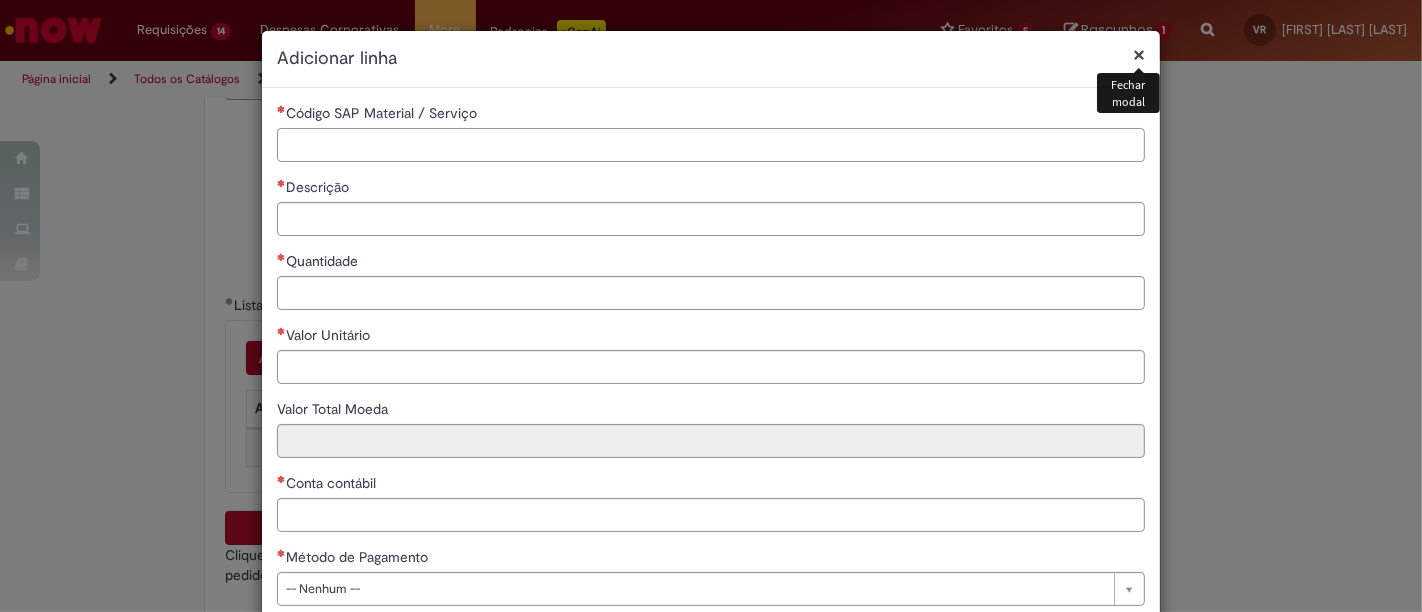 click on "Código SAP Material / Serviço" at bounding box center (711, 145) 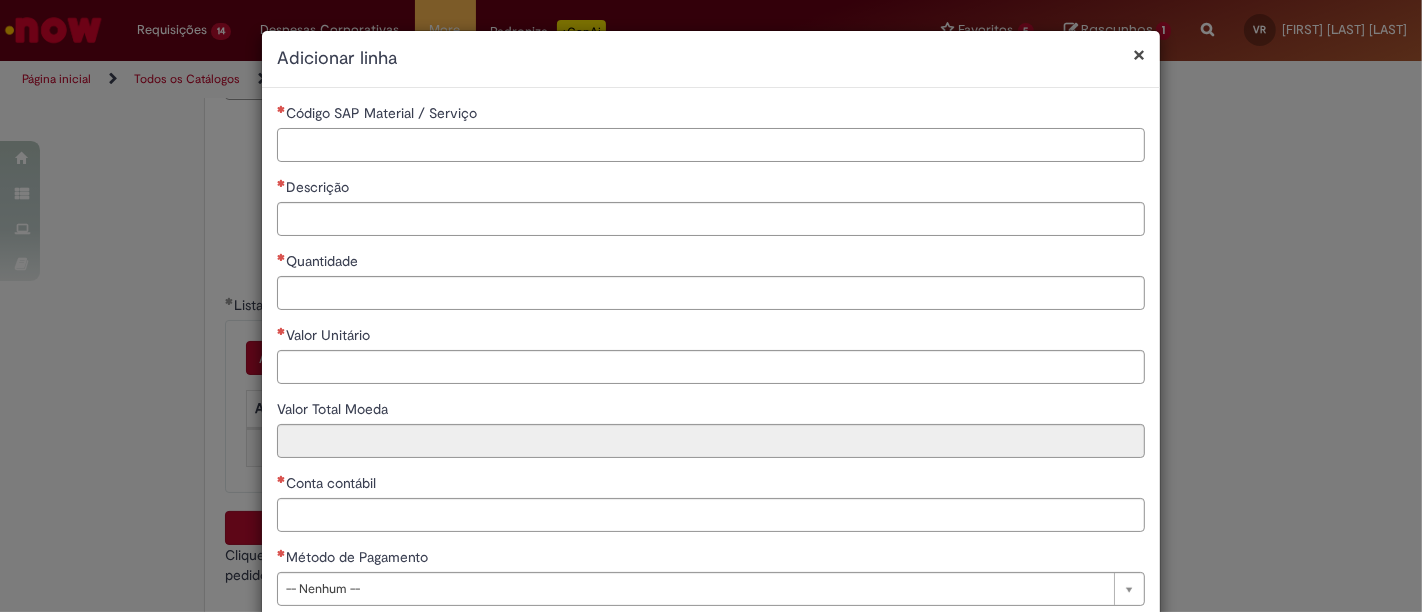 paste on "**********" 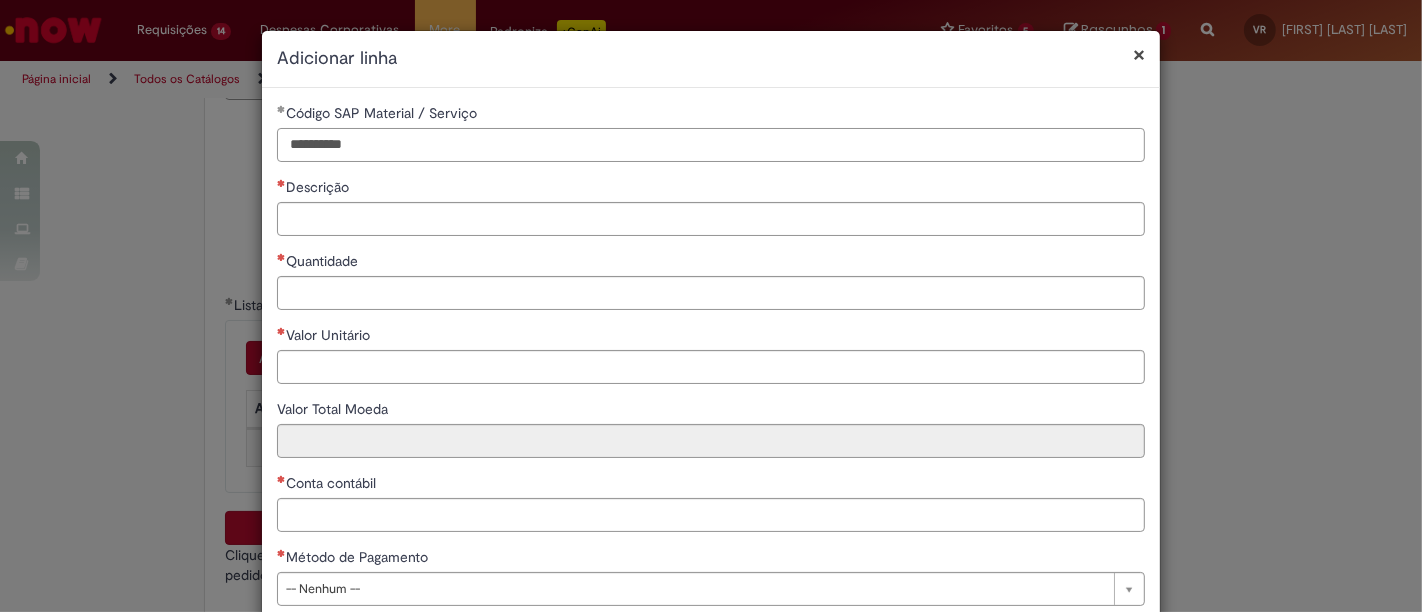 drag, startPoint x: 99, startPoint y: 198, endPoint x: 359, endPoint y: 176, distance: 260.9291 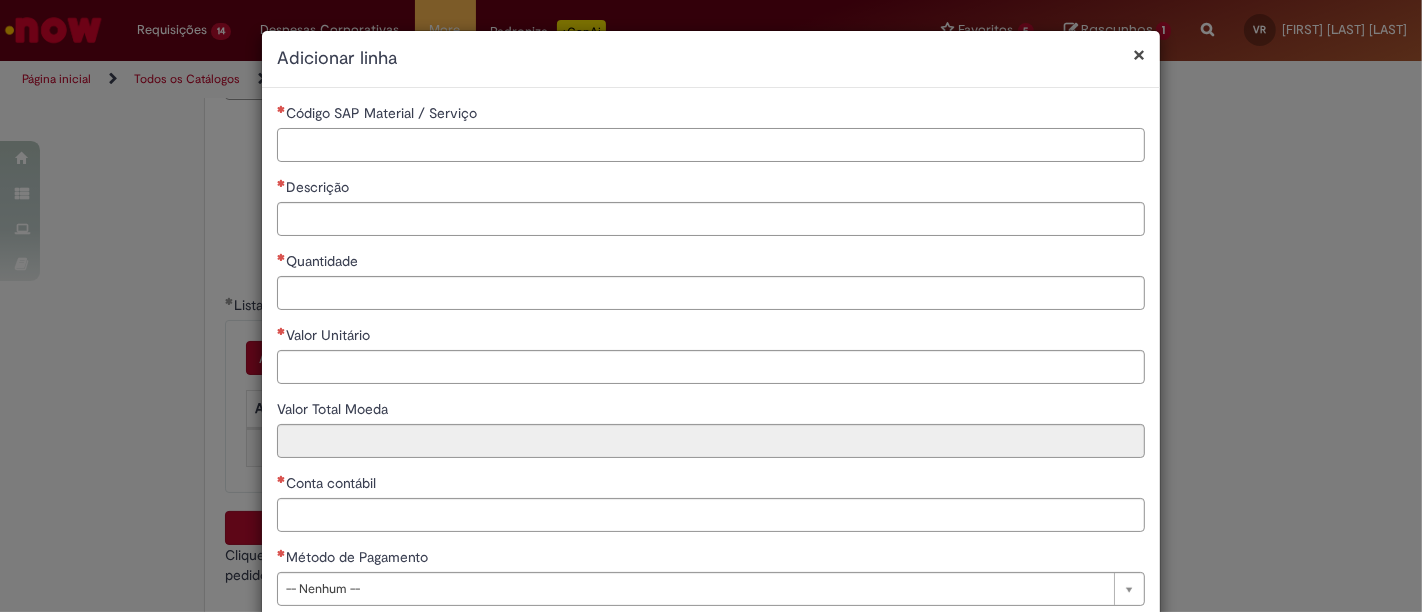 click on "Código SAP Material / Serviço" at bounding box center (711, 145) 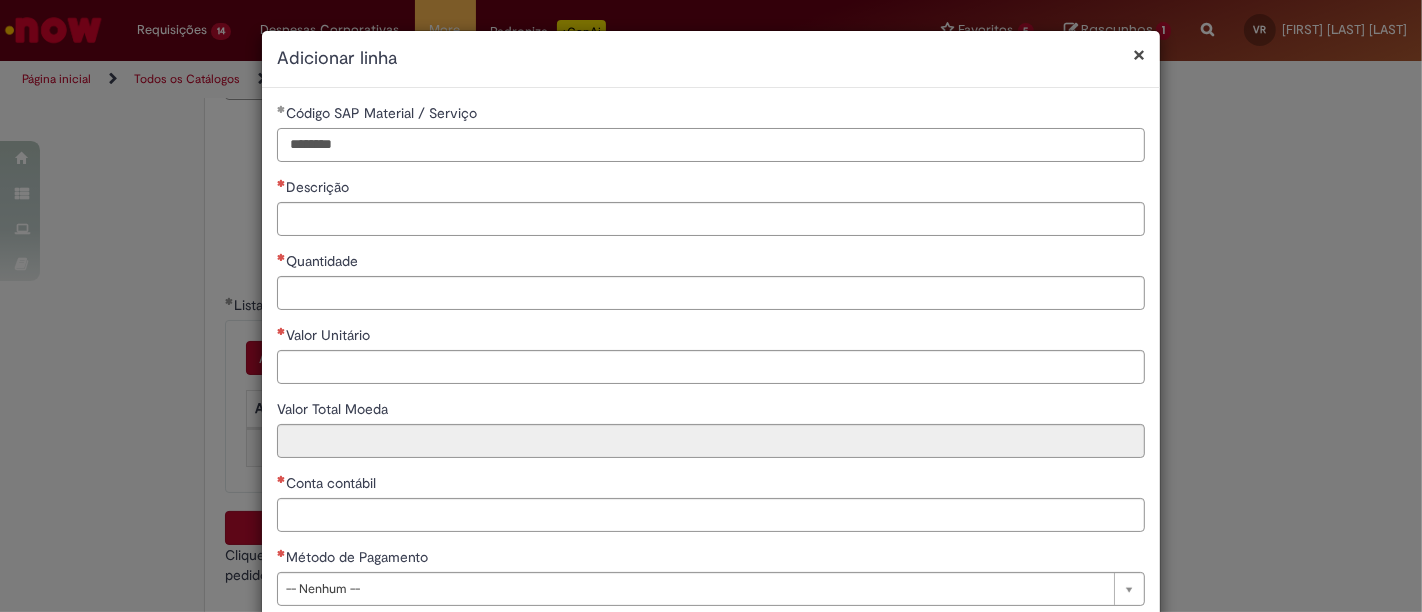 type on "********" 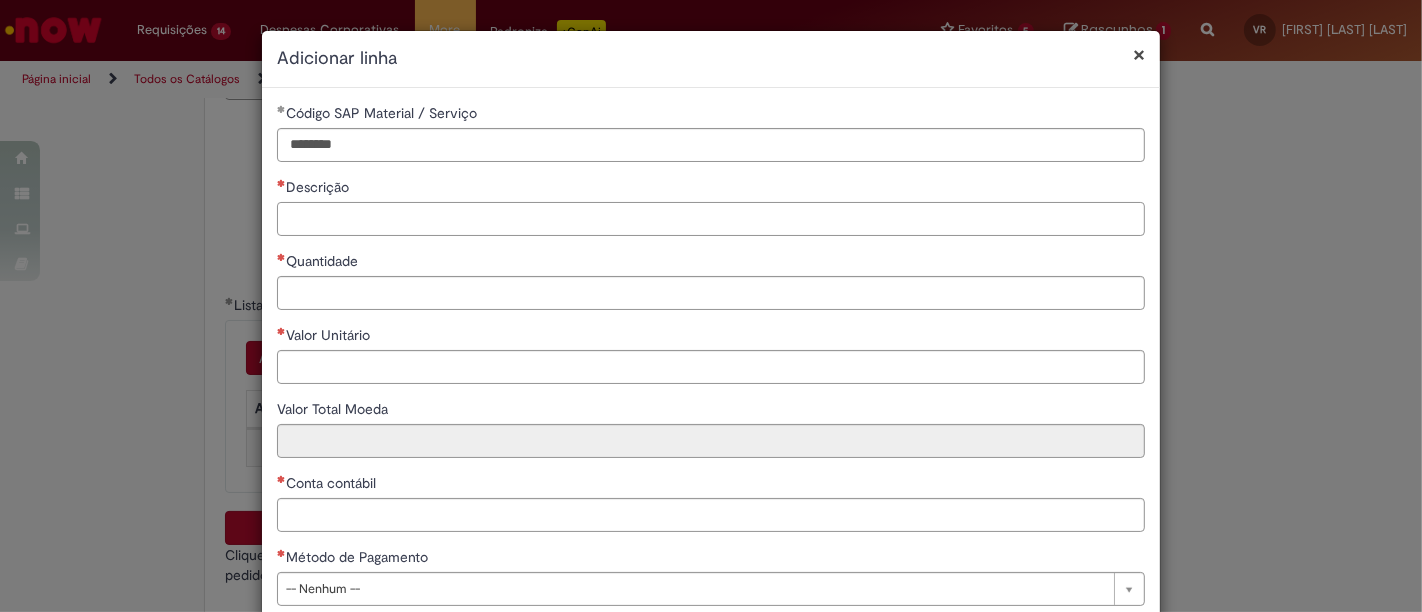 click on "Descrição" at bounding box center [711, 219] 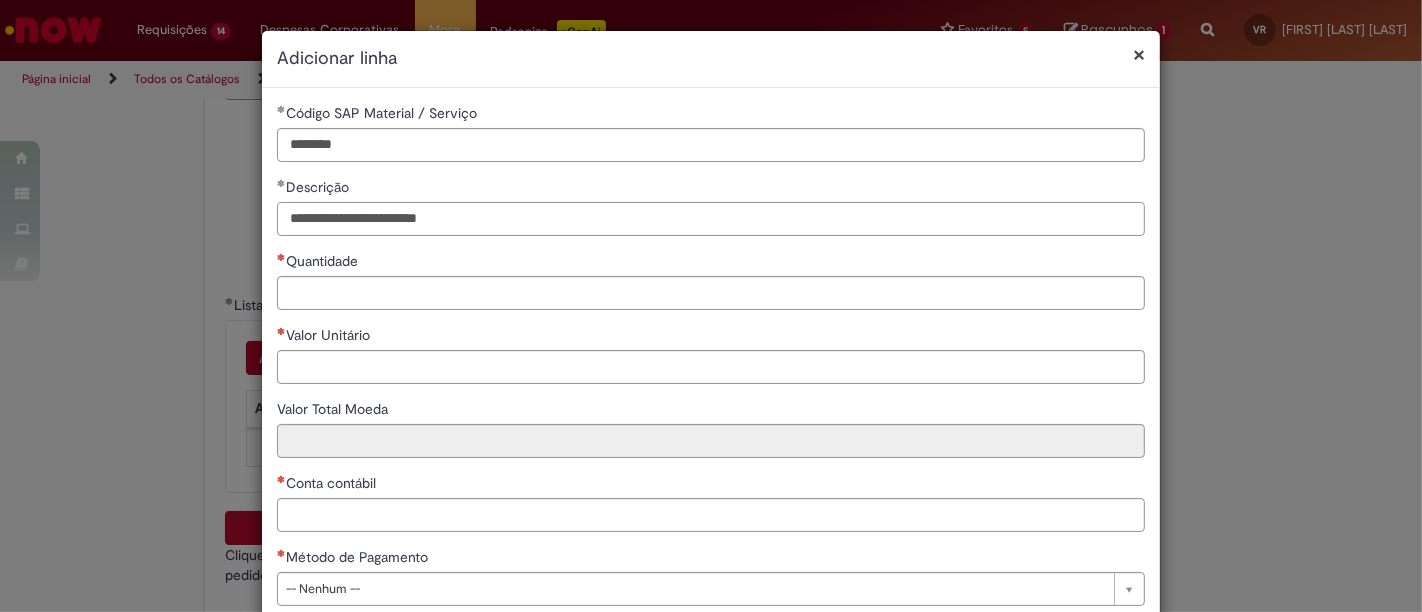 type on "**********" 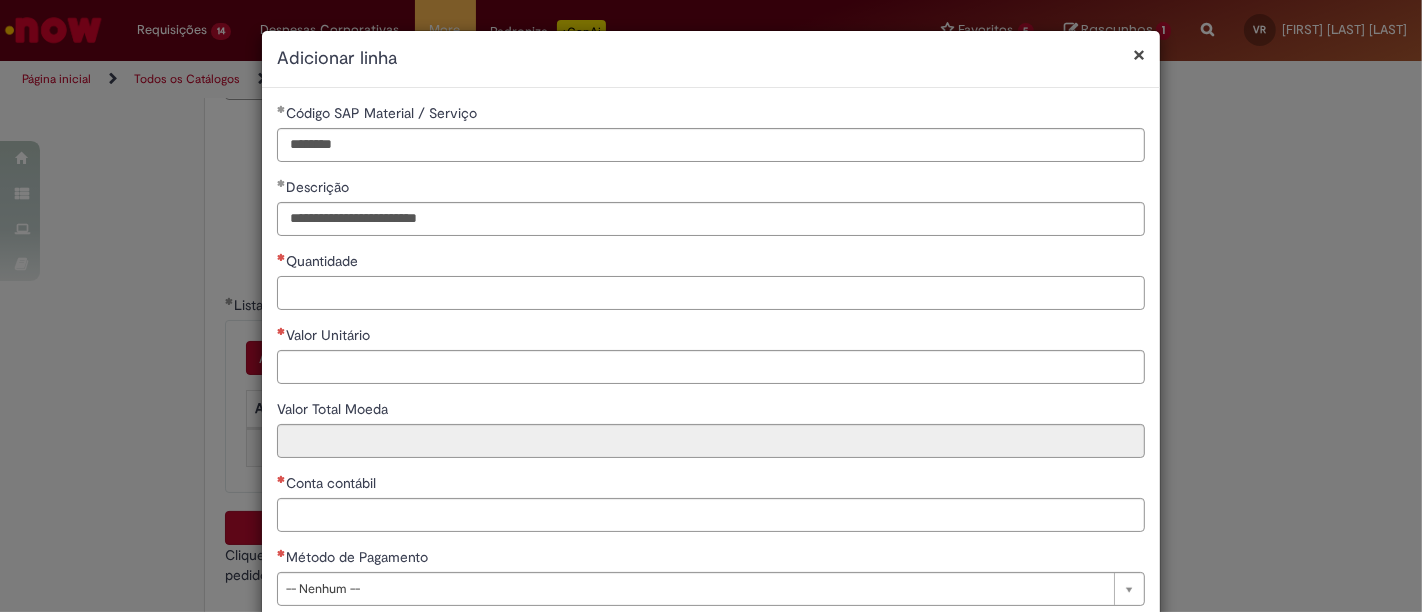 click on "Quantidade" at bounding box center [711, 293] 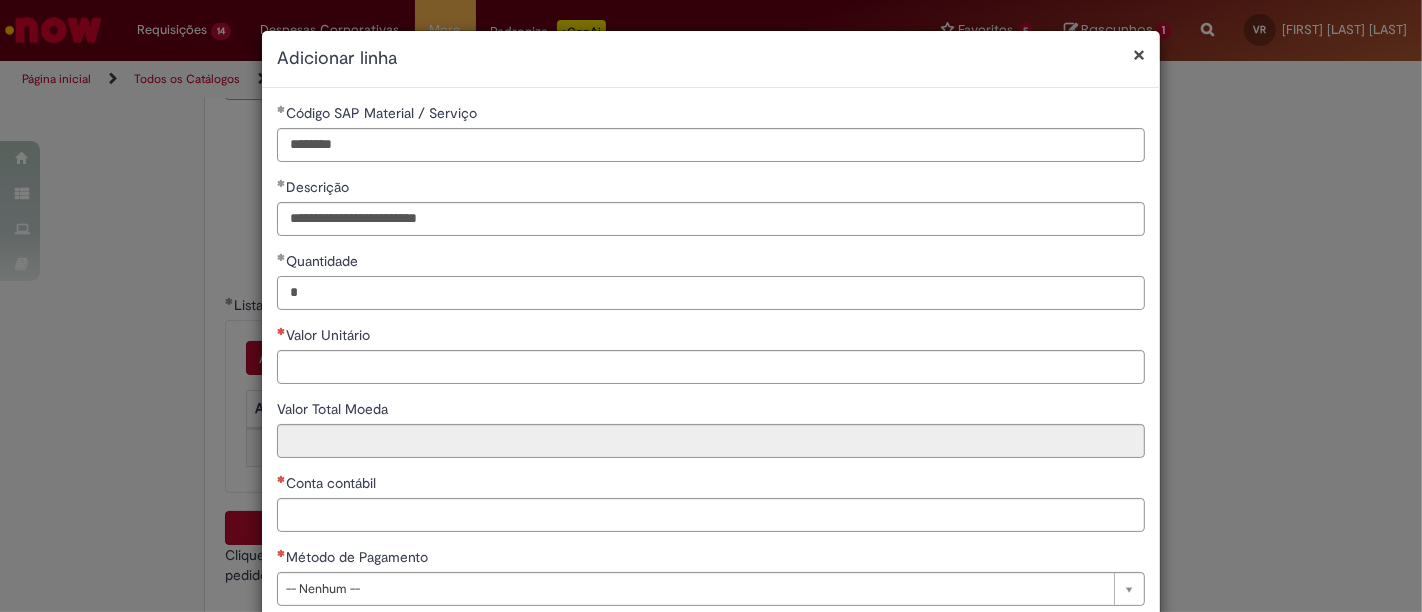 type on "*" 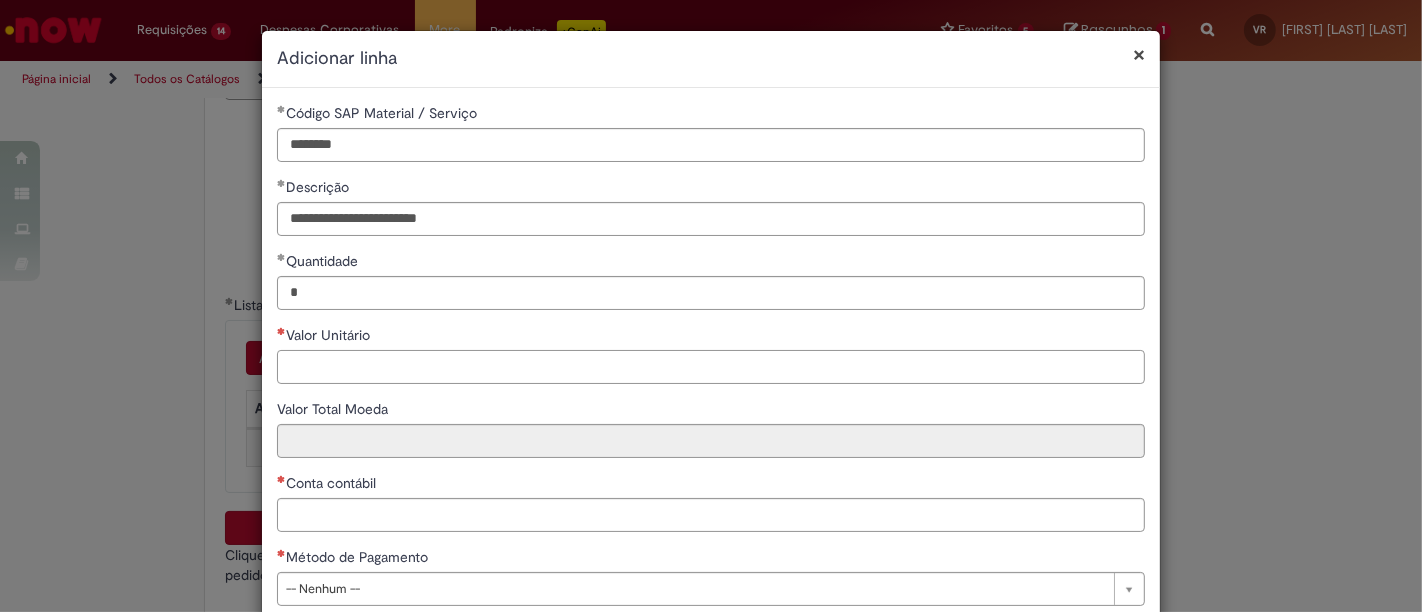 click on "Valor Unitário" at bounding box center [711, 367] 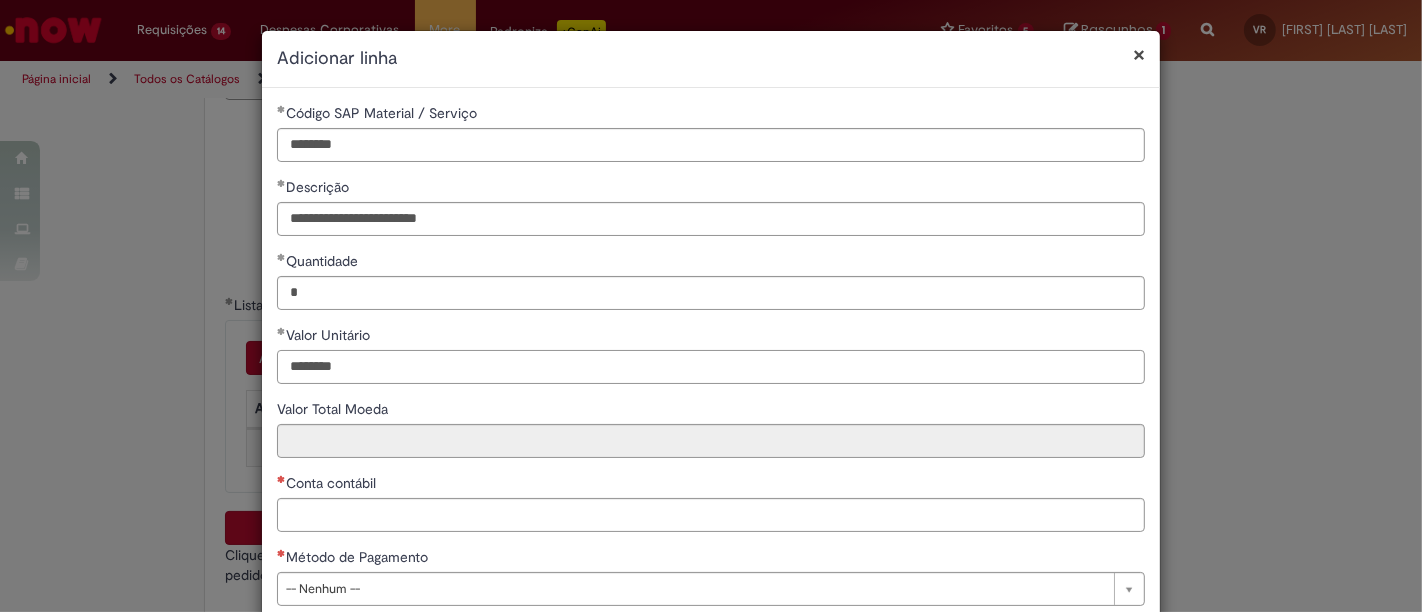click on "********" at bounding box center [711, 367] 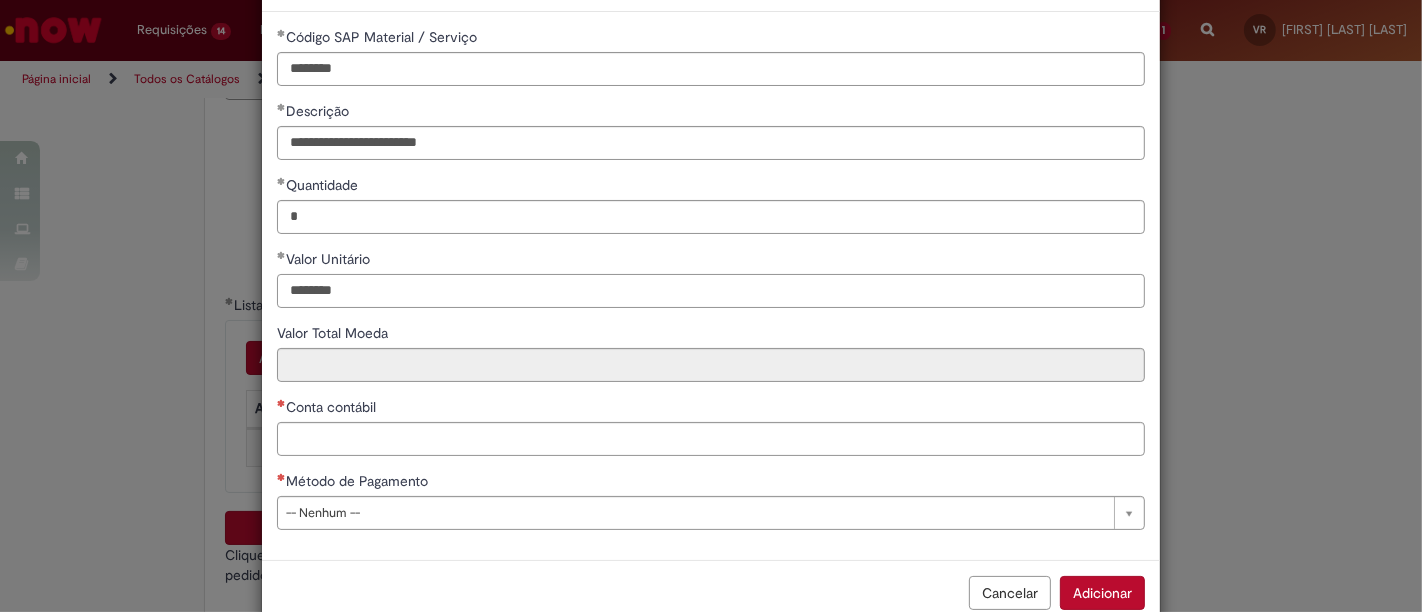 scroll, scrollTop: 111, scrollLeft: 0, axis: vertical 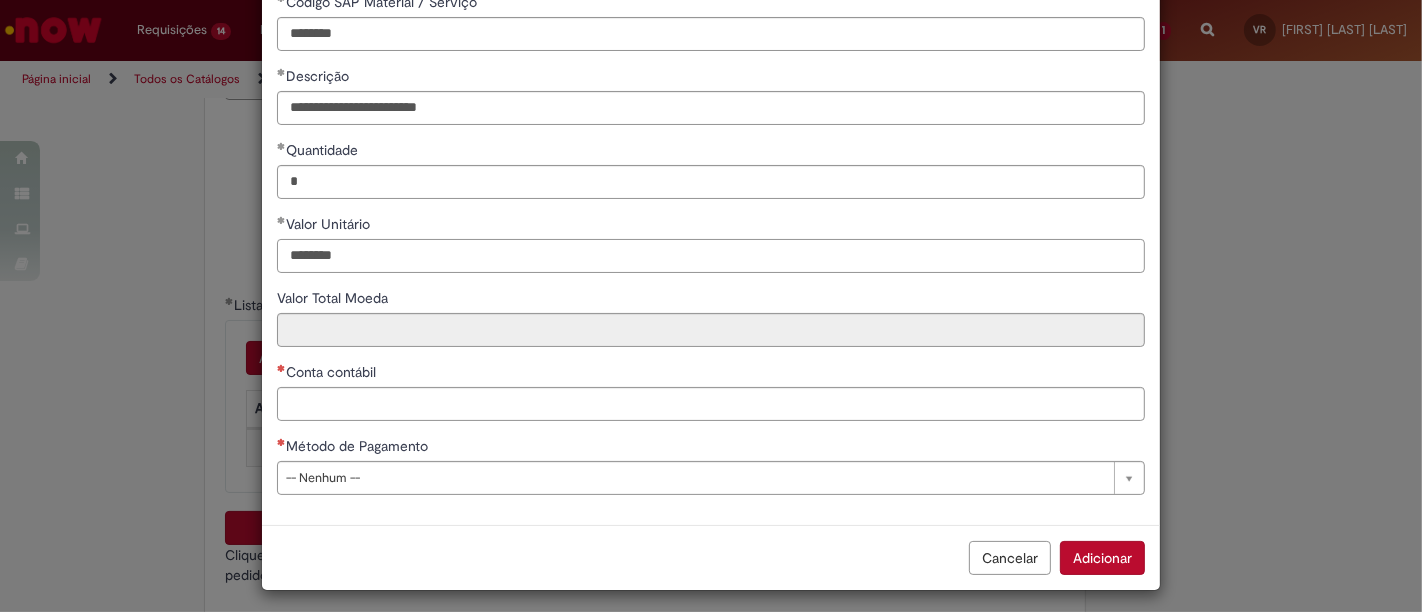 type on "********" 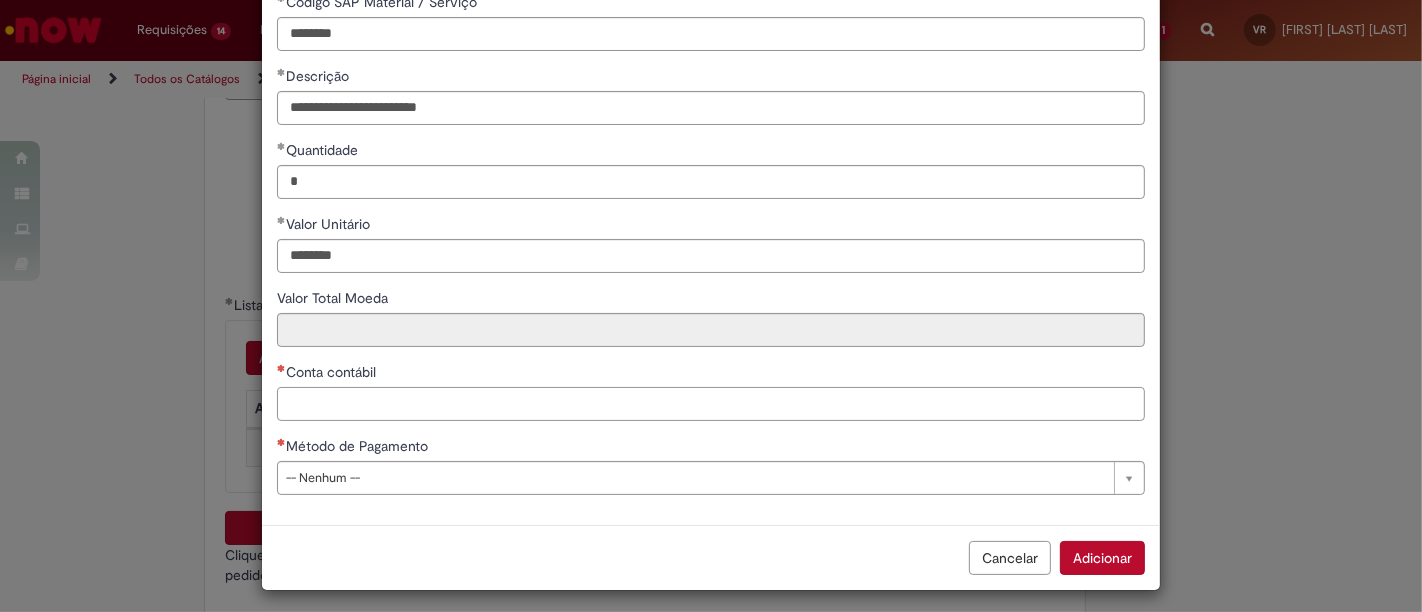 click on "Conta contábil" at bounding box center [711, 404] 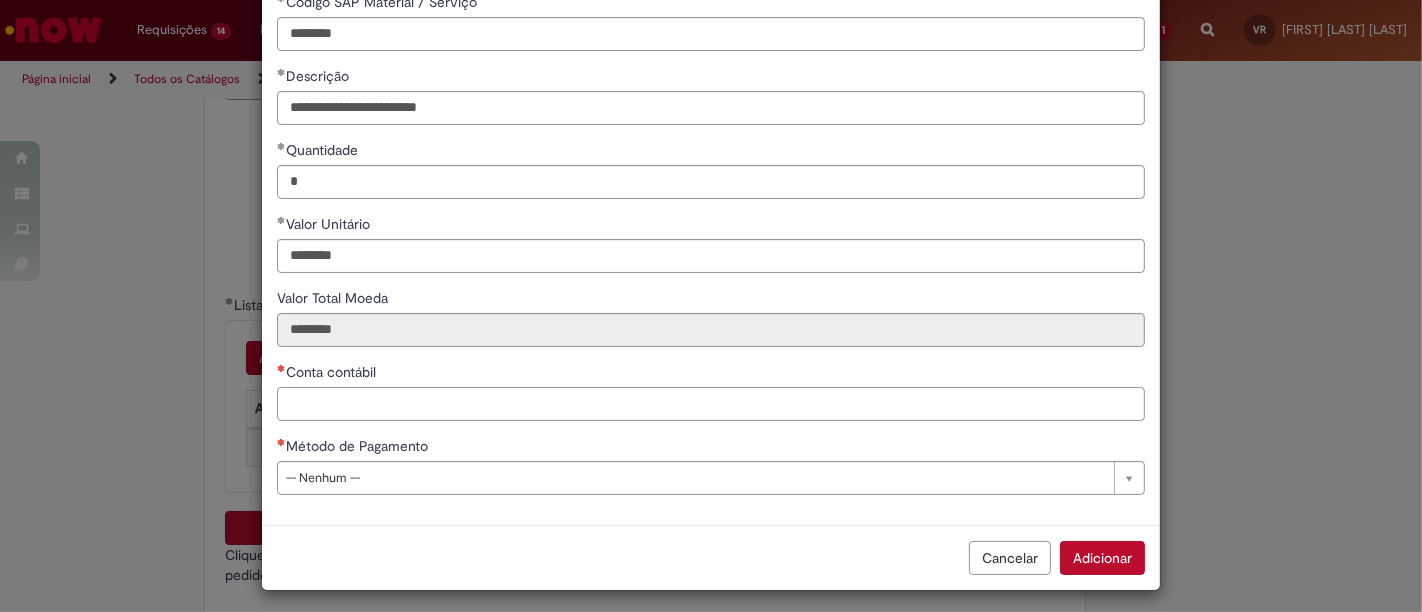 click on "Conta contábil" at bounding box center (711, 404) 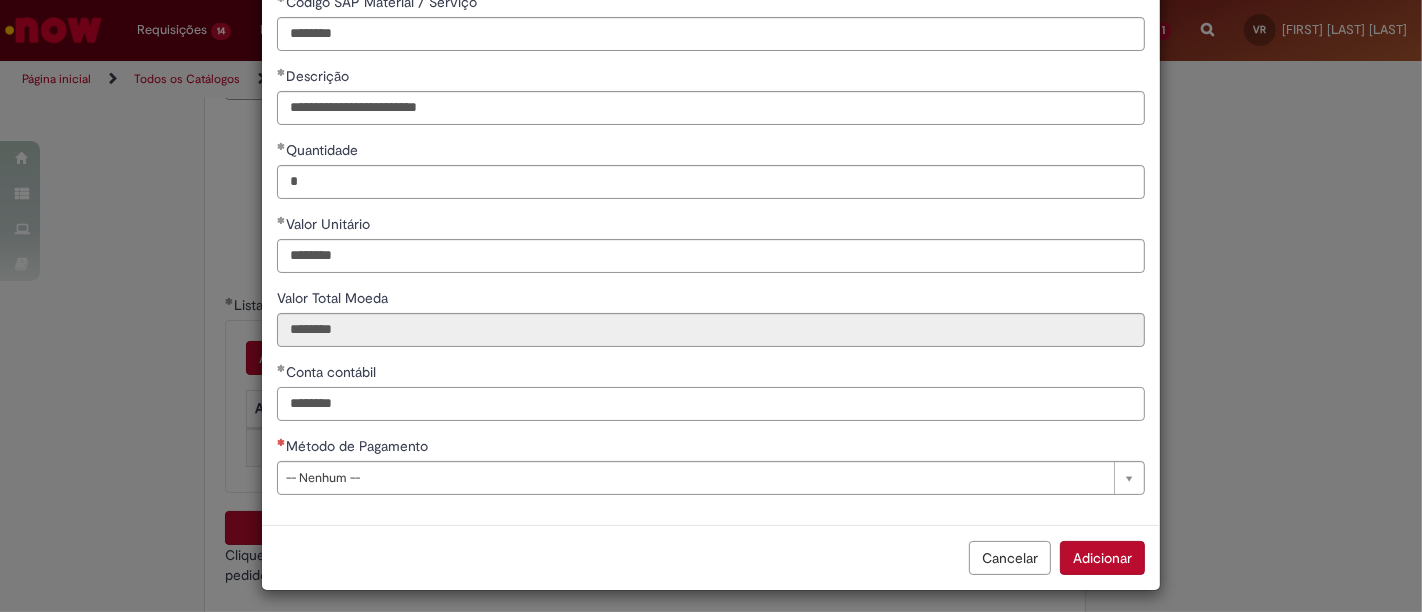 type on "********" 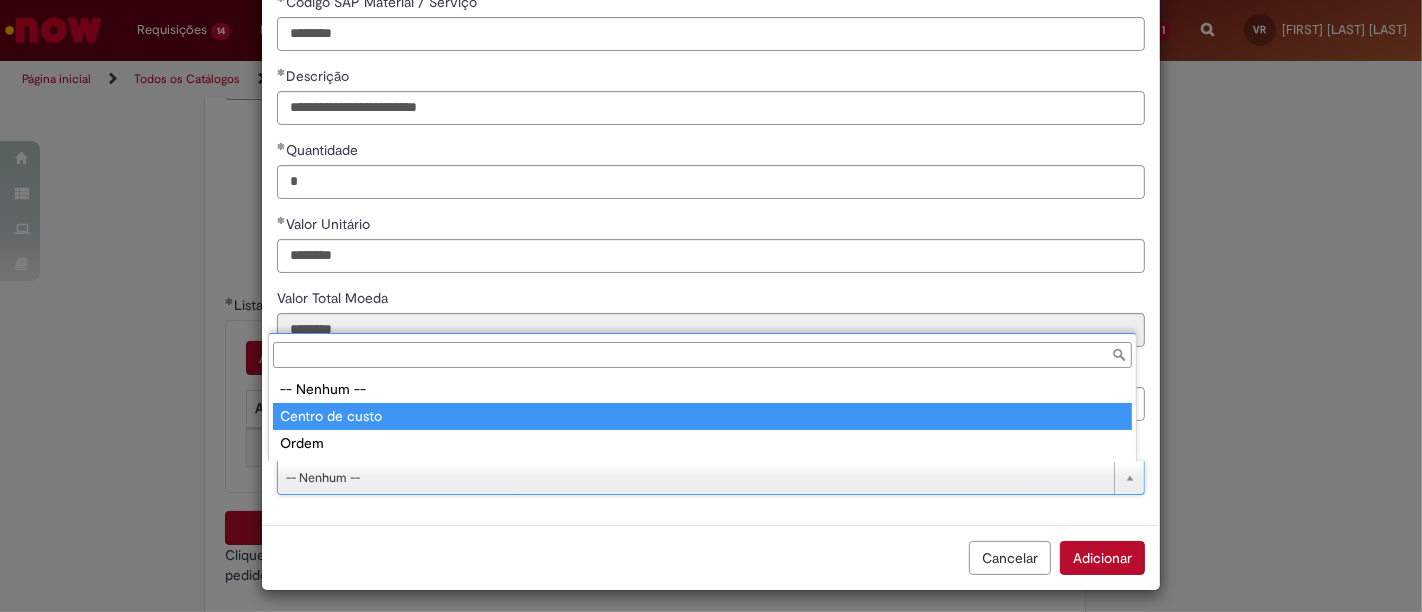 type on "**********" 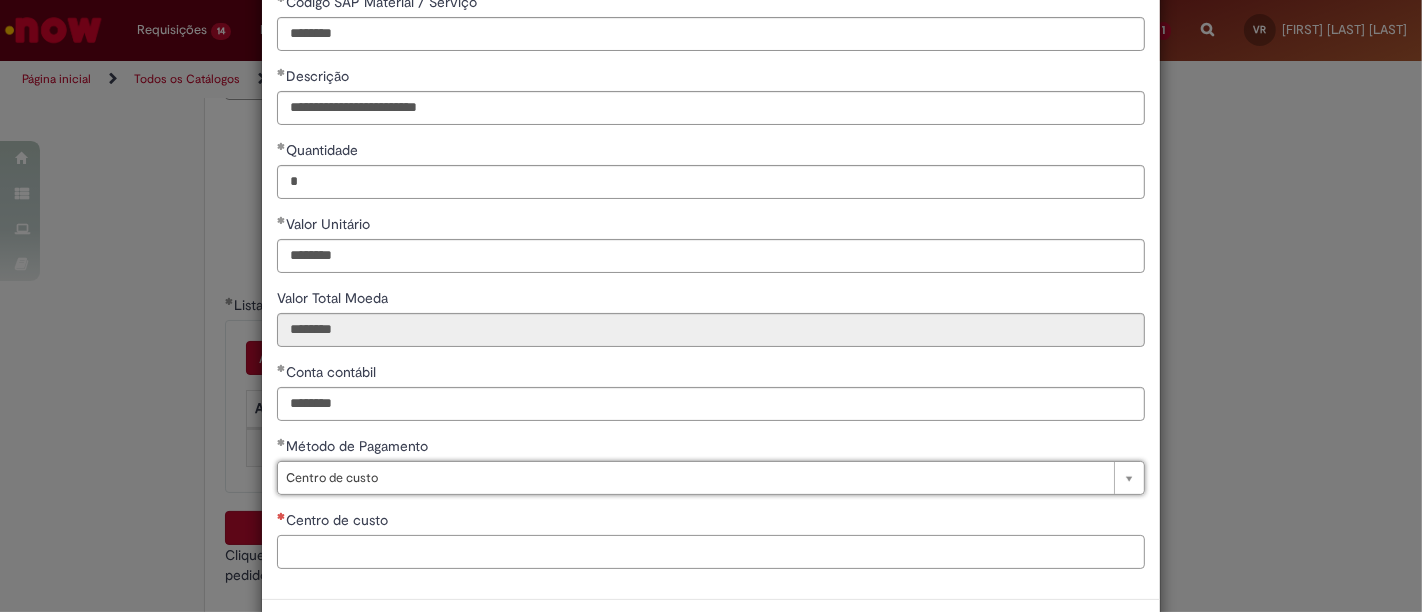 click on "Centro de custo" at bounding box center (711, 552) 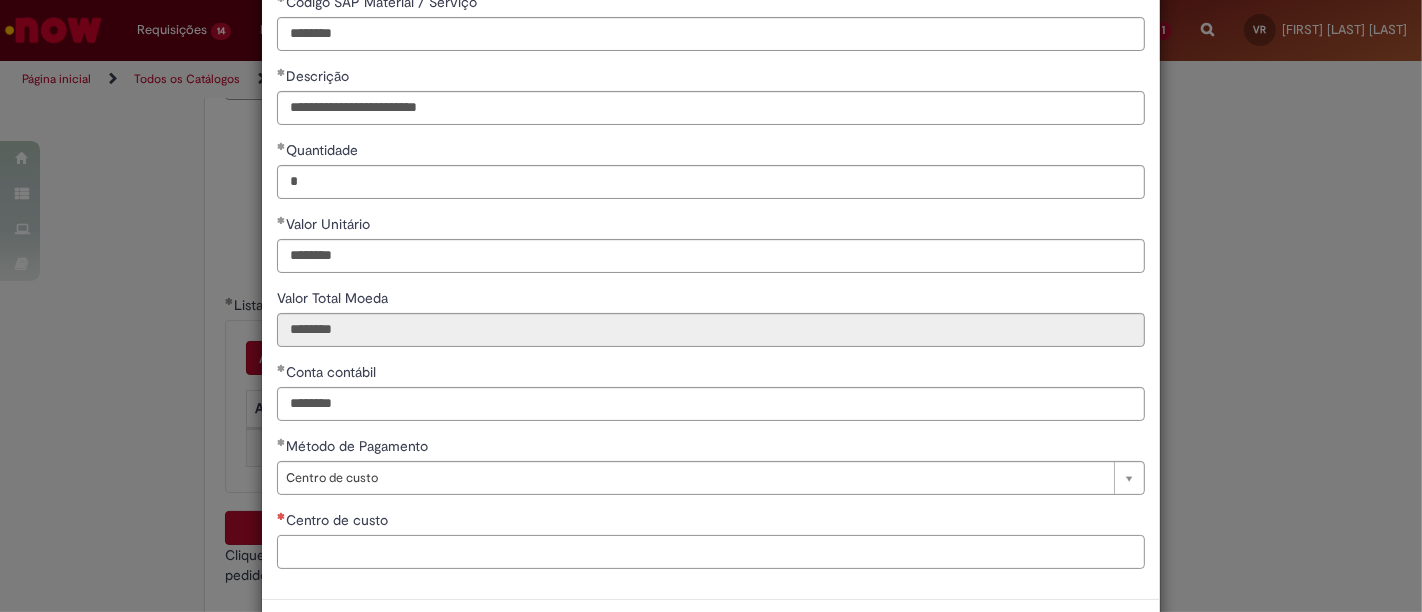click on "Centro de custo" at bounding box center (711, 552) 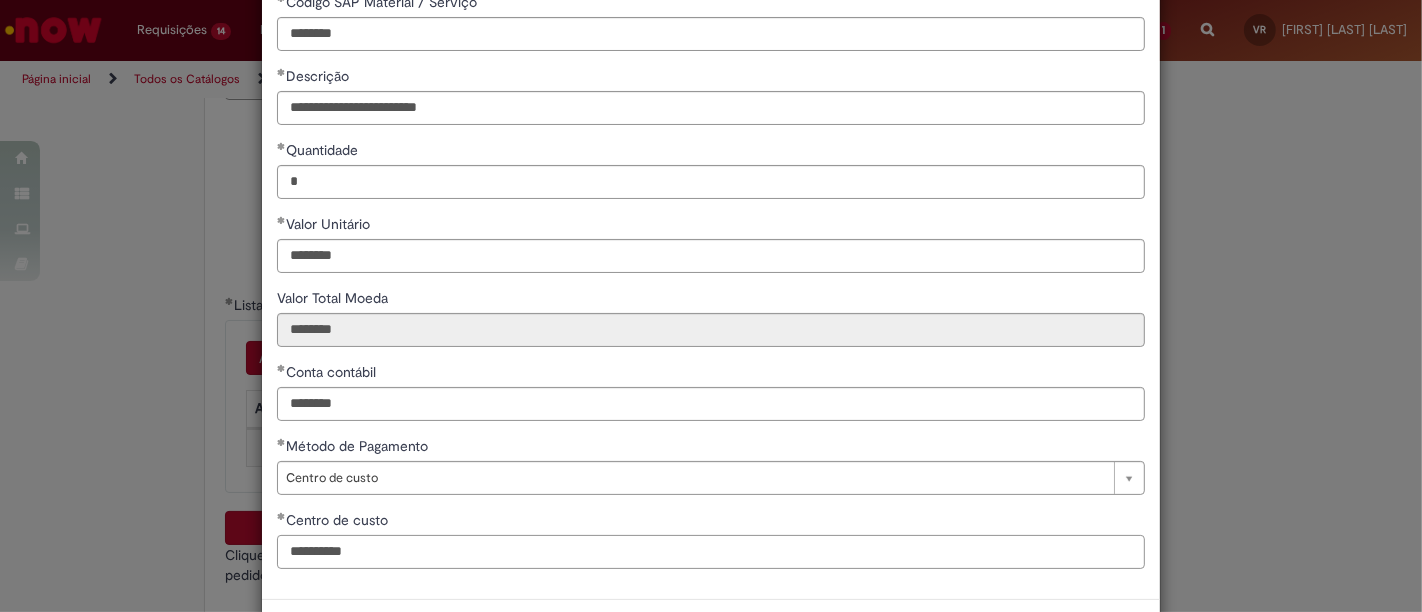 type on "**********" 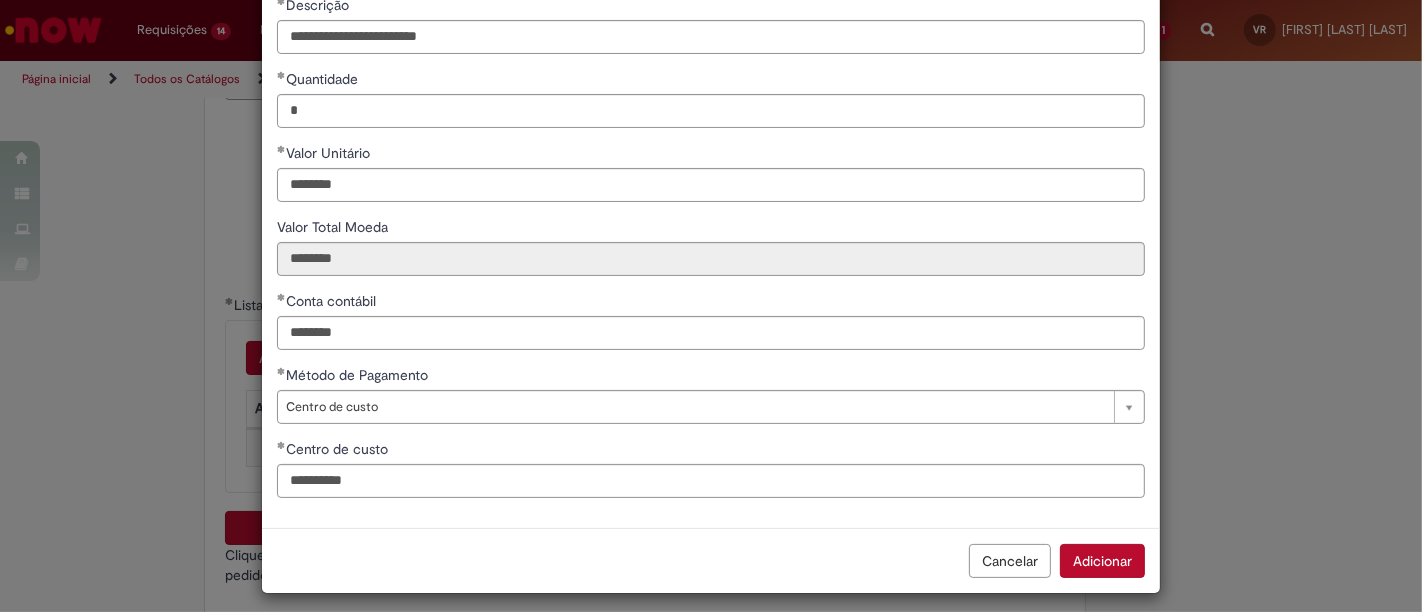 scroll, scrollTop: 192, scrollLeft: 0, axis: vertical 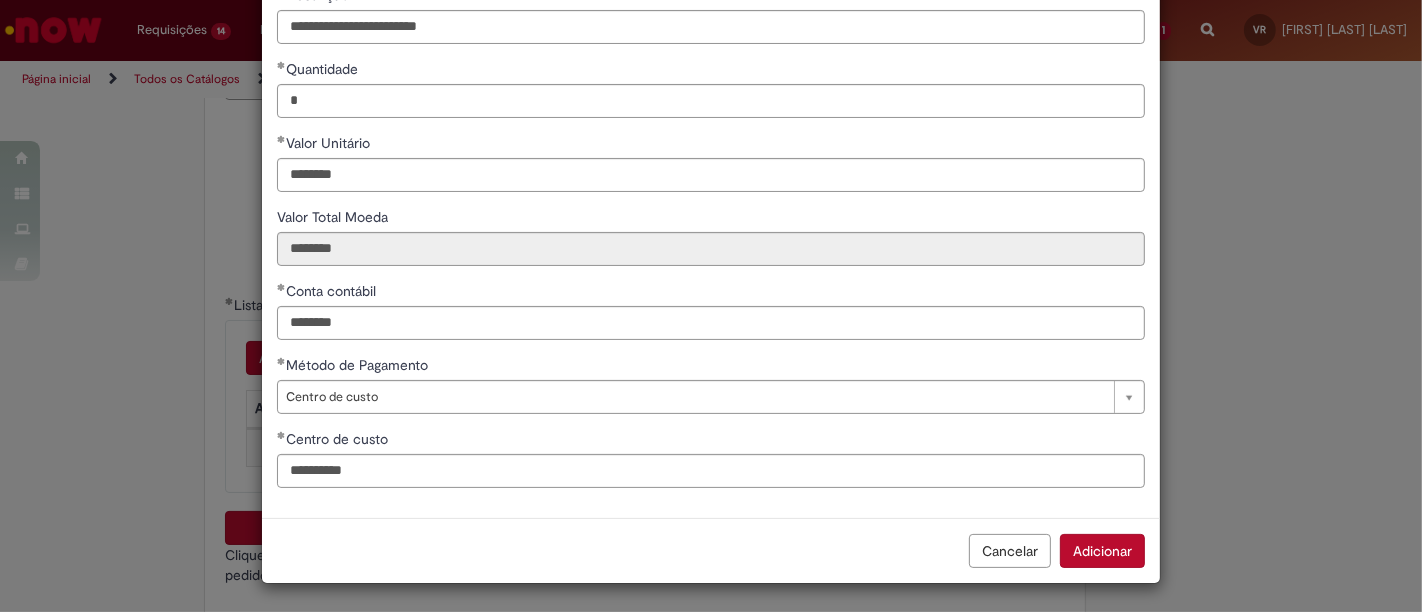 click on "Adicionar" at bounding box center (1102, 551) 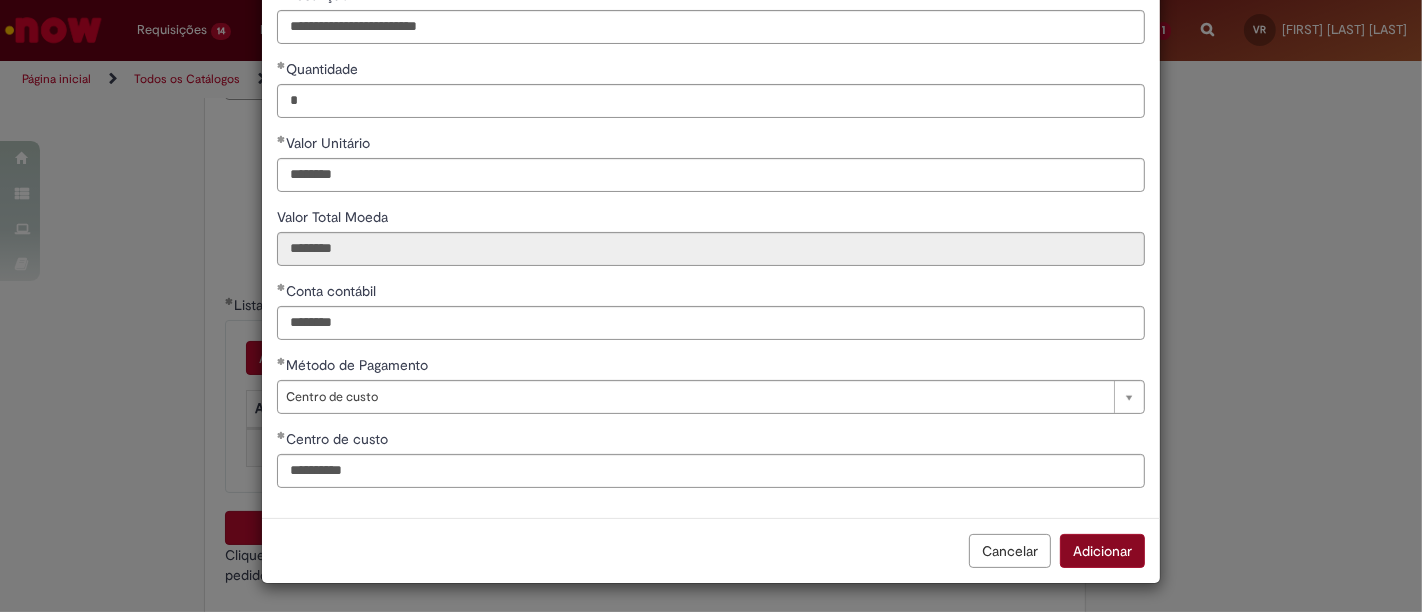 scroll, scrollTop: 191, scrollLeft: 0, axis: vertical 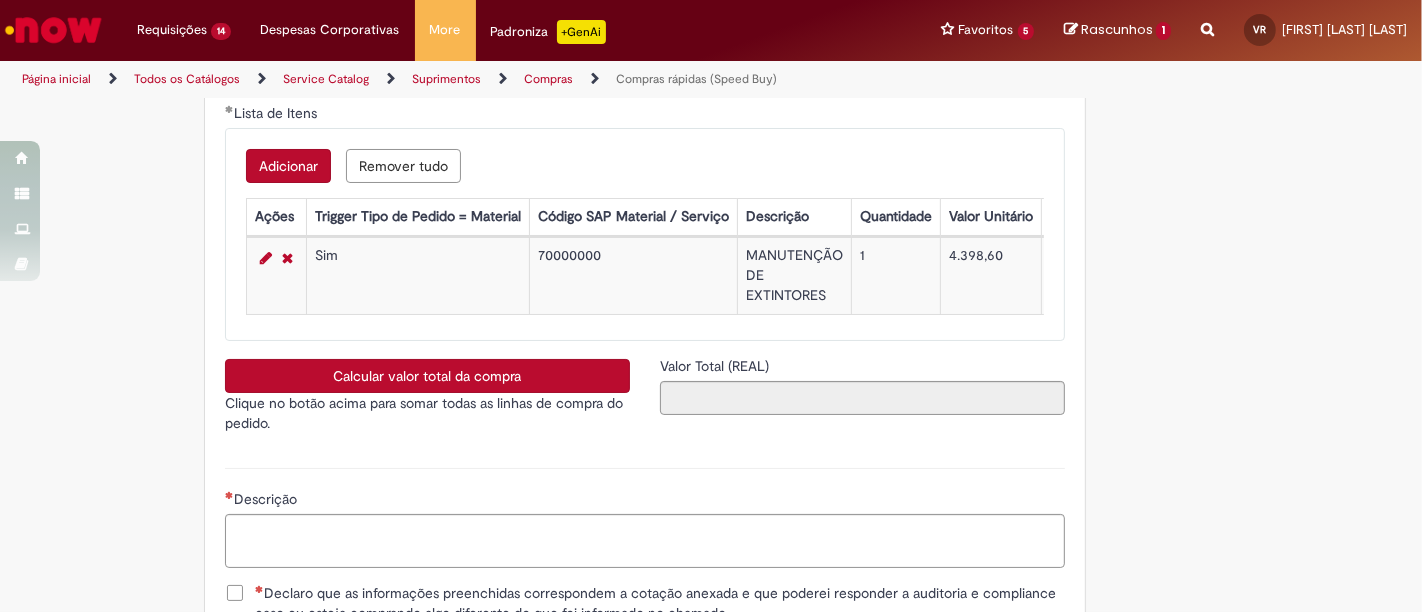 click on "Calcular valor total da compra" at bounding box center (427, 376) 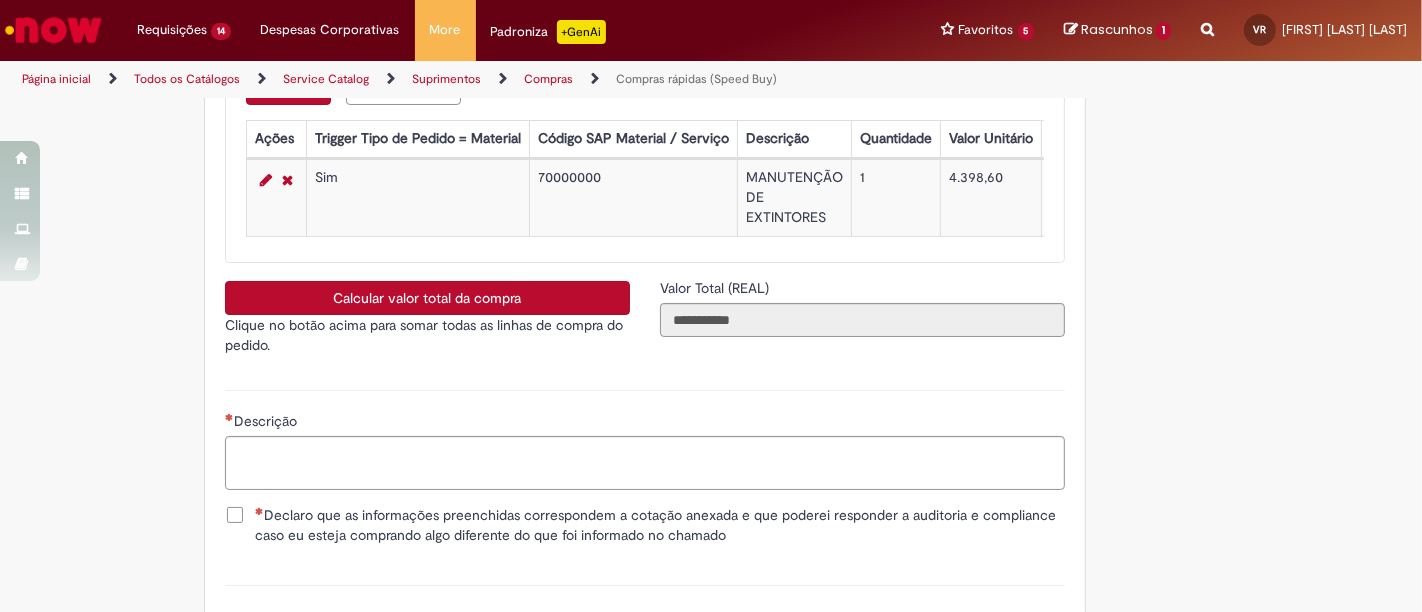 scroll, scrollTop: 3453, scrollLeft: 0, axis: vertical 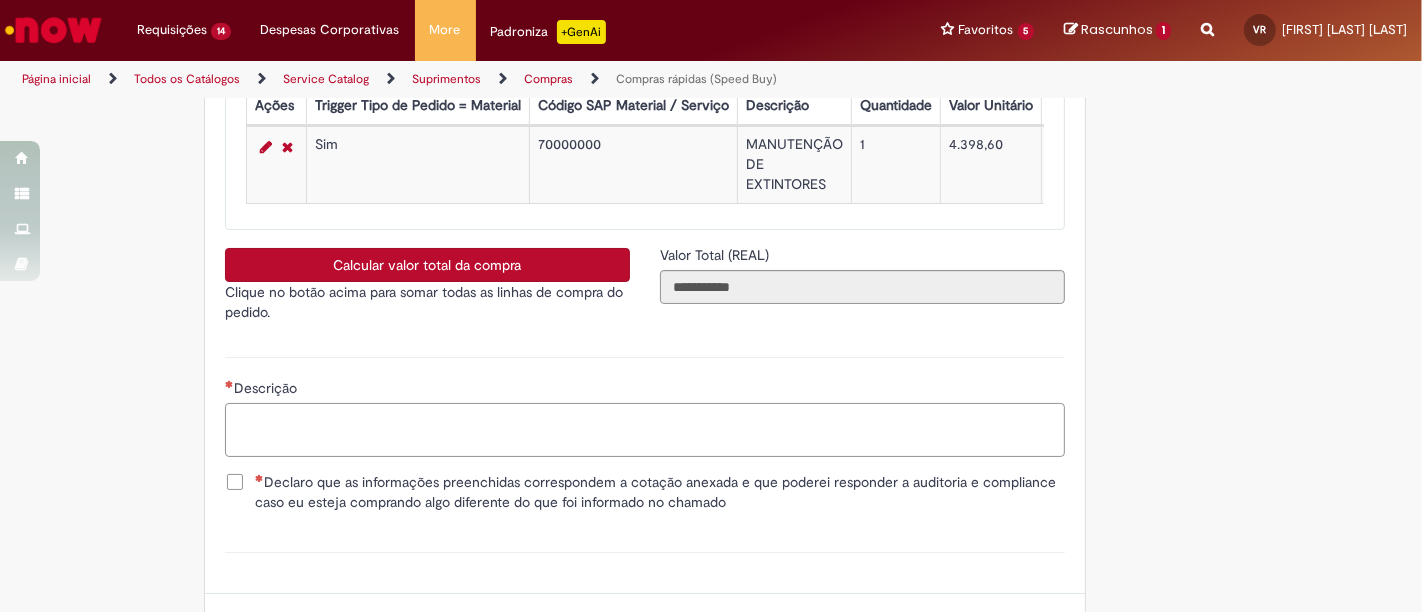 click on "Descrição" at bounding box center [645, 429] 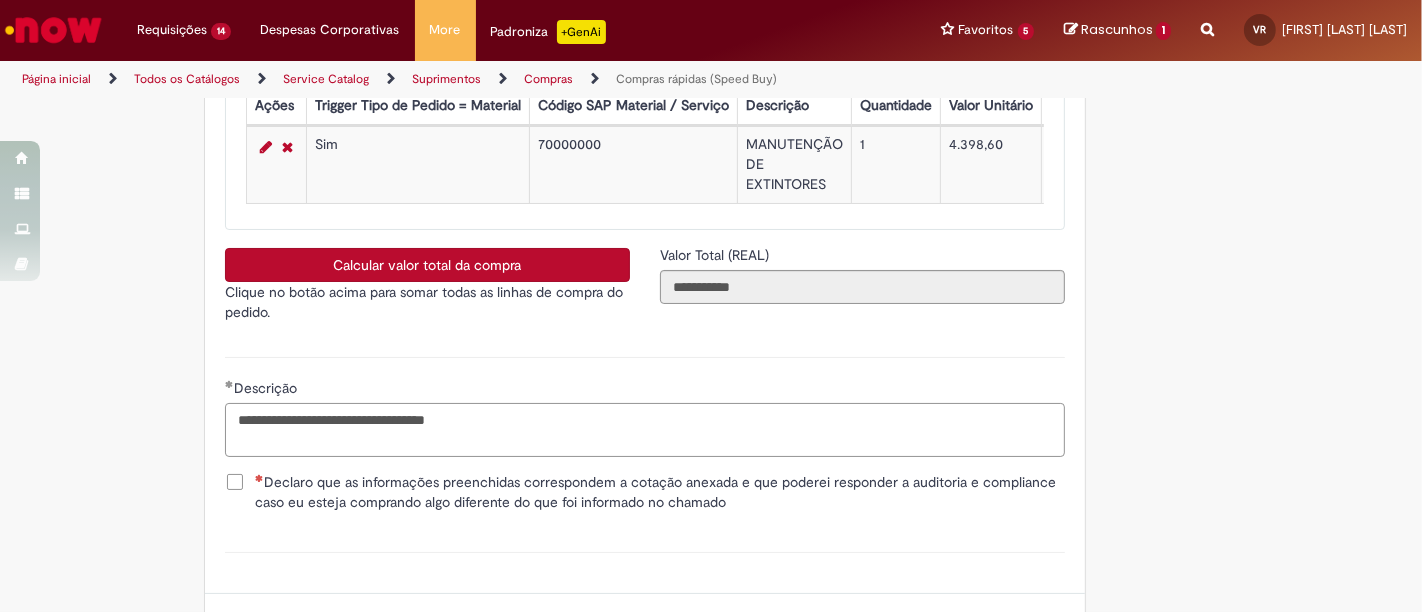 scroll, scrollTop: 3652, scrollLeft: 0, axis: vertical 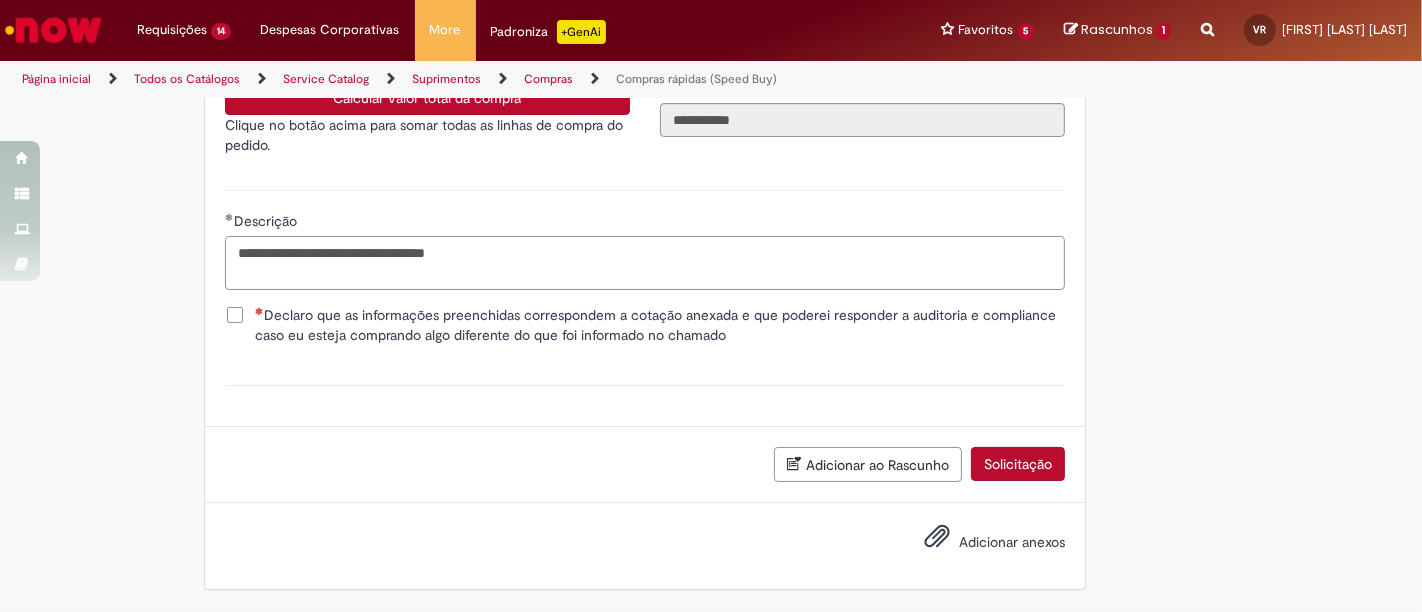 type on "**********" 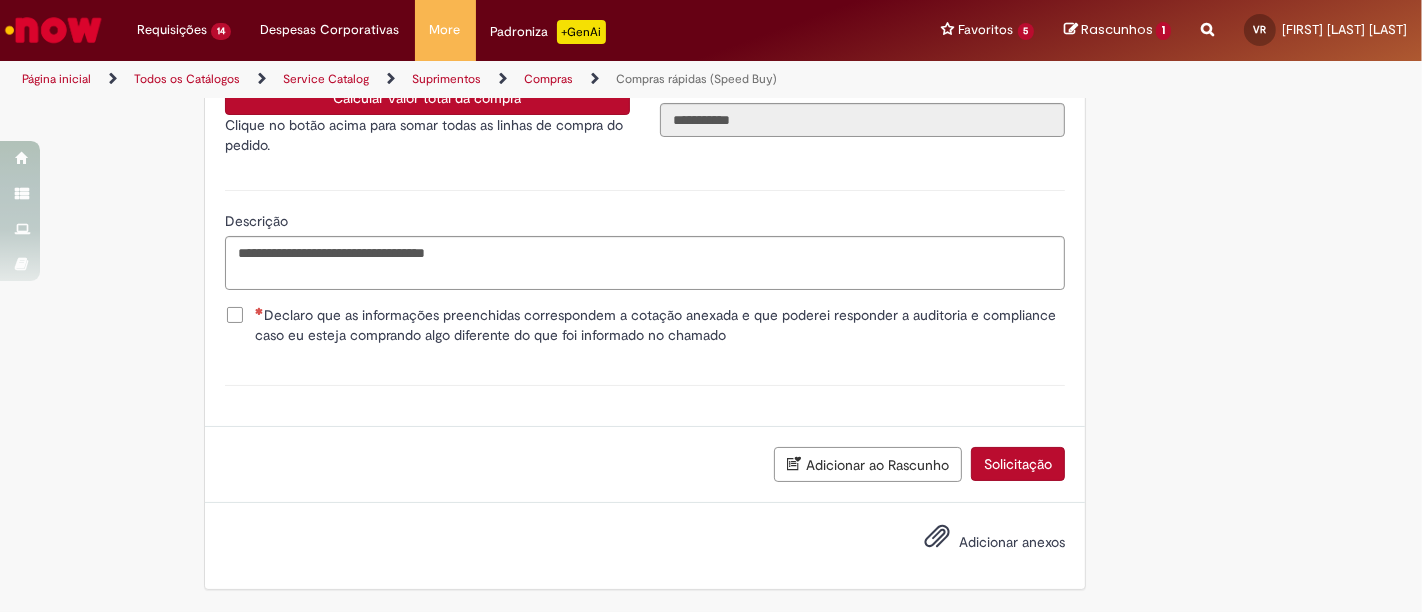 click on "Declaro que as informações preenchidas correspondem a cotação anexada e que poderei responder a auditoria e compliance caso eu esteja comprando algo diferente do que foi informado no chamado" at bounding box center (660, 325) 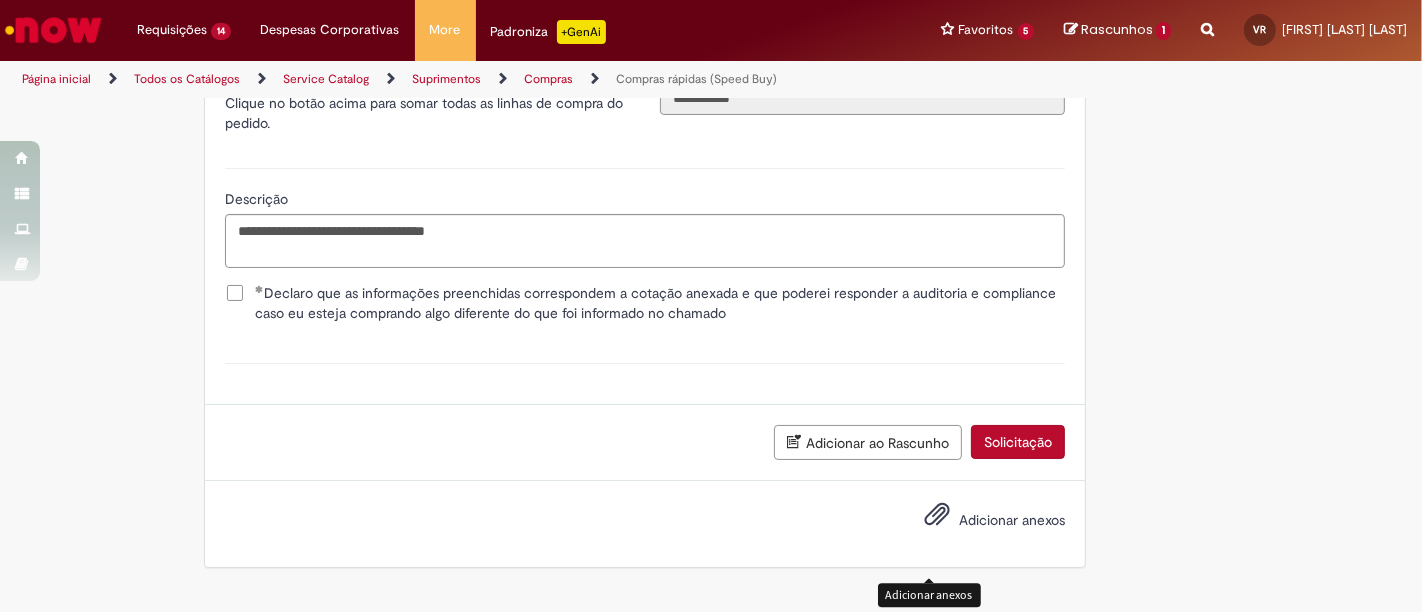 click at bounding box center (937, 515) 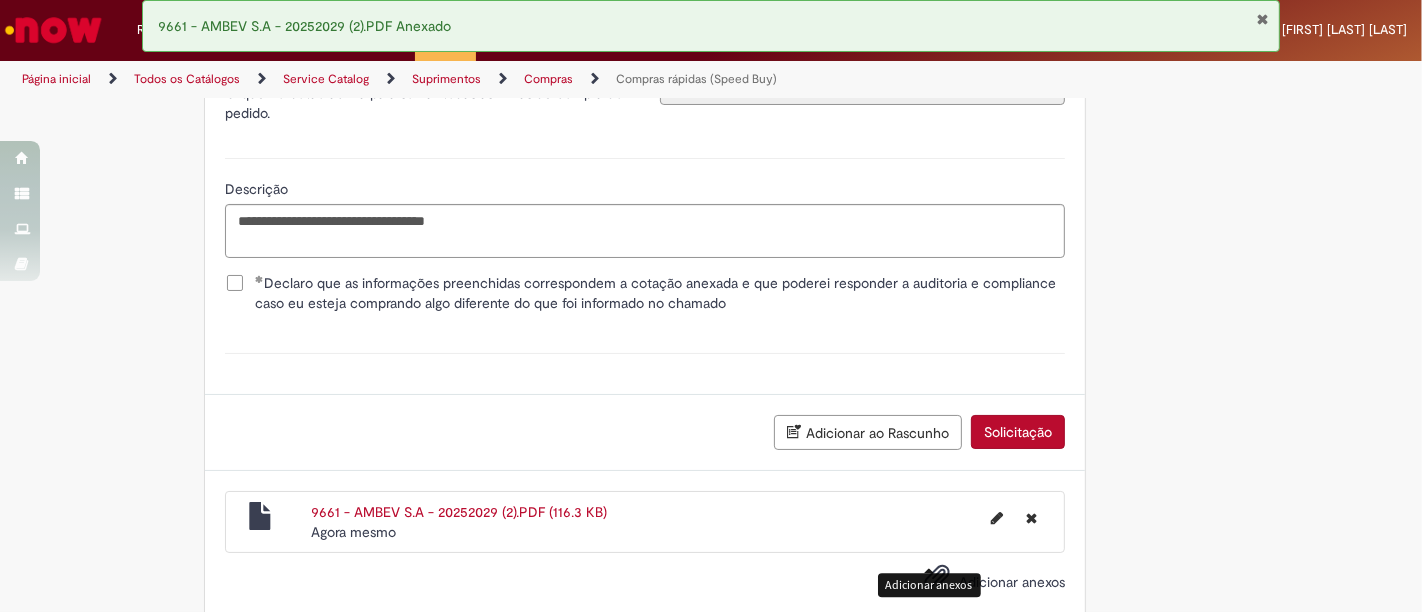 scroll, scrollTop: 3723, scrollLeft: 0, axis: vertical 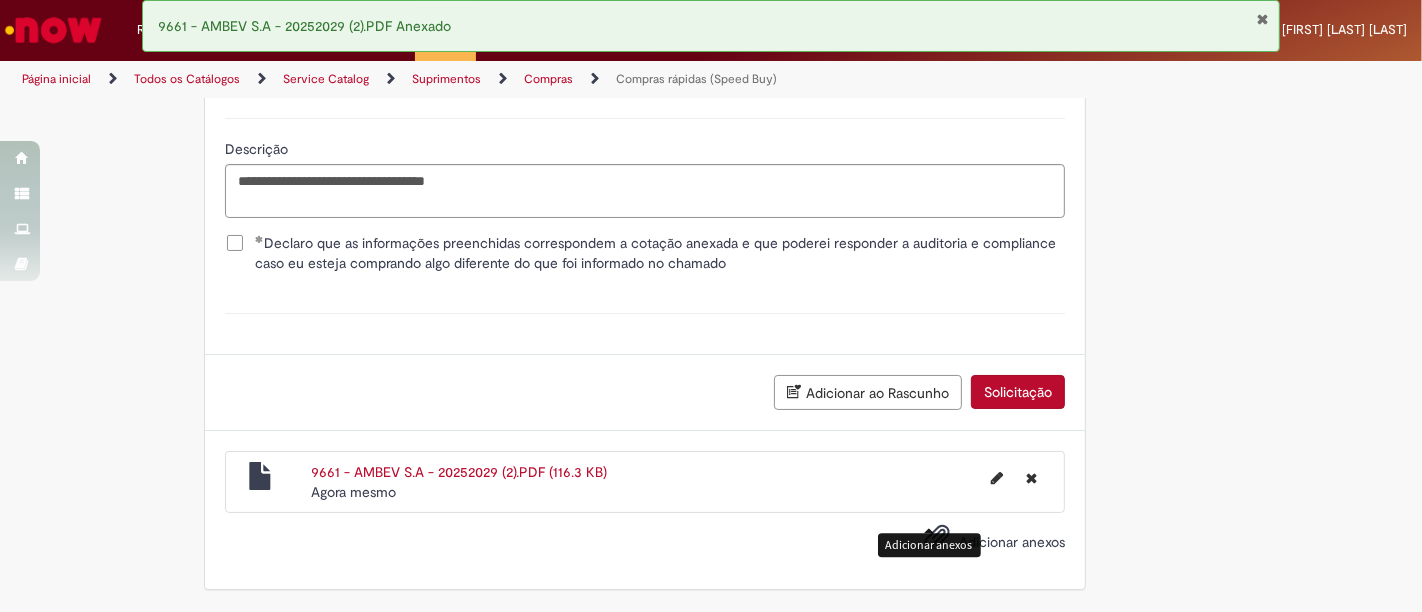 click on "[NUMBER] - AMBEV S.A - [YEAR].PDF (116.3 KB)" at bounding box center (459, 472) 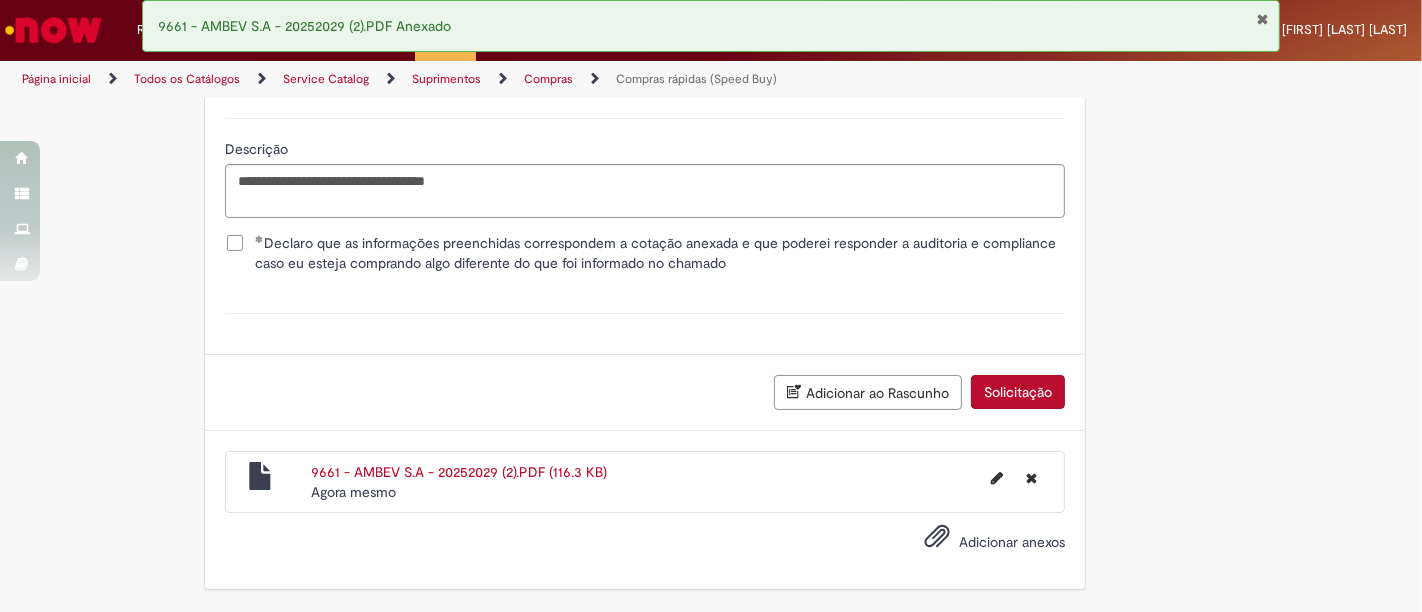 click on "Solicitação" at bounding box center [1018, 392] 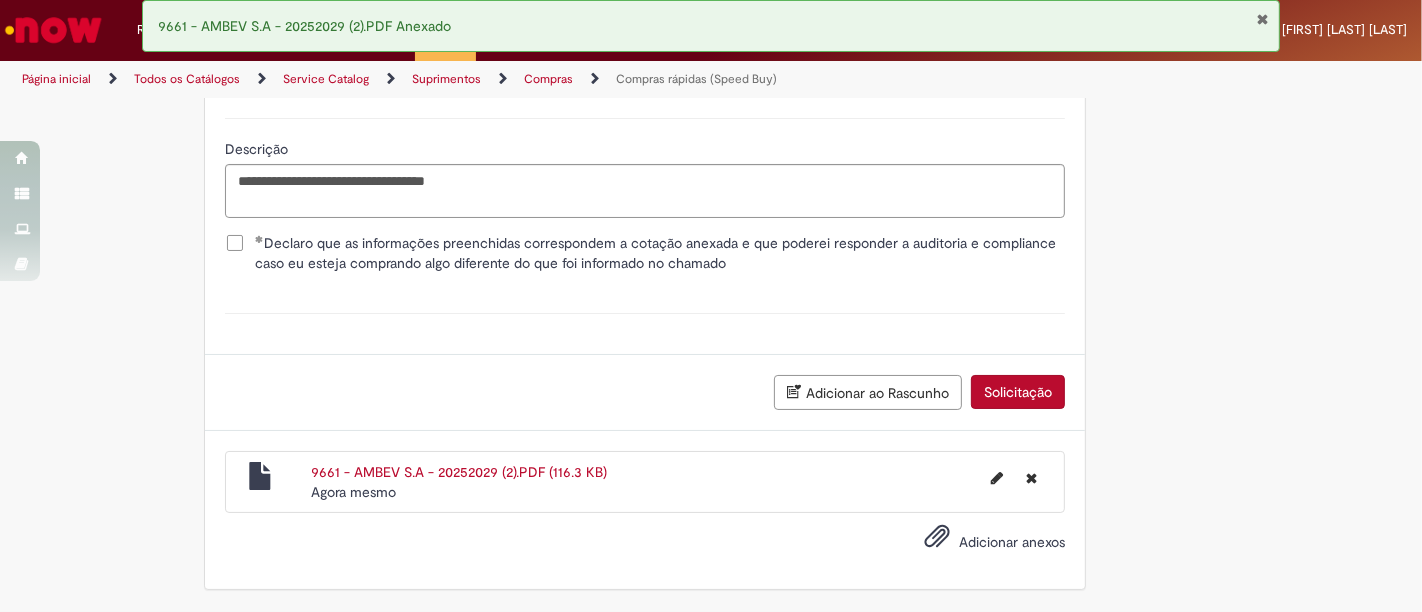 scroll, scrollTop: 3678, scrollLeft: 0, axis: vertical 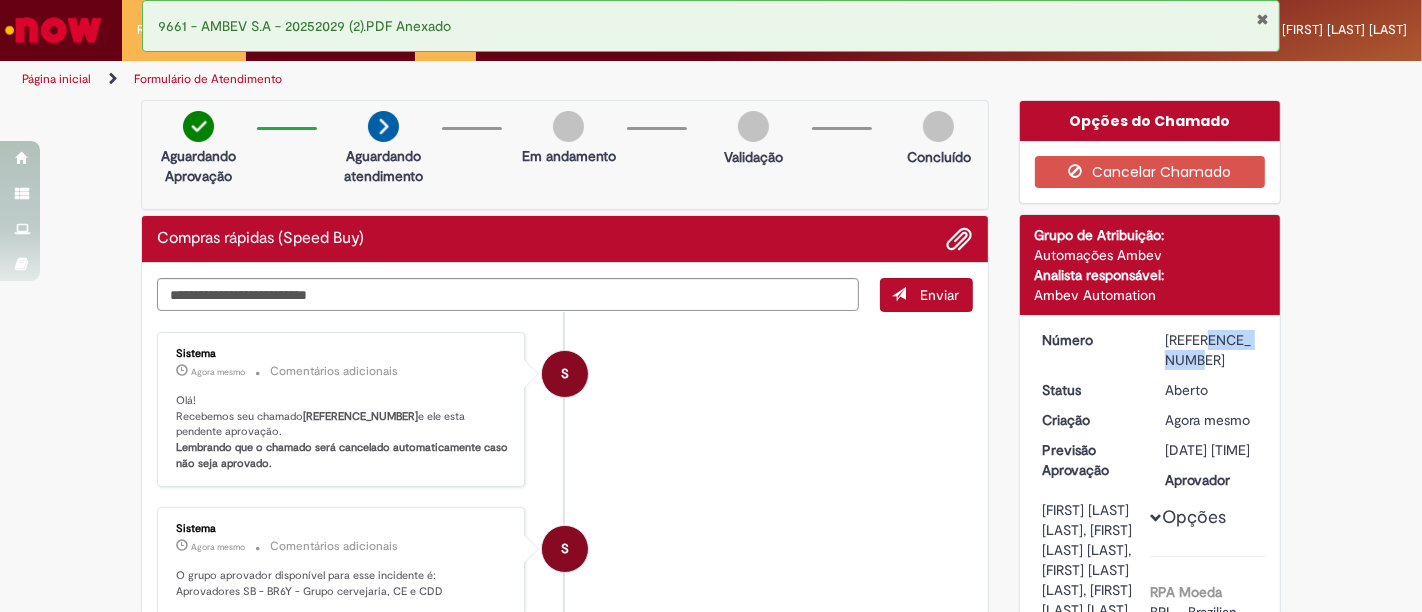 drag, startPoint x: 1222, startPoint y: 338, endPoint x: 1158, endPoint y: 335, distance: 64.070274 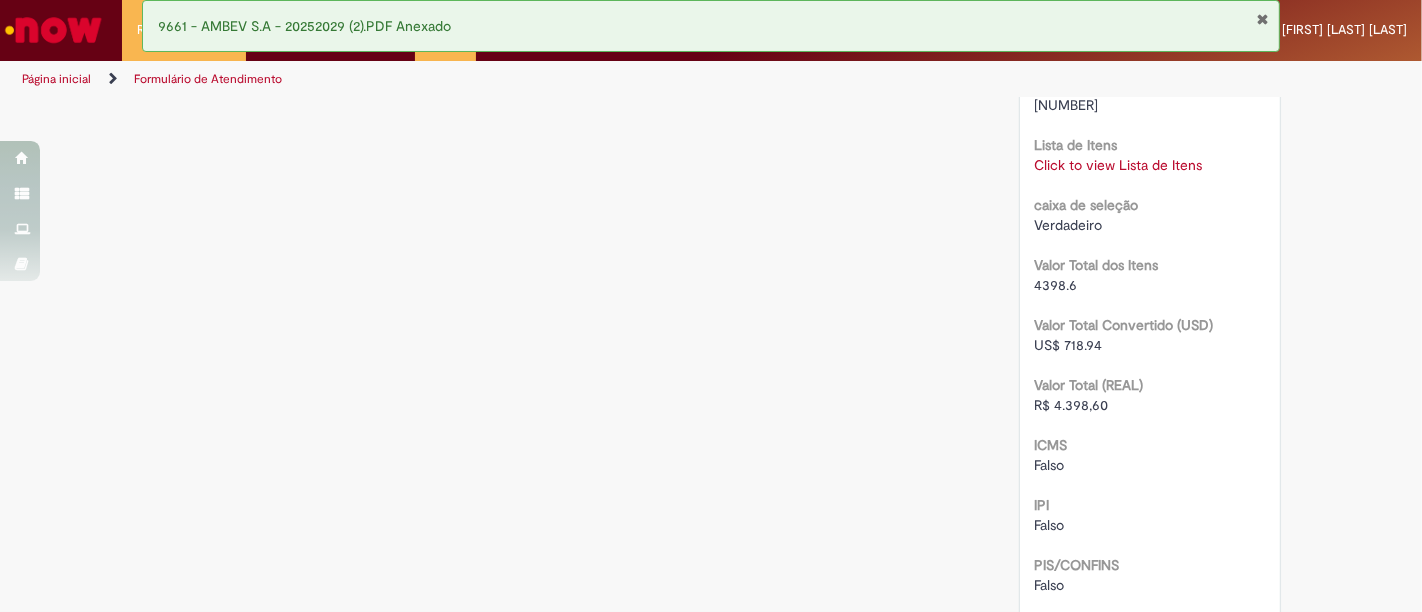 scroll, scrollTop: 2065, scrollLeft: 0, axis: vertical 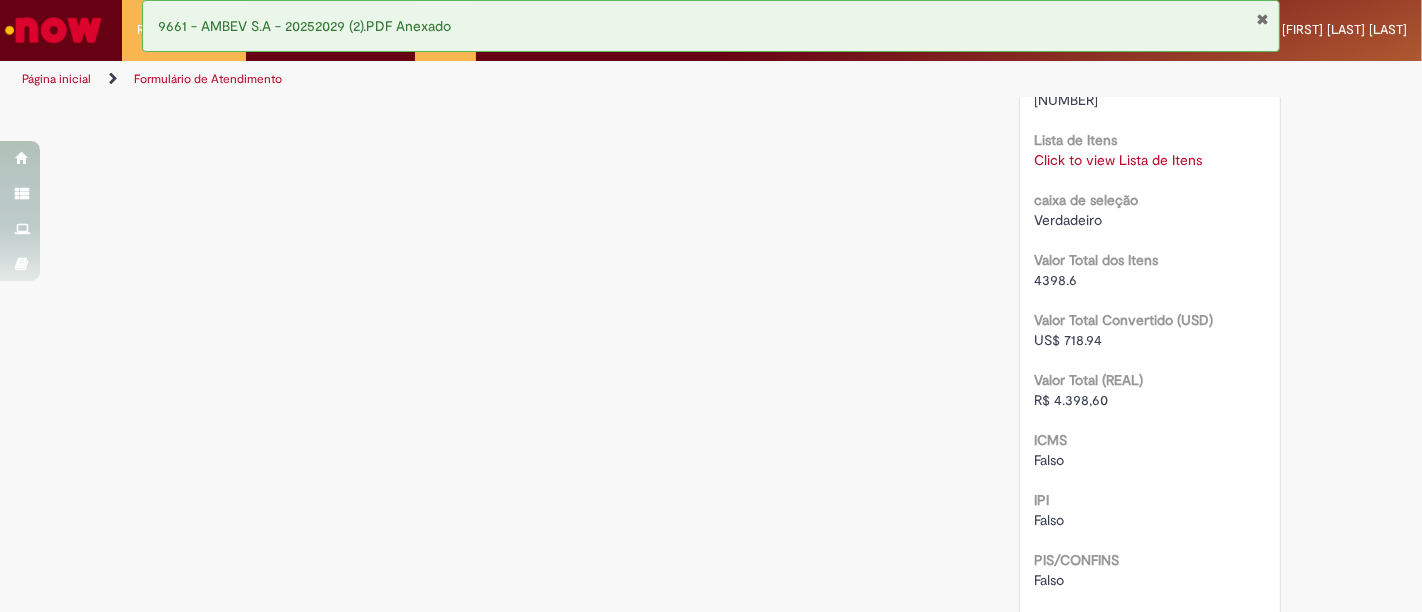 click on "Click to view Lista de Itens" at bounding box center (1119, 160) 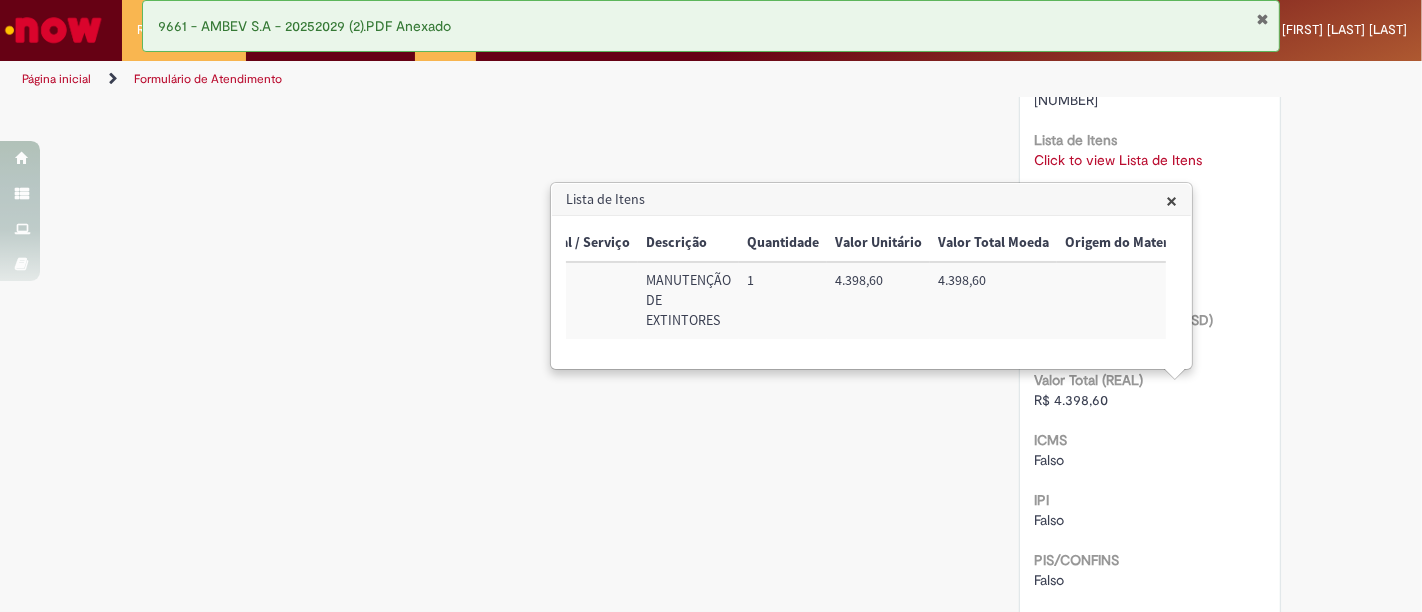 scroll, scrollTop: 0, scrollLeft: 380, axis: horizontal 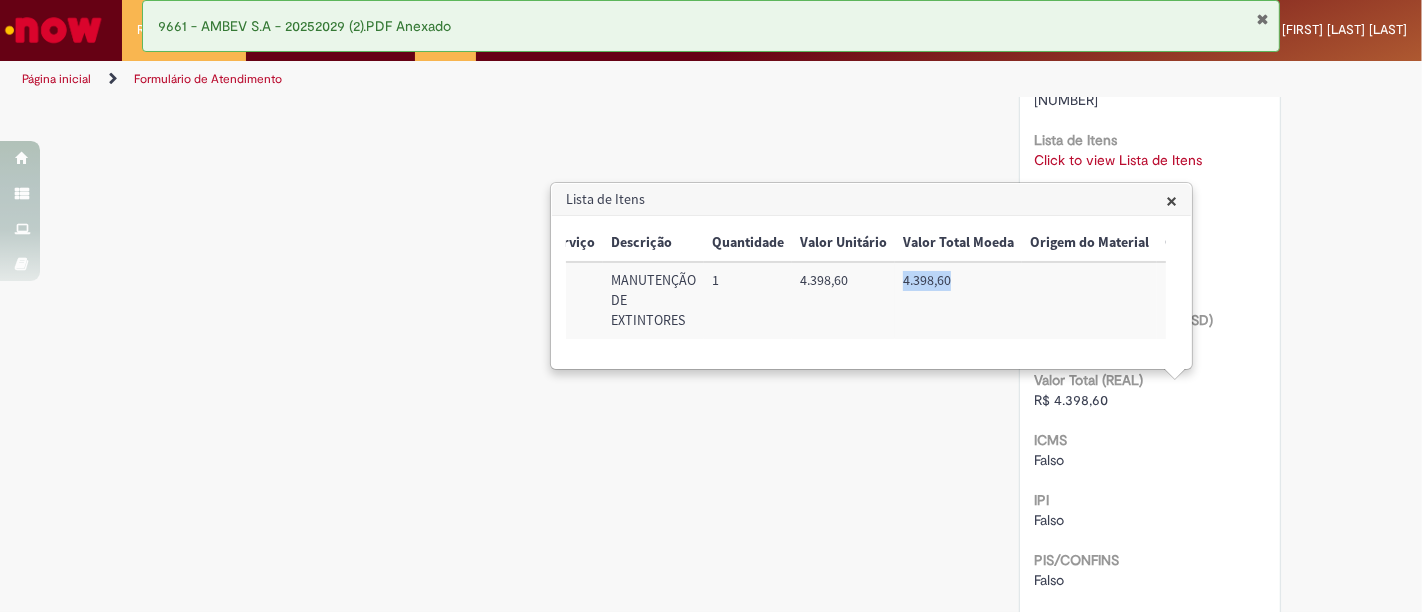 drag, startPoint x: 945, startPoint y: 281, endPoint x: 894, endPoint y: 292, distance: 52.17279 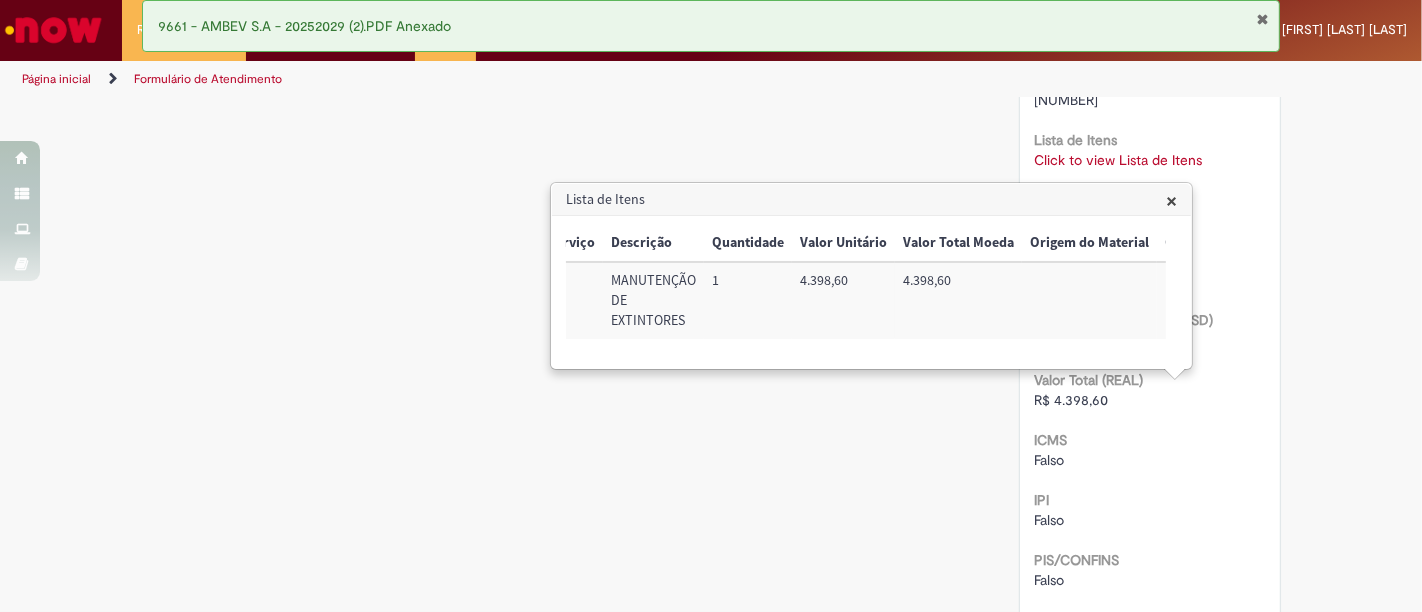 click on "Verificar Código de Barras
Aguardando Aprovação
Aguardando atendimento
Em andamento
Validação
Concluído
Compras rápidas (Speed Buy)
Enviar
S
Sistema
1m atrás 1m atrás     Comentários adicionais
Olá!  Recebemos seu chamado  R13354788  e ele esta pendente aprovação.  Lembrando que o chamado será cancelado automaticamente caso não seja aprovado.
S" at bounding box center [711, -349] 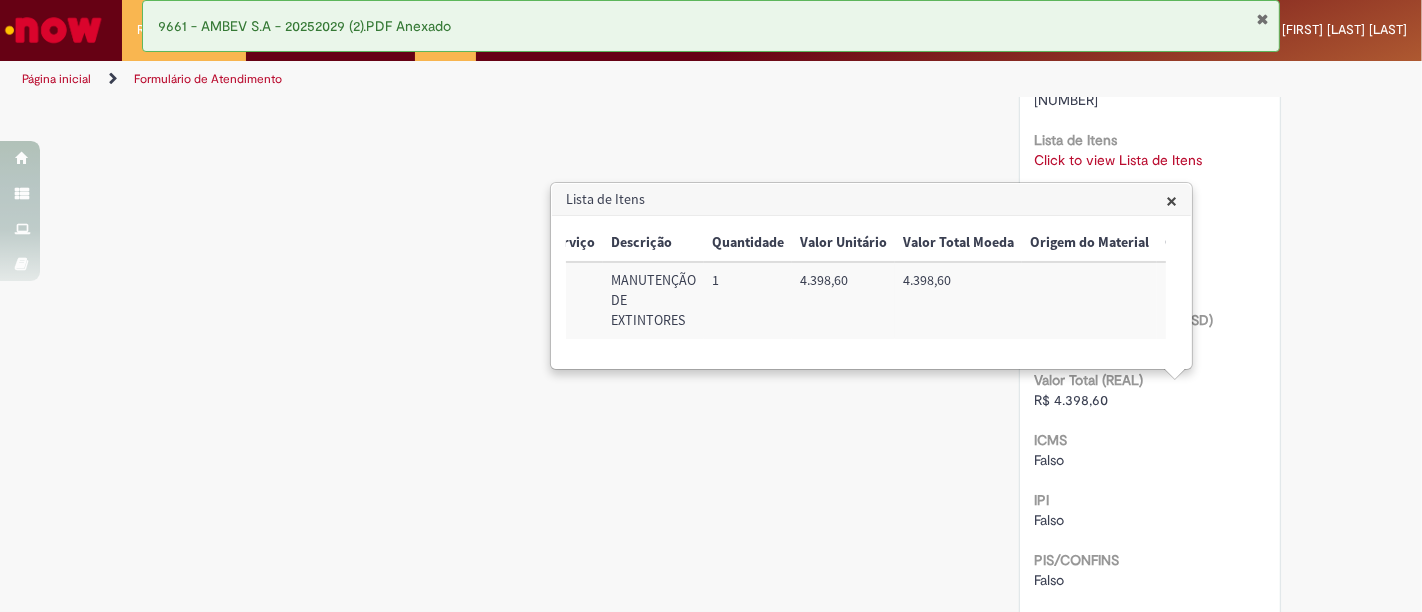 click on "×" at bounding box center (1171, 200) 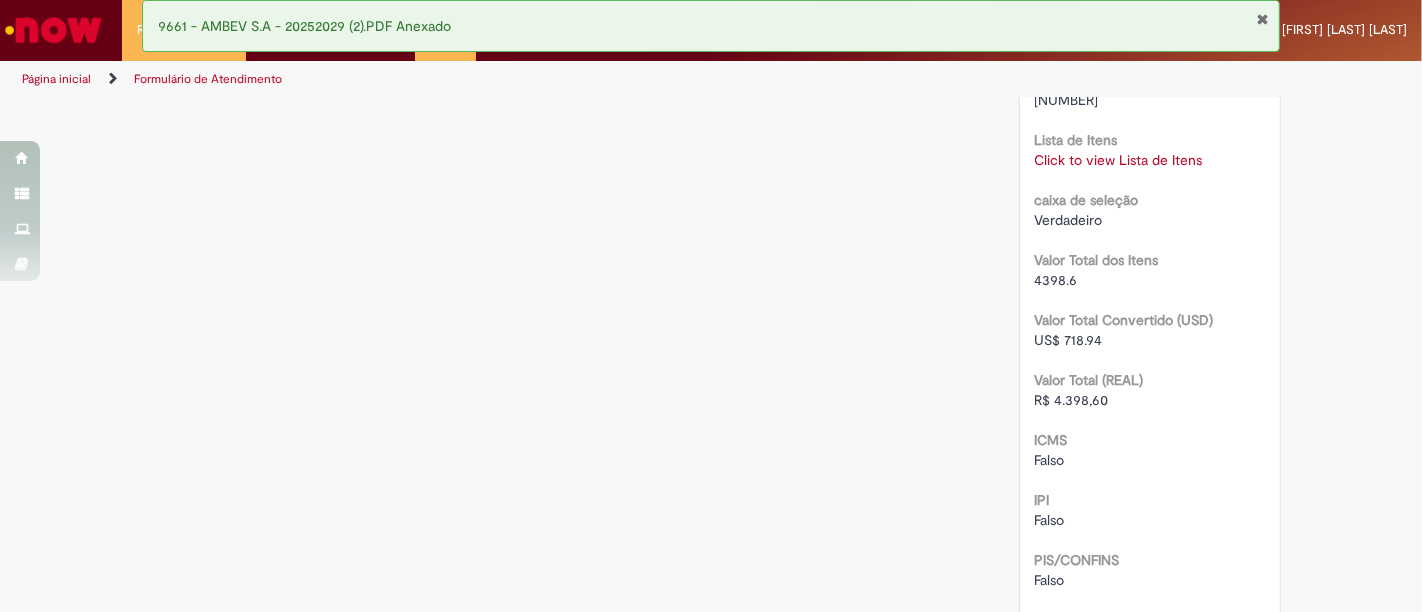 click on "CIF (Fornecedor responsável pelo frete)" at bounding box center (1142, -30) 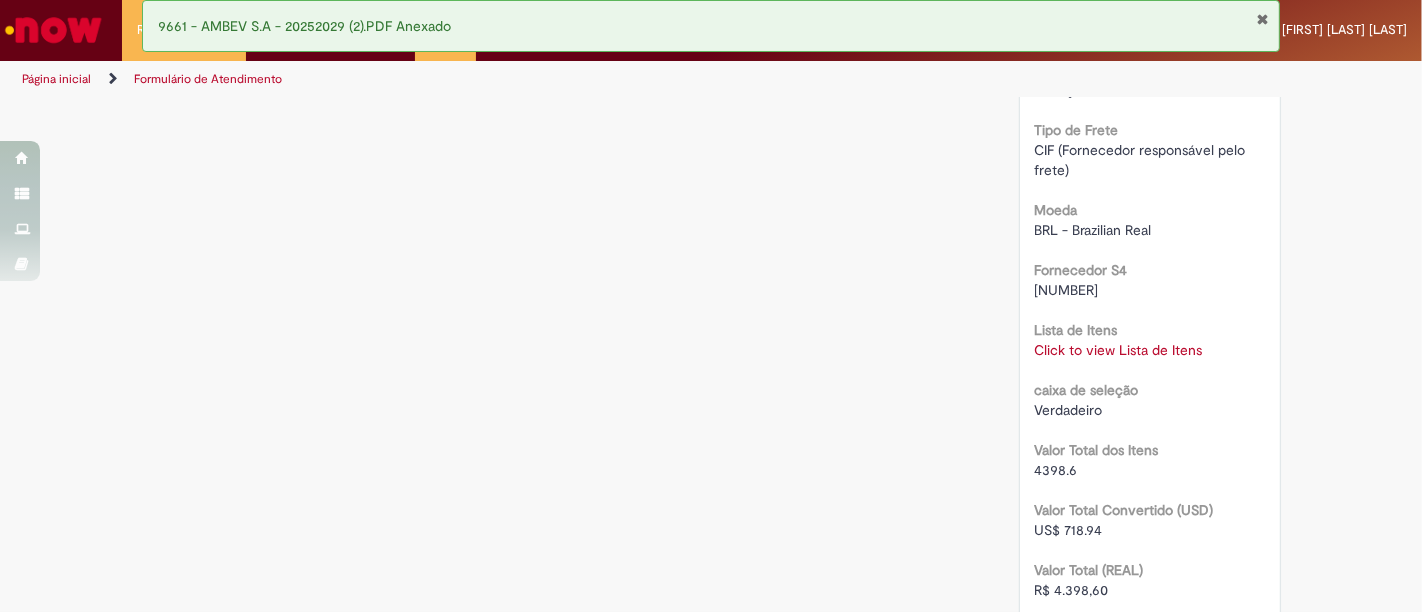 scroll, scrollTop: 1842, scrollLeft: 0, axis: vertical 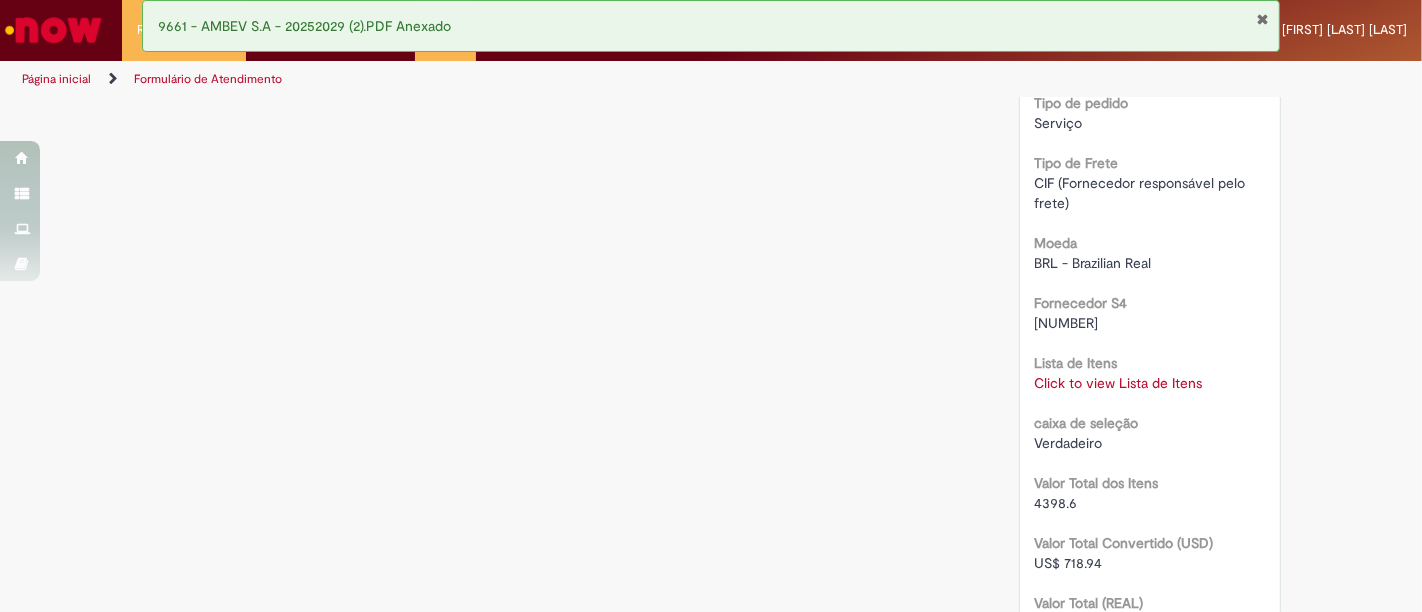 drag, startPoint x: 1025, startPoint y: 211, endPoint x: 1070, endPoint y: 205, distance: 45.39824 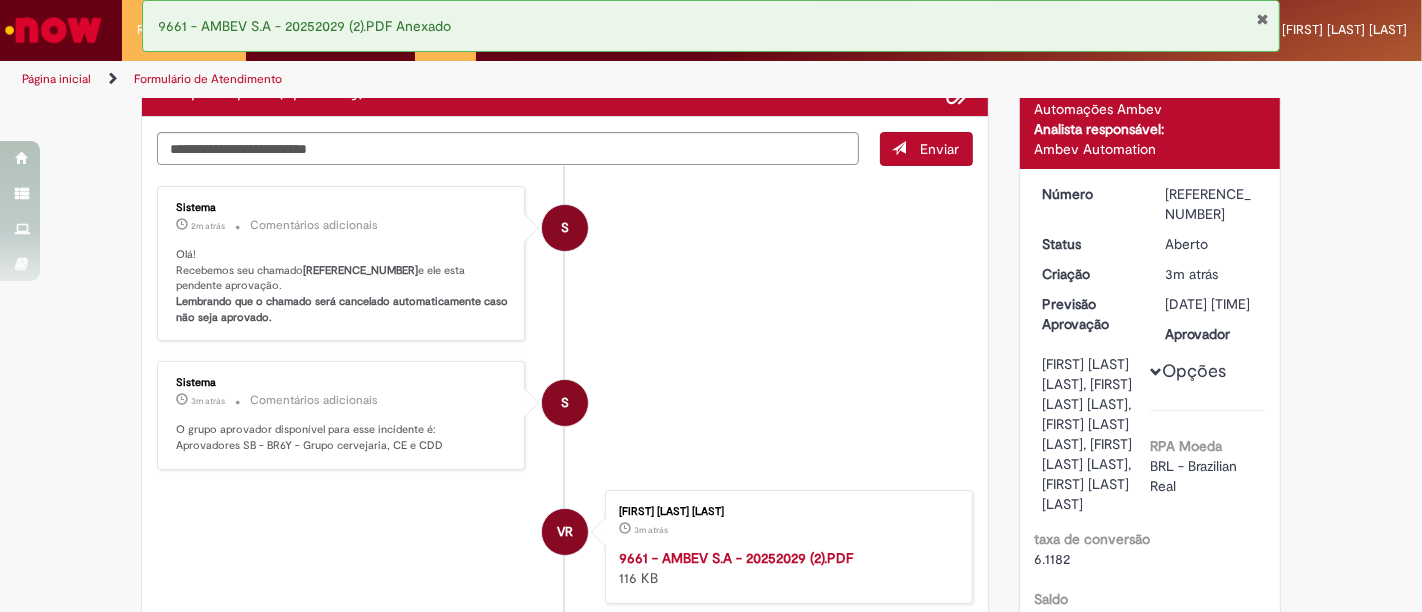 scroll, scrollTop: 0, scrollLeft: 0, axis: both 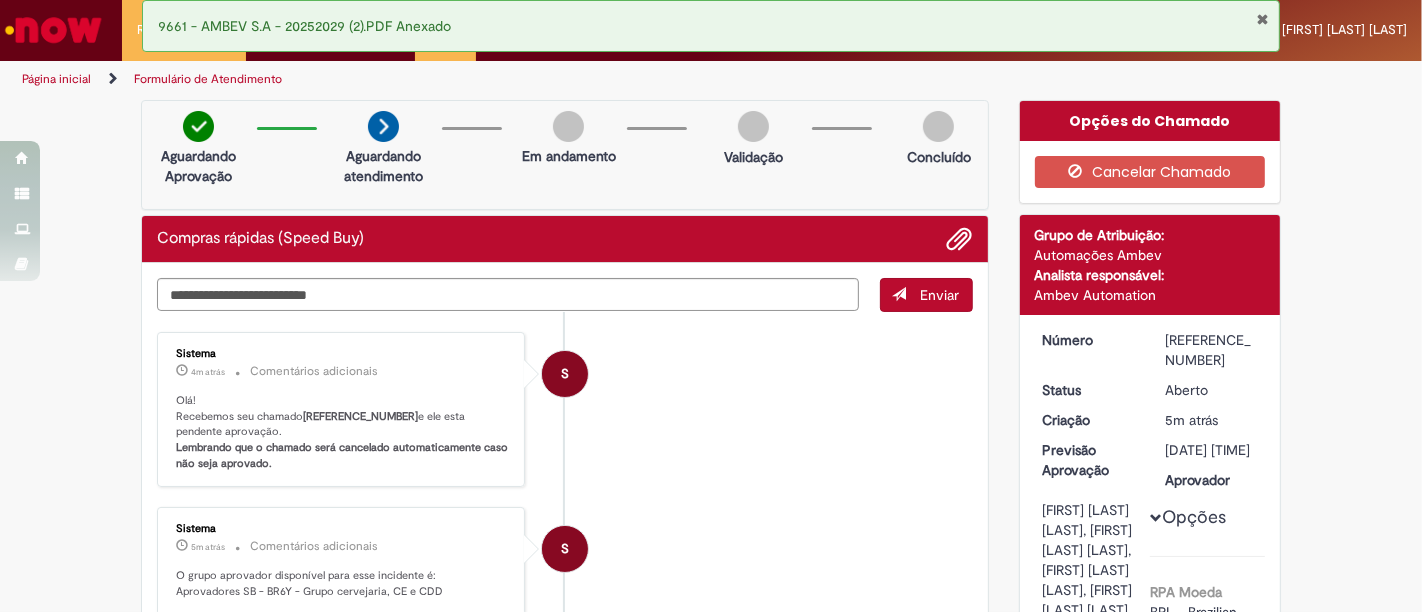 drag, startPoint x: 310, startPoint y: 0, endPoint x: 813, endPoint y: 460, distance: 681.6223 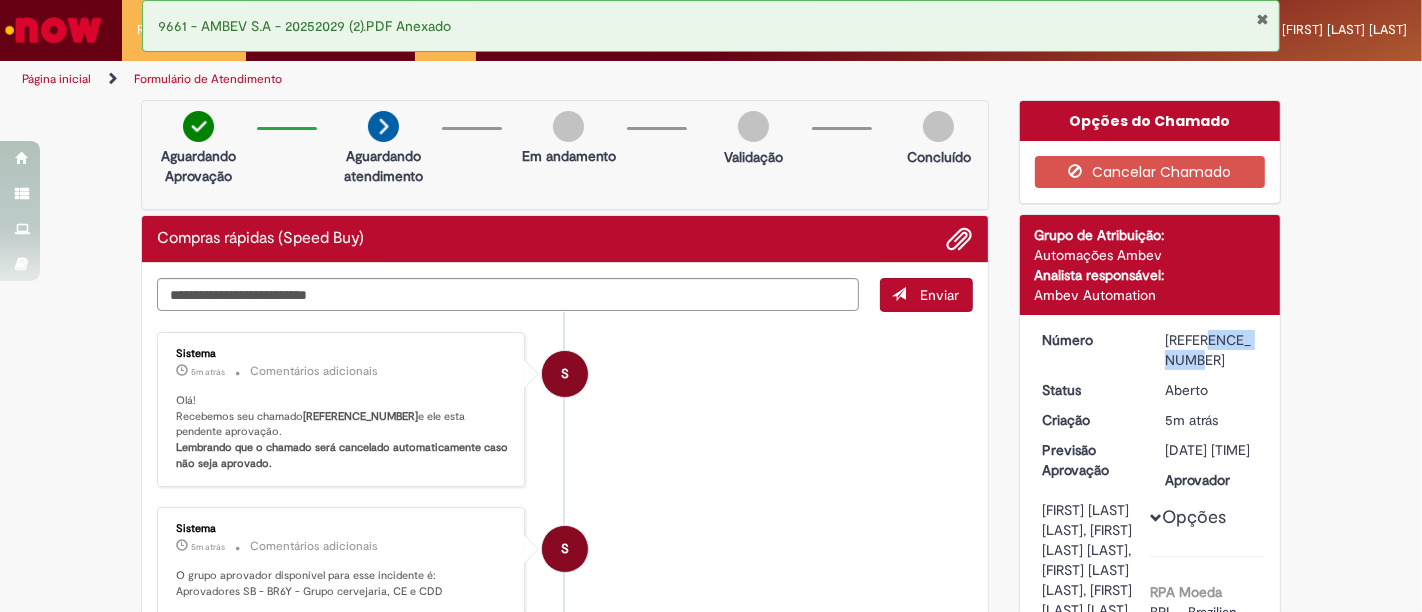 drag, startPoint x: 1225, startPoint y: 330, endPoint x: 1163, endPoint y: 334, distance: 62.1289 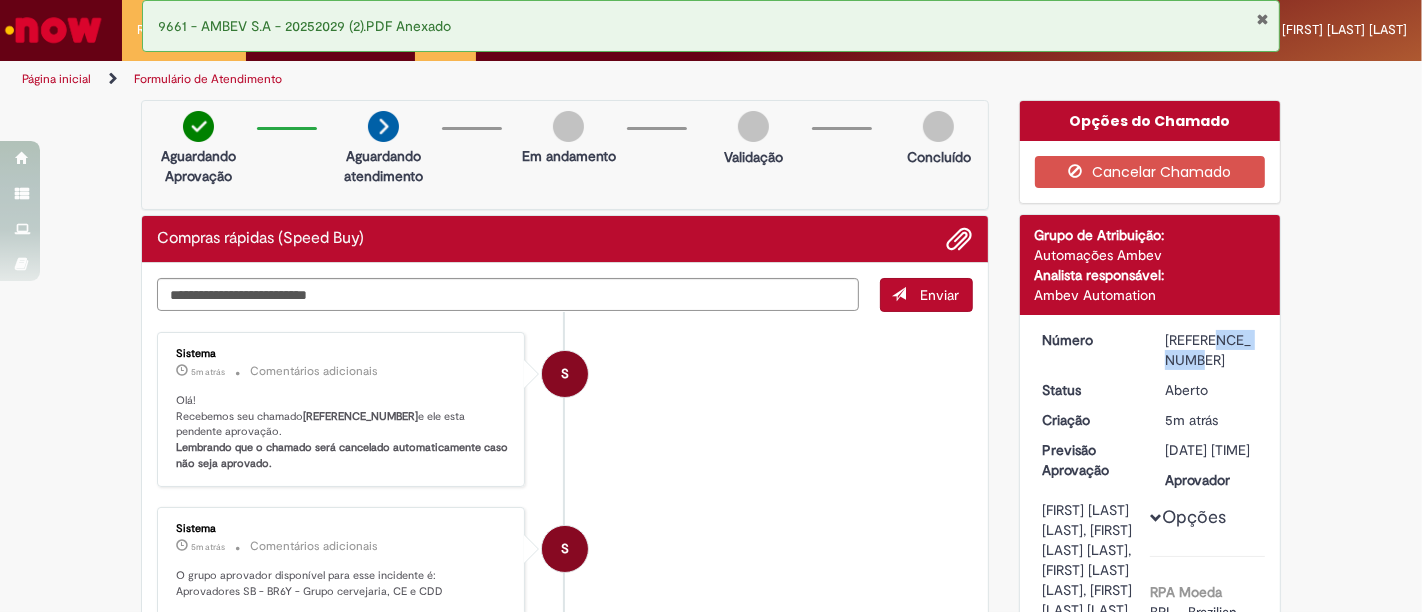 click on "R13354788" at bounding box center [1211, 350] 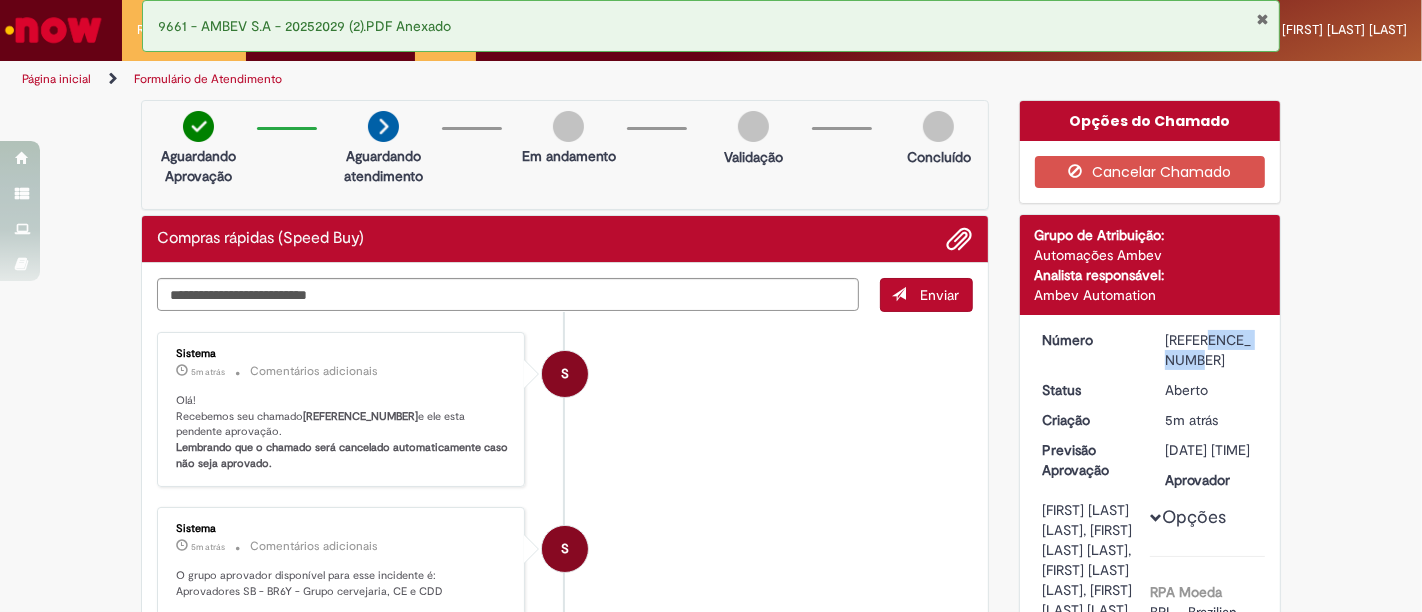 drag, startPoint x: 1154, startPoint y: 336, endPoint x: 1222, endPoint y: 333, distance: 68.06615 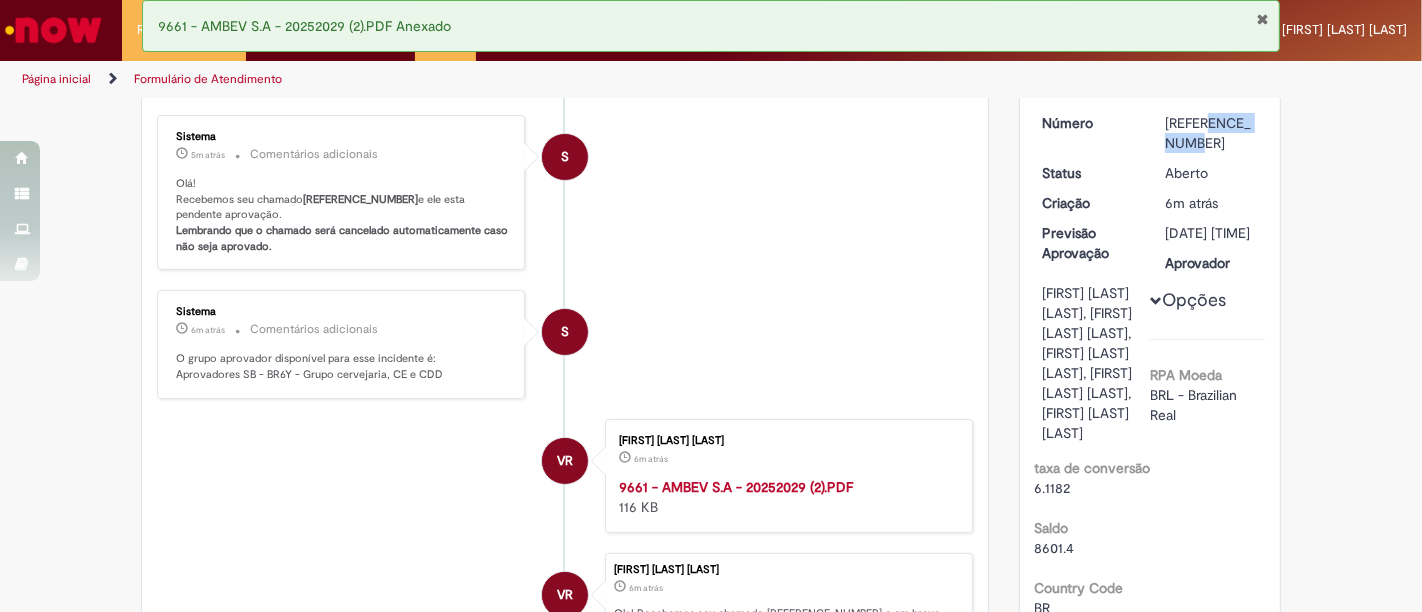scroll, scrollTop: 222, scrollLeft: 0, axis: vertical 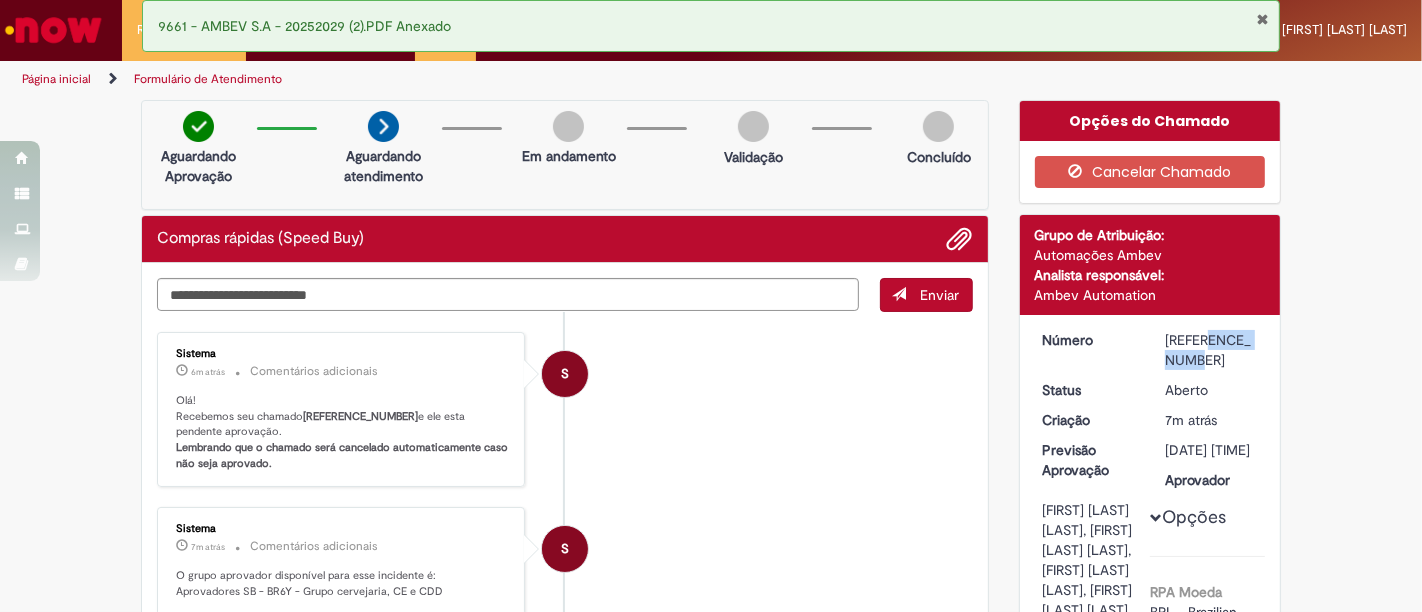 click at bounding box center [53, 30] 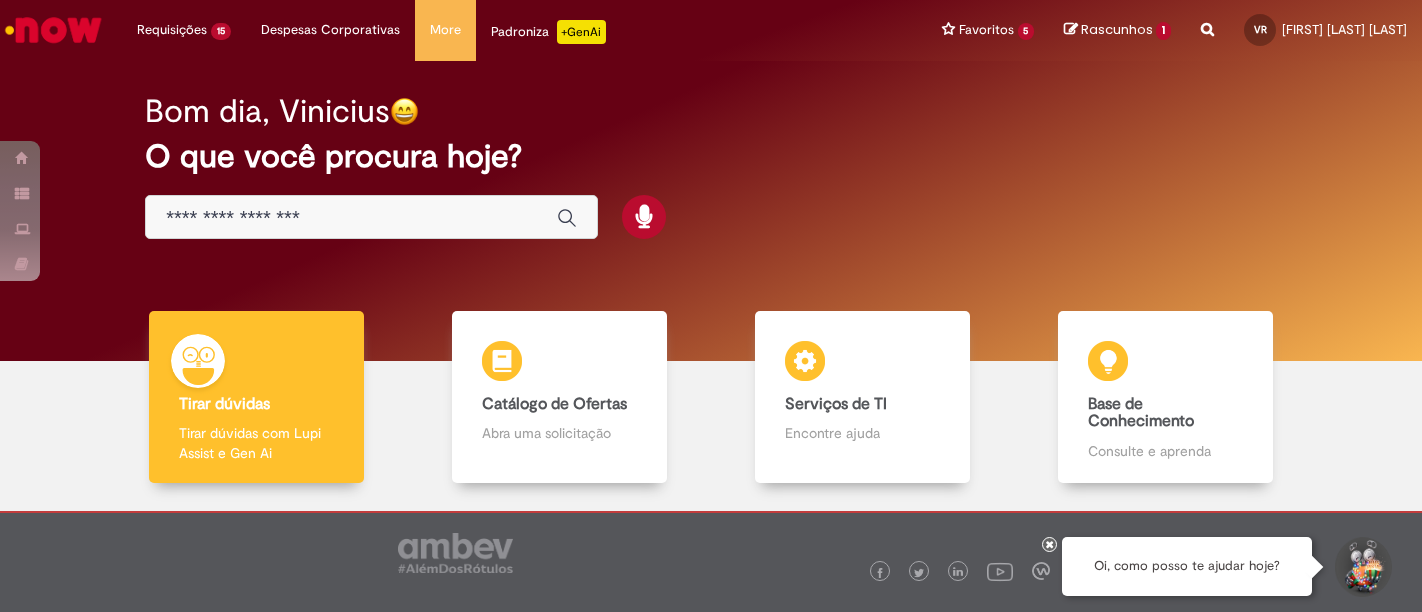 scroll, scrollTop: 0, scrollLeft: 0, axis: both 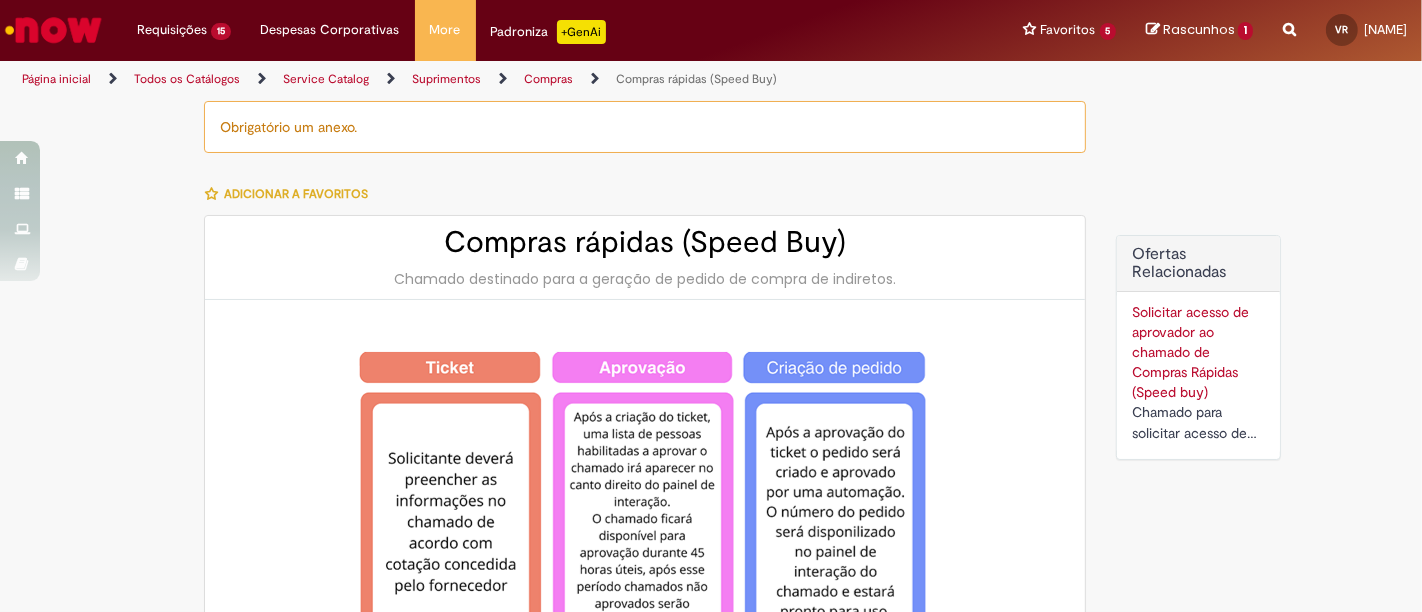 type on "*********" 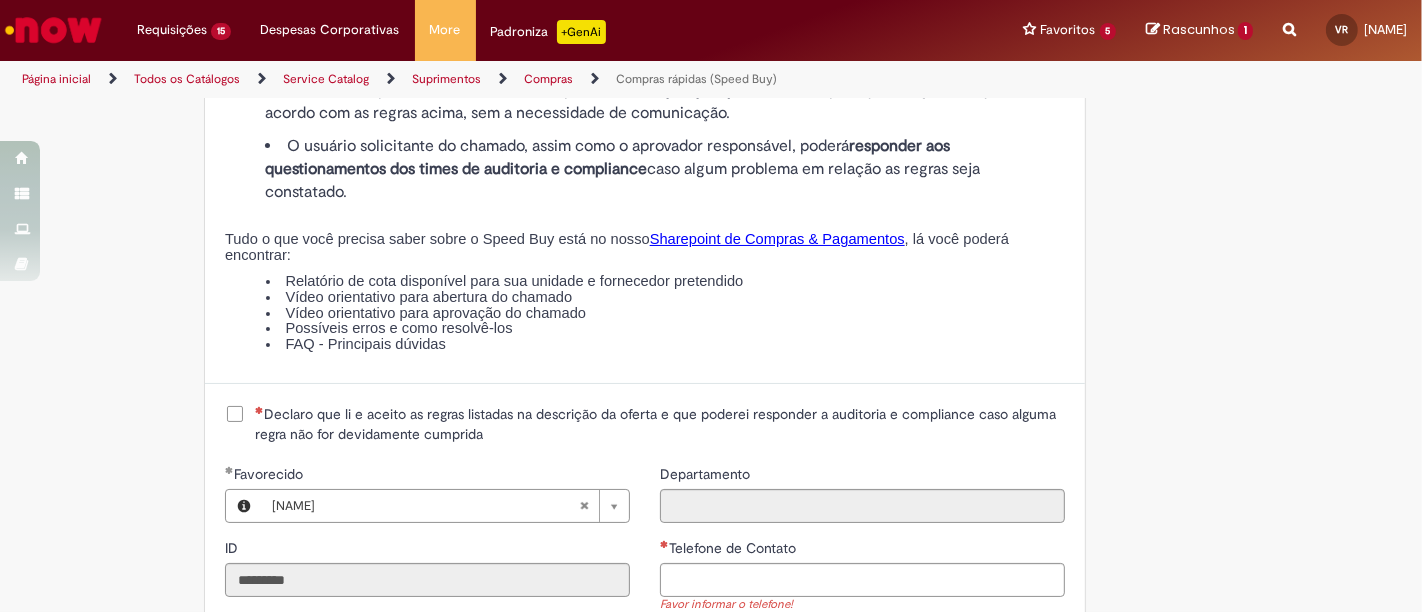 scroll, scrollTop: 2238, scrollLeft: 0, axis: vertical 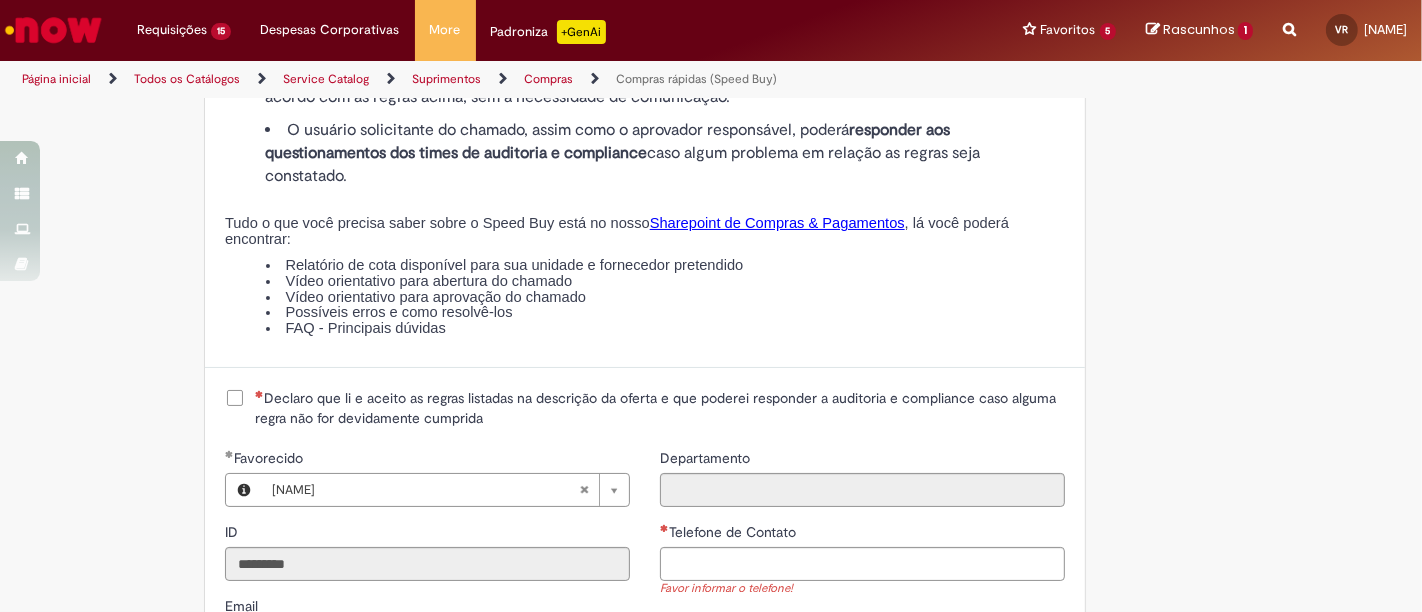 click on "Declaro que li e aceito as regras listadas na descrição da oferta e que poderei responder a auditoria e compliance caso alguma regra não for devidamente cumprida" at bounding box center [660, 408] 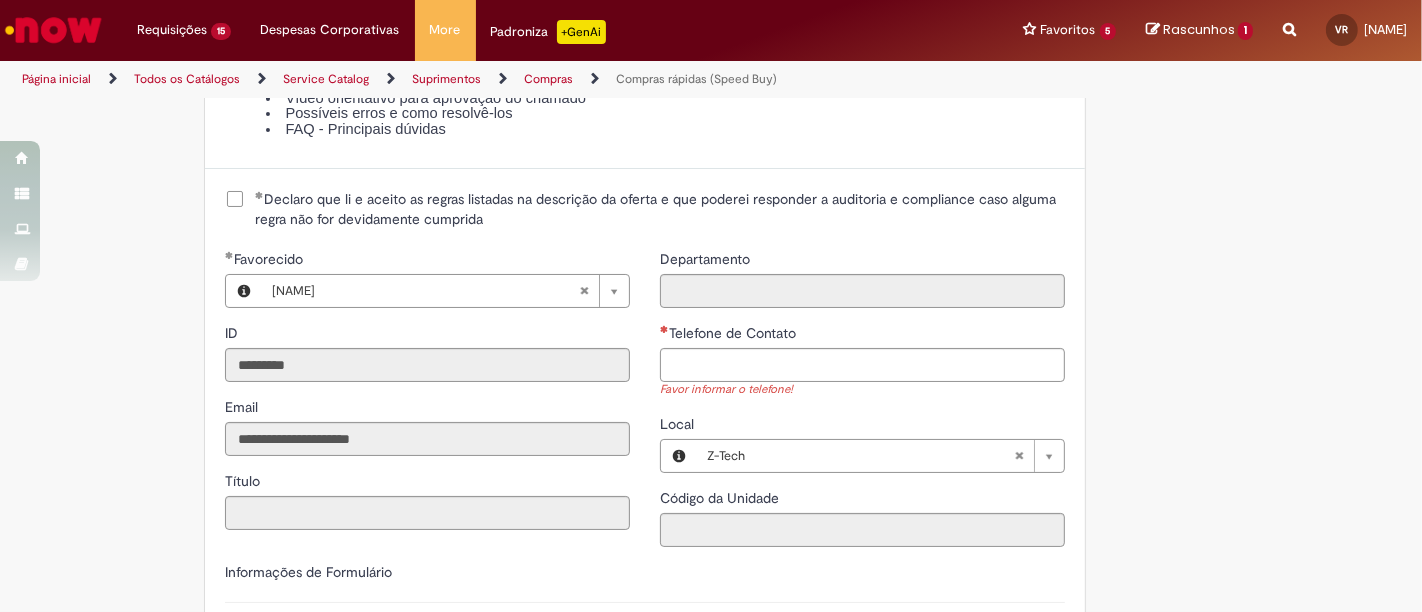 scroll, scrollTop: 2470, scrollLeft: 0, axis: vertical 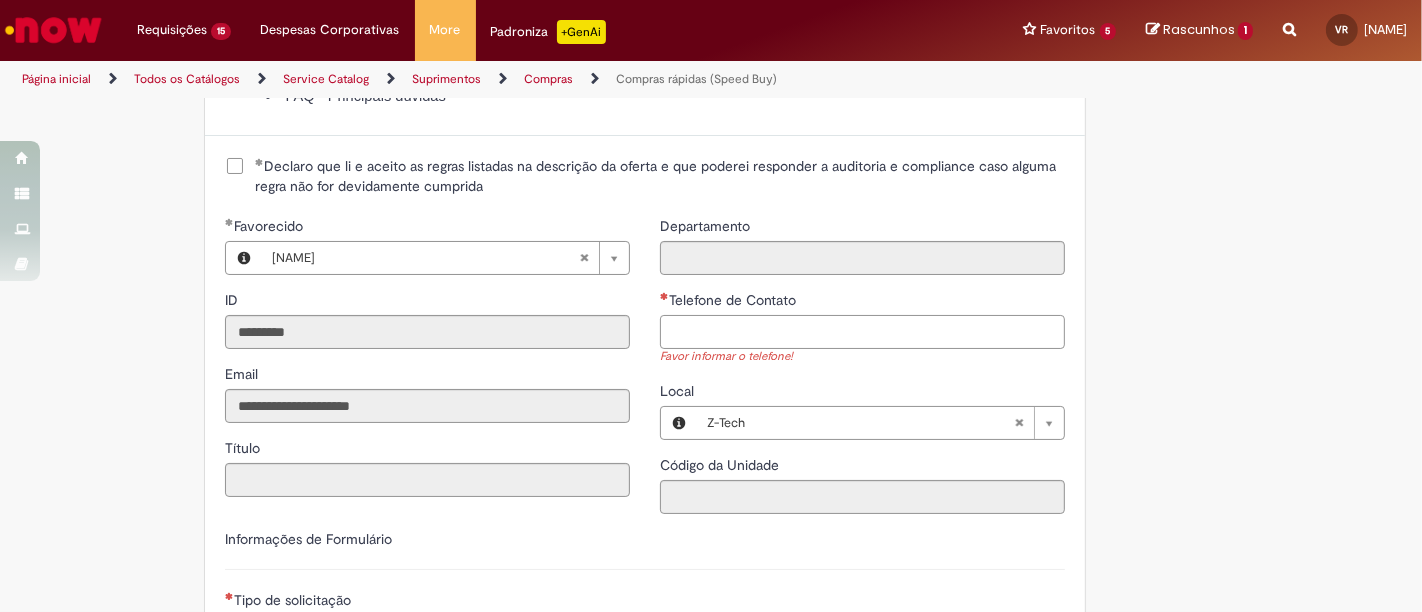 click on "Telefone de Contato" at bounding box center (862, 332) 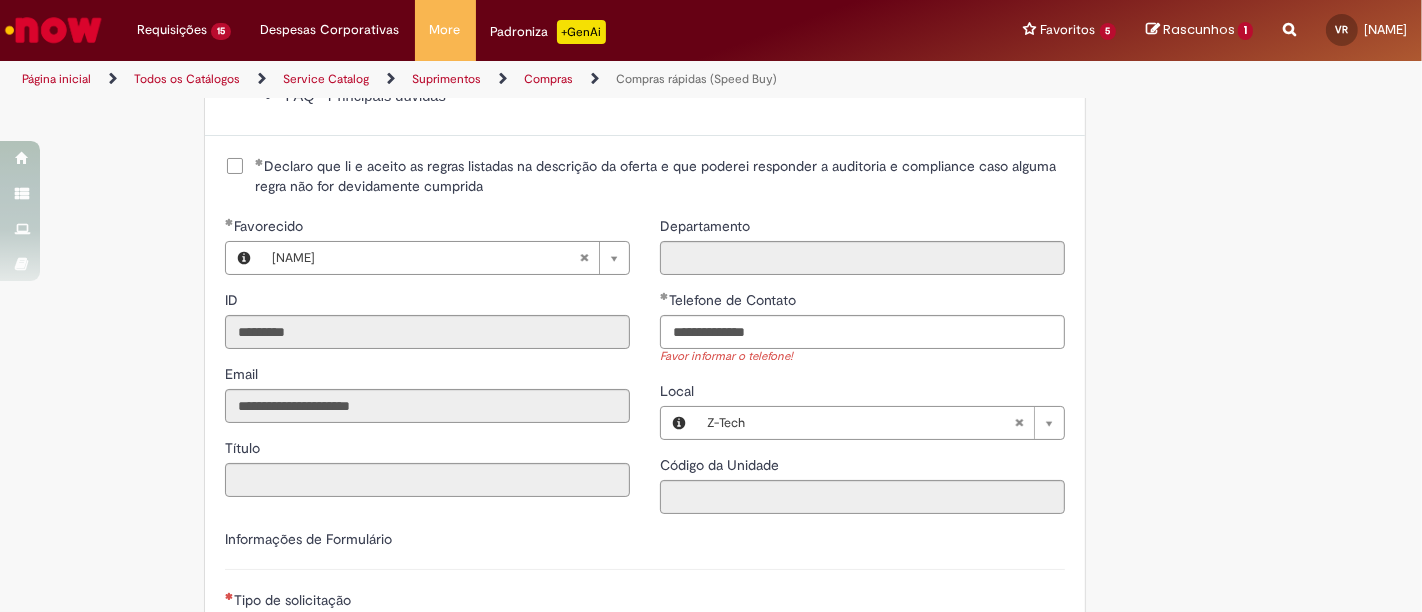 click on "Obrigatório um anexo.
Adicionar a Favoritos
Compras rápidas (Speed Buy)
Chamado destinado para a geração de pedido de compra de indiretos.
O Speed buy é a ferramenta oficial para a geração de pedidos de compra que atenda aos seguintes requisitos:
Compras de material e serviço indiretos
Compras inferiores a R$13.000 *
Compras com fornecedores nacionais
Compras de material sem contrato ativo no SAP para o centro solicitado
* Essa cota é referente ao tipo de solicitação padrão de Speed buy. Os chamados com cotas especiais podem possuir valores divergentes.
Regras de Utilização
No campo “Tipo de Solicitação” selecionar a opção correspondente a sua unidade de negócio.
Solicitação Padrão de Speed buy:
Fábricas, centros de Excelência e de Distribuição:  habilitado para todos usuários ambev
Ativos   de TI:" at bounding box center (711, -632) 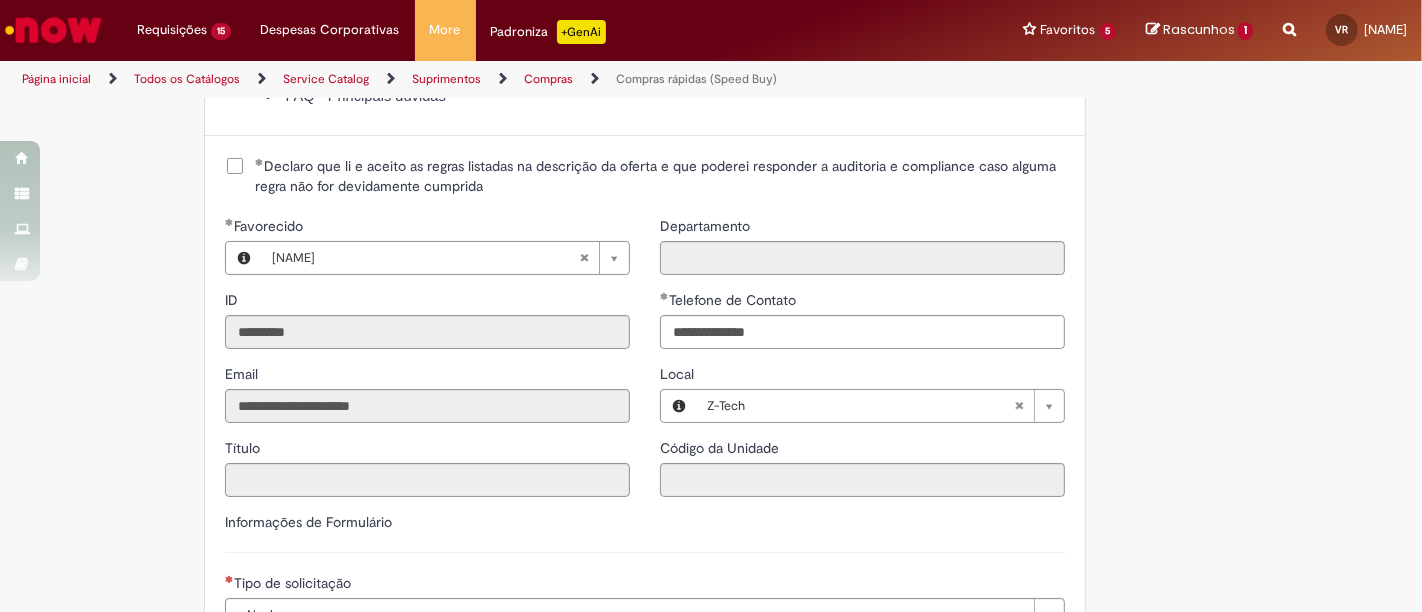 type on "**********" 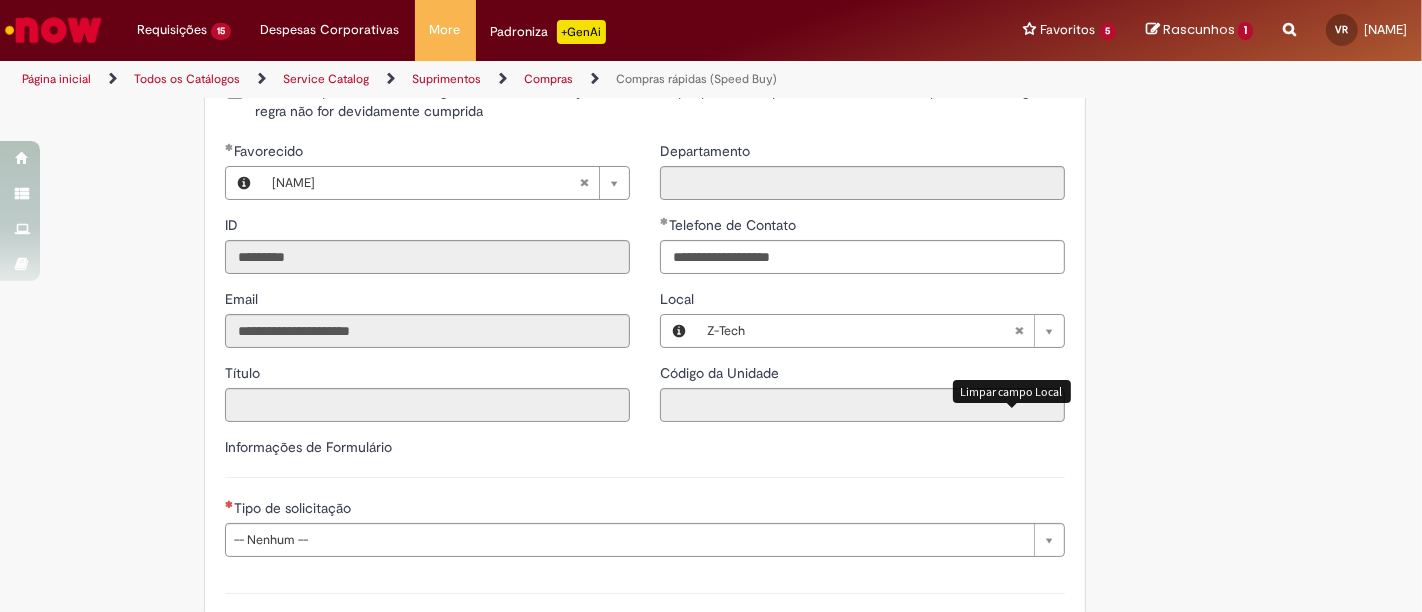 scroll, scrollTop: 2581, scrollLeft: 0, axis: vertical 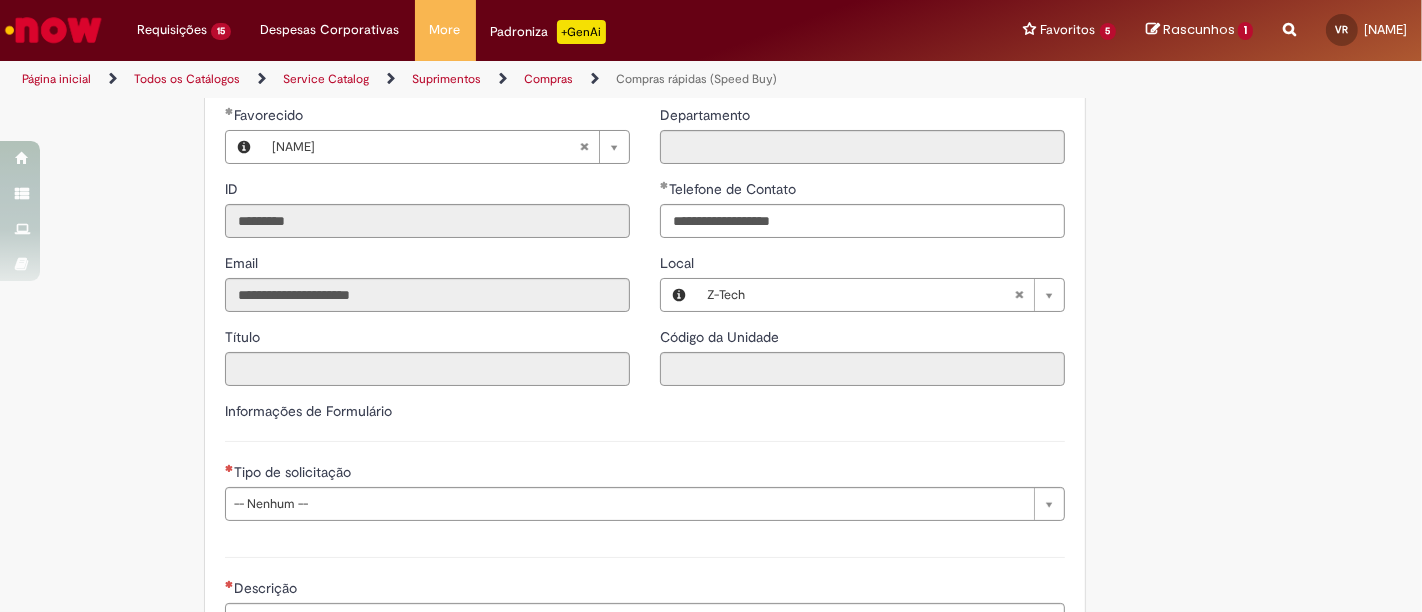 type 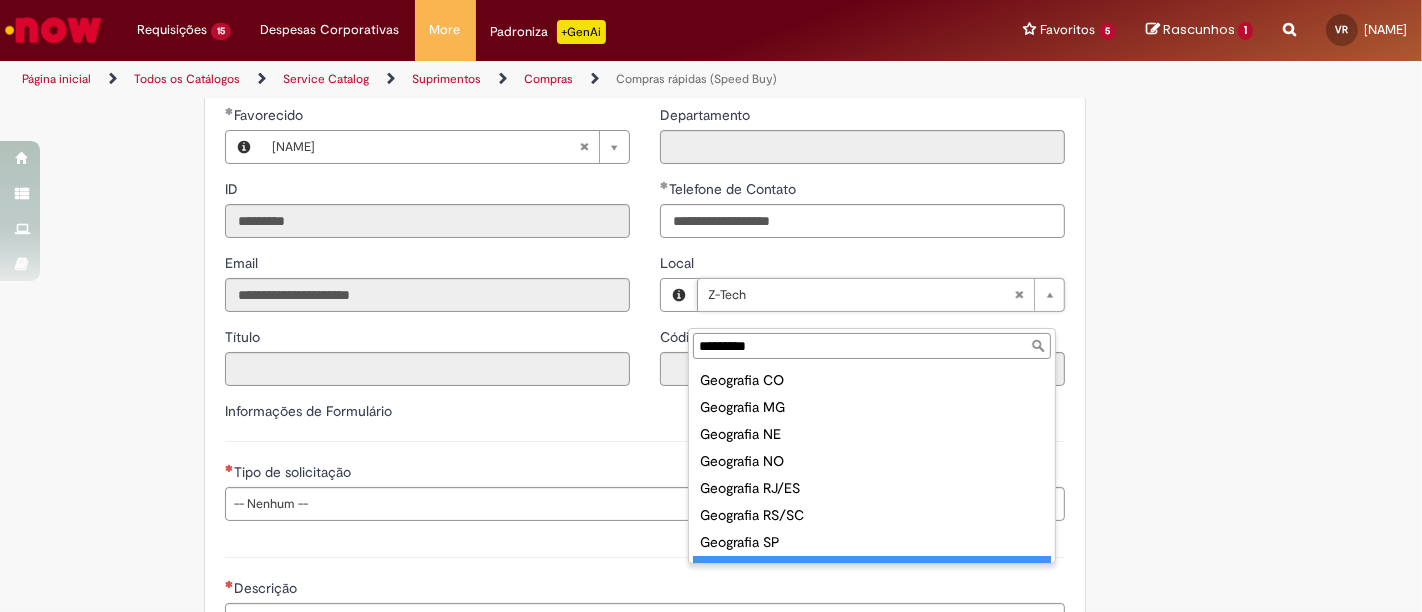 scroll, scrollTop: 16, scrollLeft: 0, axis: vertical 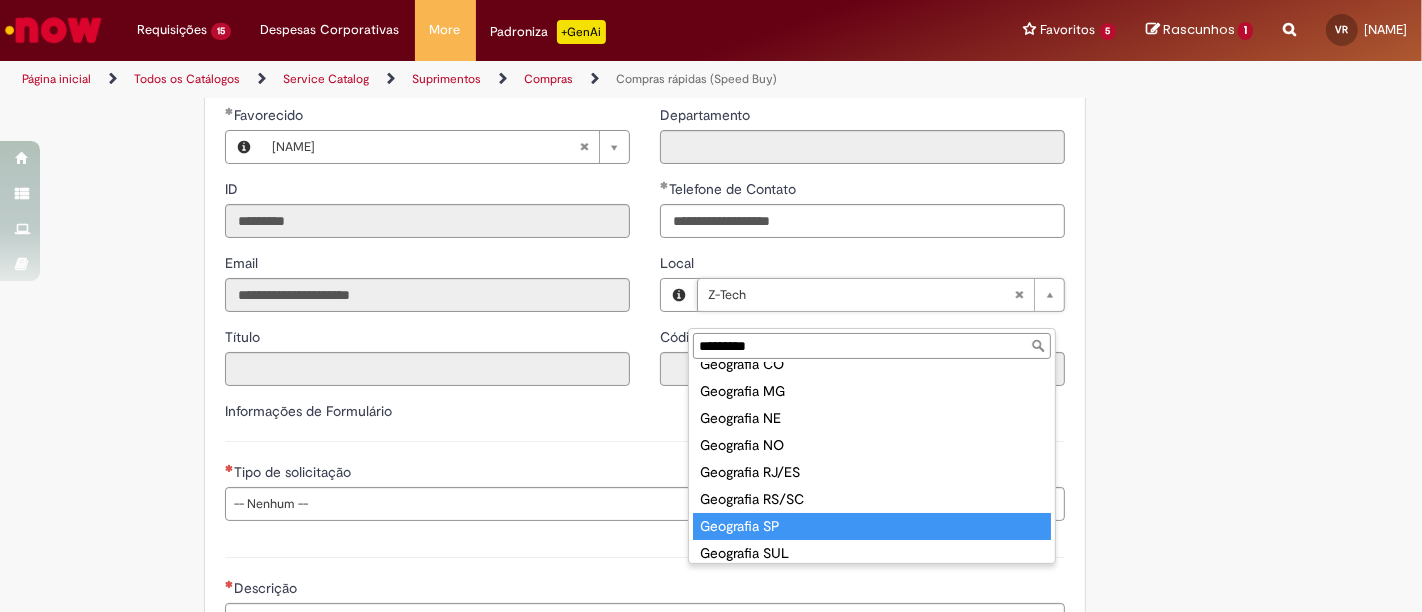 type on "*********" 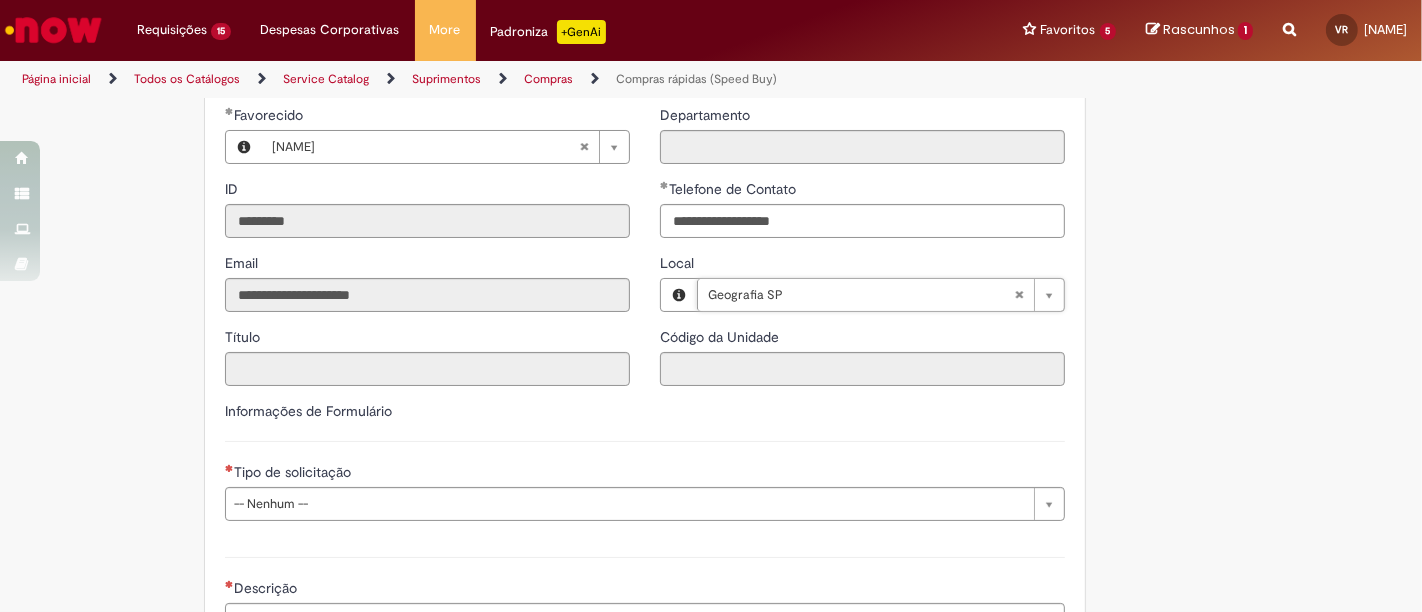 scroll, scrollTop: 0, scrollLeft: 40, axis: horizontal 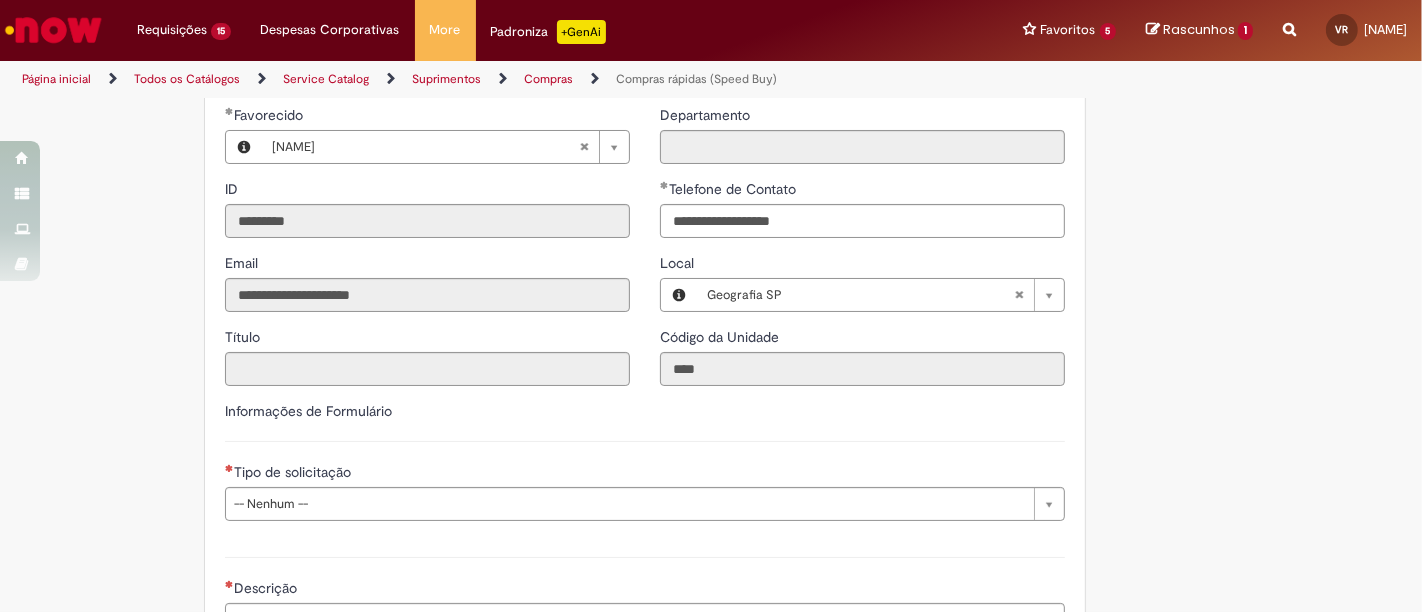 click on "Obrigatório um anexo.
Adicionar a Favoritos
Compras rápidas (Speed Buy)
Chamado destinado para a geração de pedido de compra de indiretos.
O Speed buy é a ferramenta oficial para a geração de pedidos de compra que atenda aos seguintes requisitos:
Compras de material e serviço indiretos
Compras inferiores a R$13.000 *
Compras com fornecedores nacionais
Compras de material sem contrato ativo no SAP para o centro solicitado
* Essa cota é referente ao tipo de solicitação padrão de Speed buy. Os chamados com cotas especiais podem possuir valores divergentes.
Regras de Utilização
No campo “Tipo de Solicitação” selecionar a opção correspondente a sua unidade de negócio.
Solicitação Padrão de Speed buy:
Fábricas, centros de Excelência e de Distribuição:  habilitado para todos usuários ambev
Ativos   de TI:" at bounding box center (711, -752) 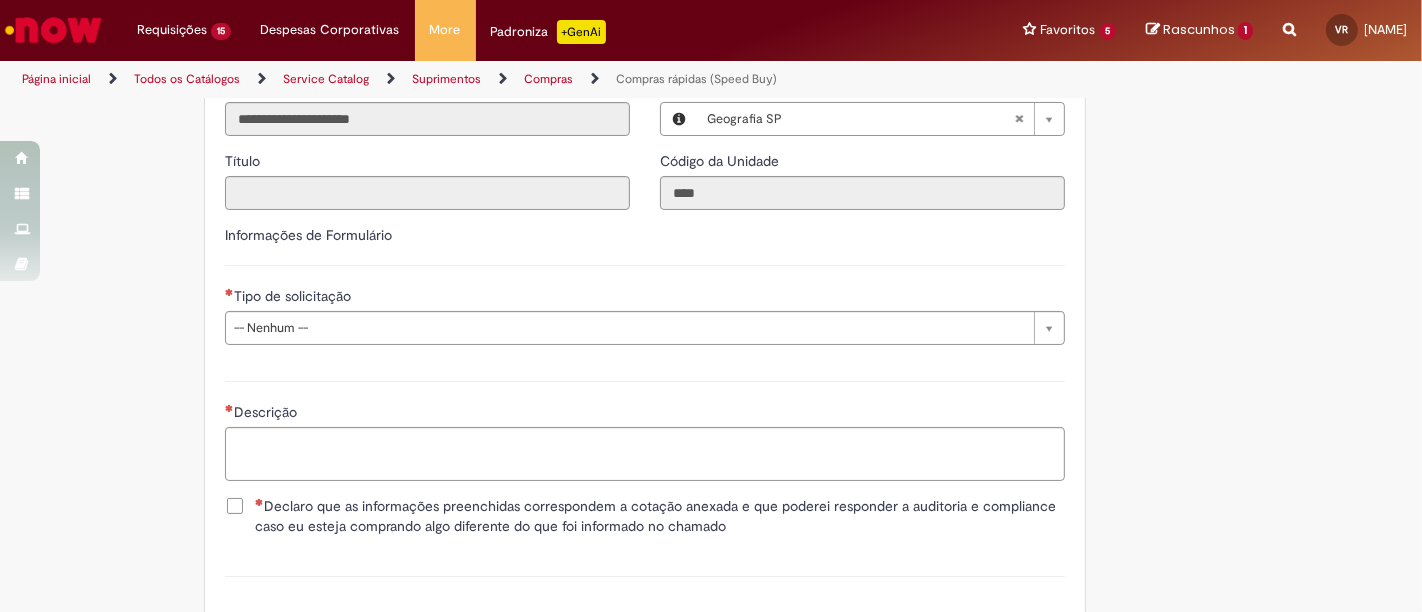 scroll, scrollTop: 2763, scrollLeft: 0, axis: vertical 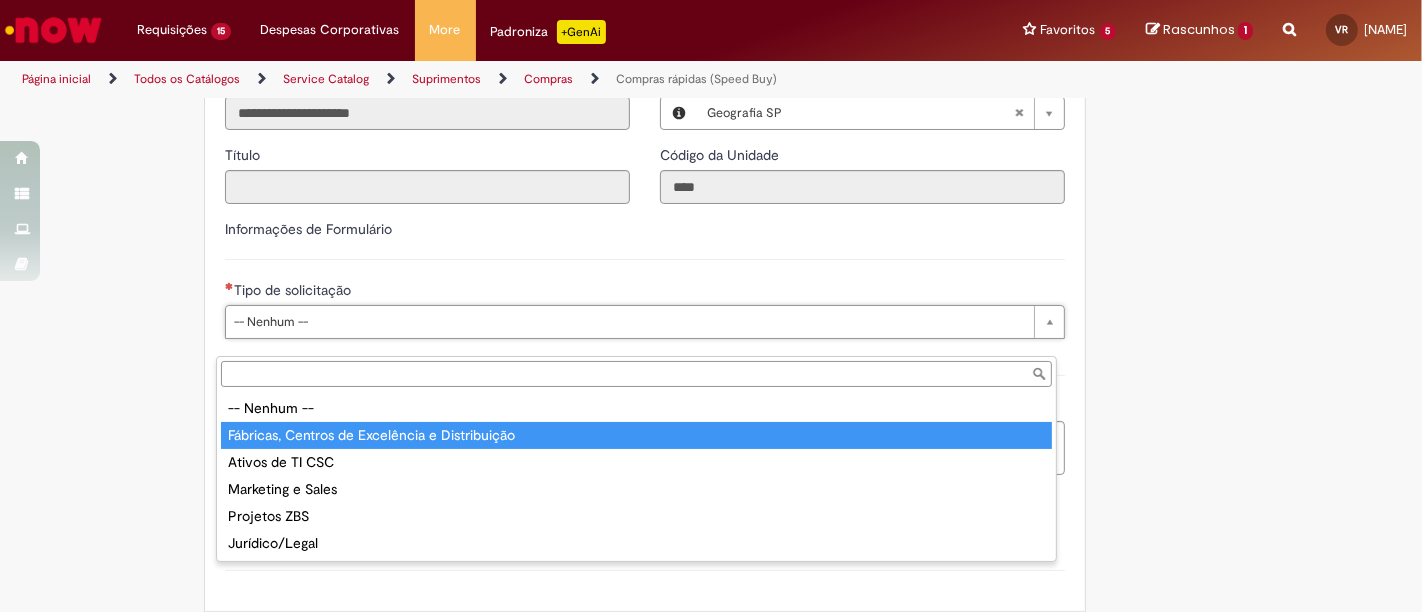 type on "**********" 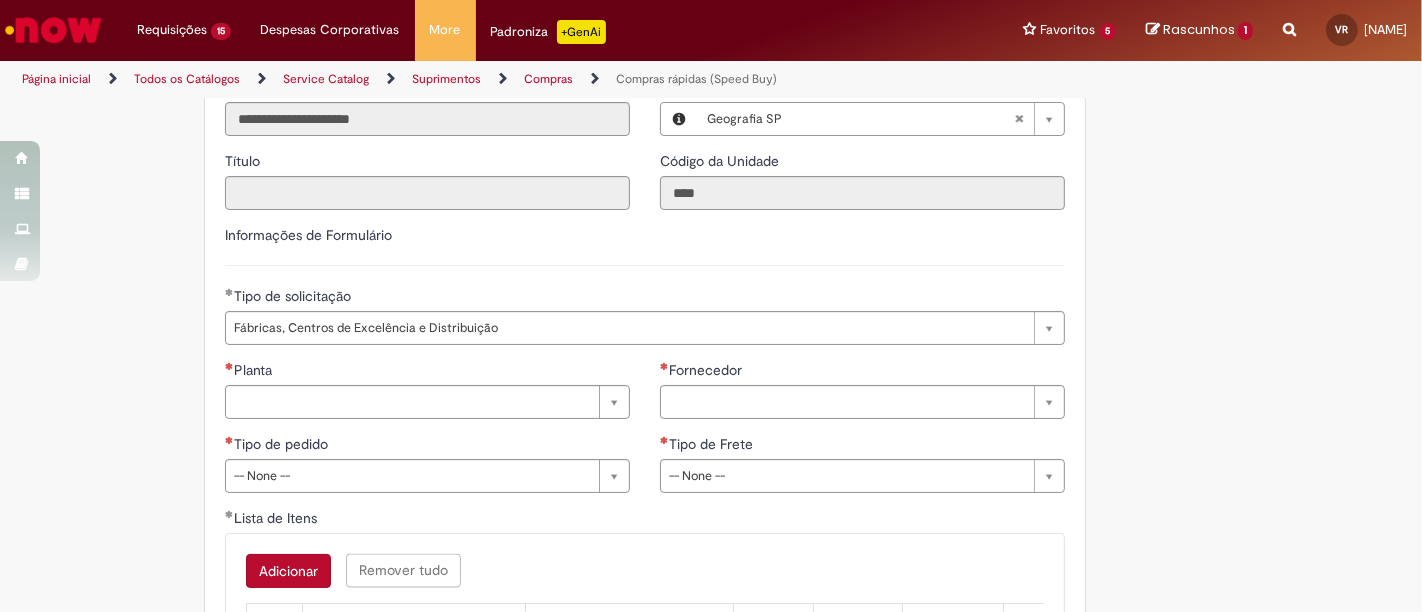 scroll, scrollTop: 2980, scrollLeft: 0, axis: vertical 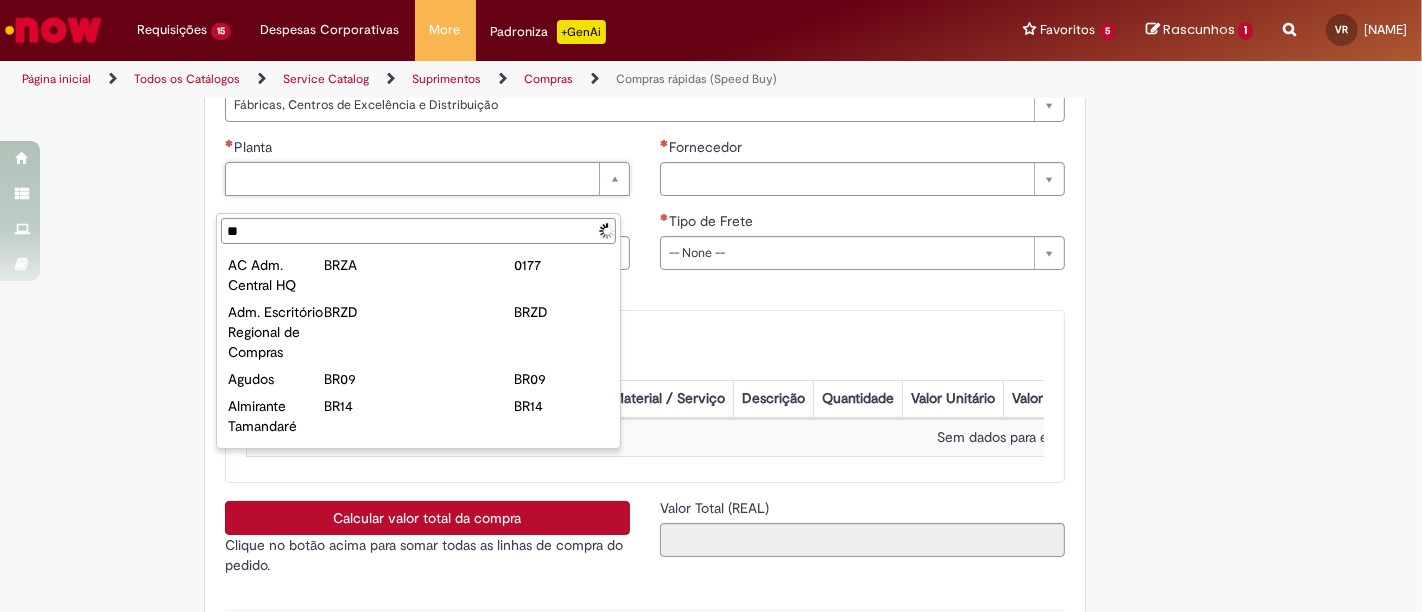 type on "*" 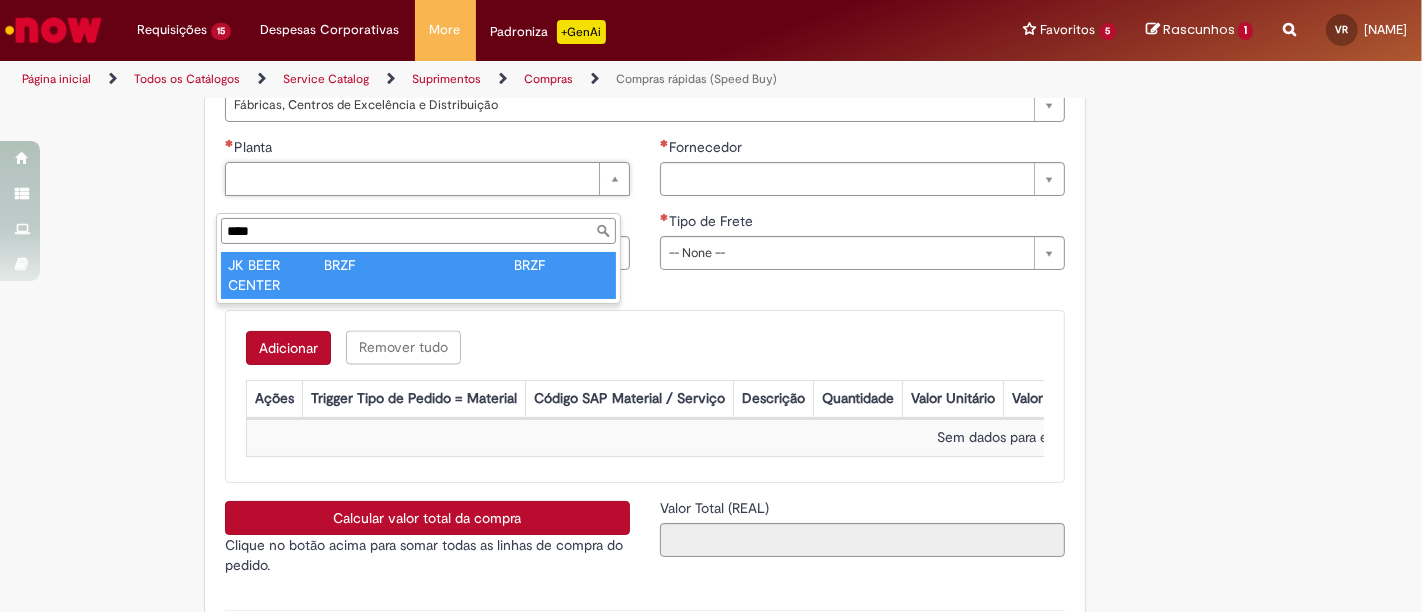 type on "****" 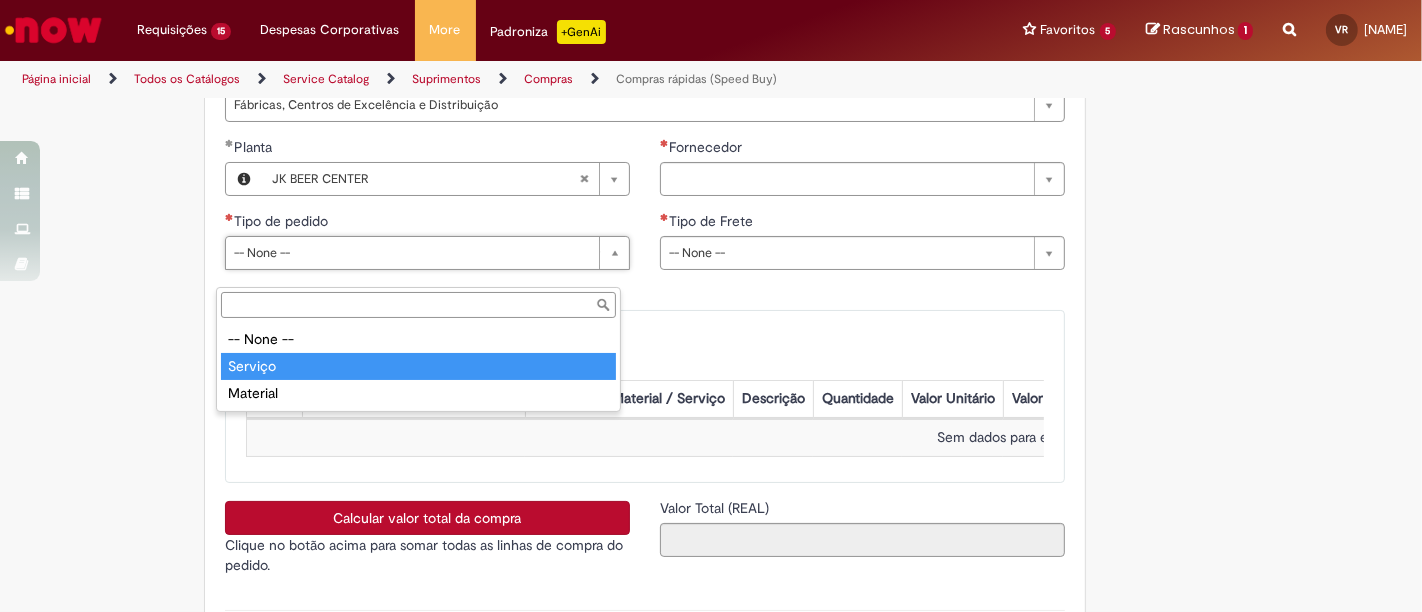 type on "*******" 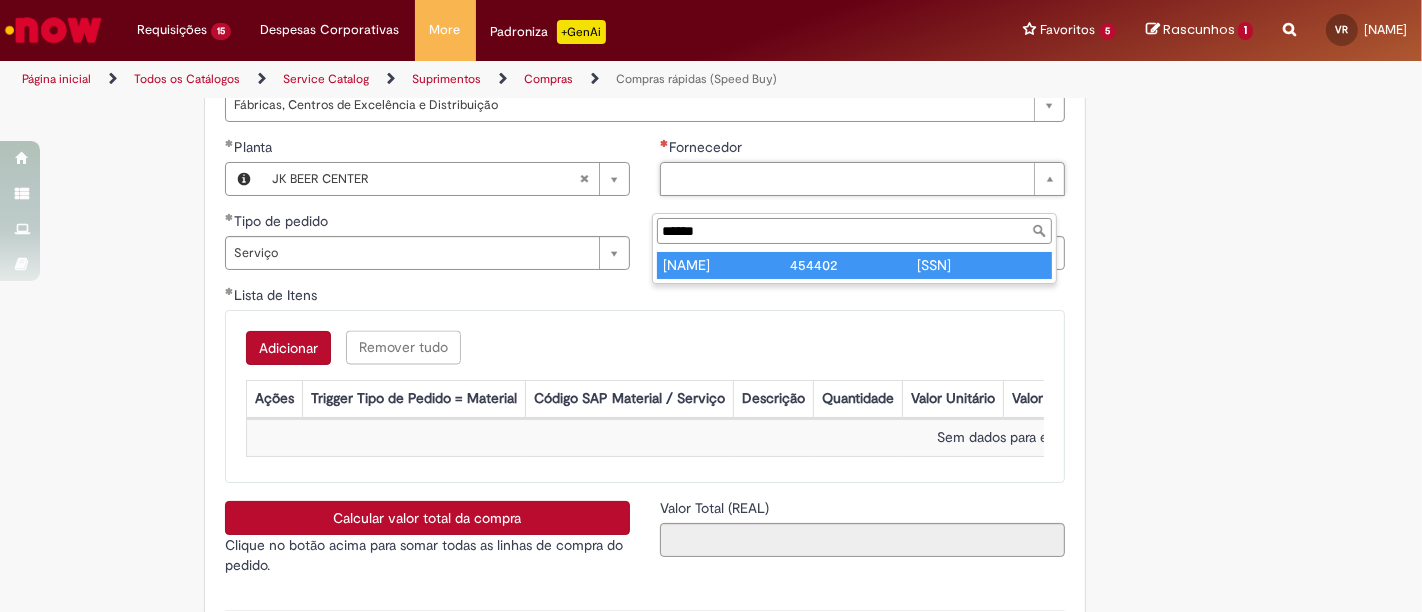 type on "******" 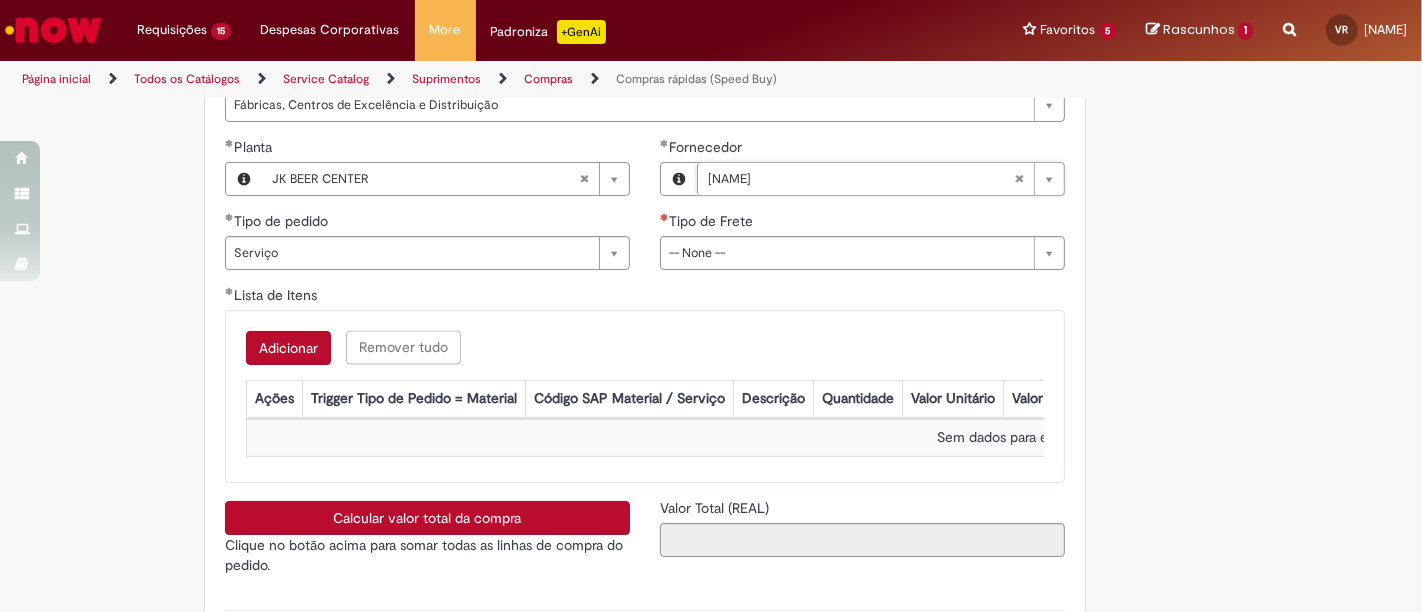 click on "Obrigatório um anexo.
Adicionar a Favoritos
Compras rápidas (Speed Buy)
Chamado destinado para a geração de pedido de compra de indiretos.
O Speed buy é a ferramenta oficial para a geração de pedidos de compra que atenda aos seguintes requisitos:
Compras de material e serviço indiretos
Compras inferiores a R$13.000 *
Compras com fornecedores nacionais
Compras de material sem contrato ativo no SAP para o centro solicitado
* Essa cota é referente ao tipo de solicitação padrão de Speed buy. Os chamados com cotas especiais podem possuir valores divergentes.
Regras de Utilização
No campo “Tipo de Solicitação” selecionar a opção correspondente a sua unidade de negócio.
Solicitação Padrão de Speed buy:
Fábricas, centros de Excelência e de Distribuição:  habilitado para todos usuários ambev
Ativos   de TI:" at bounding box center [711, -925] 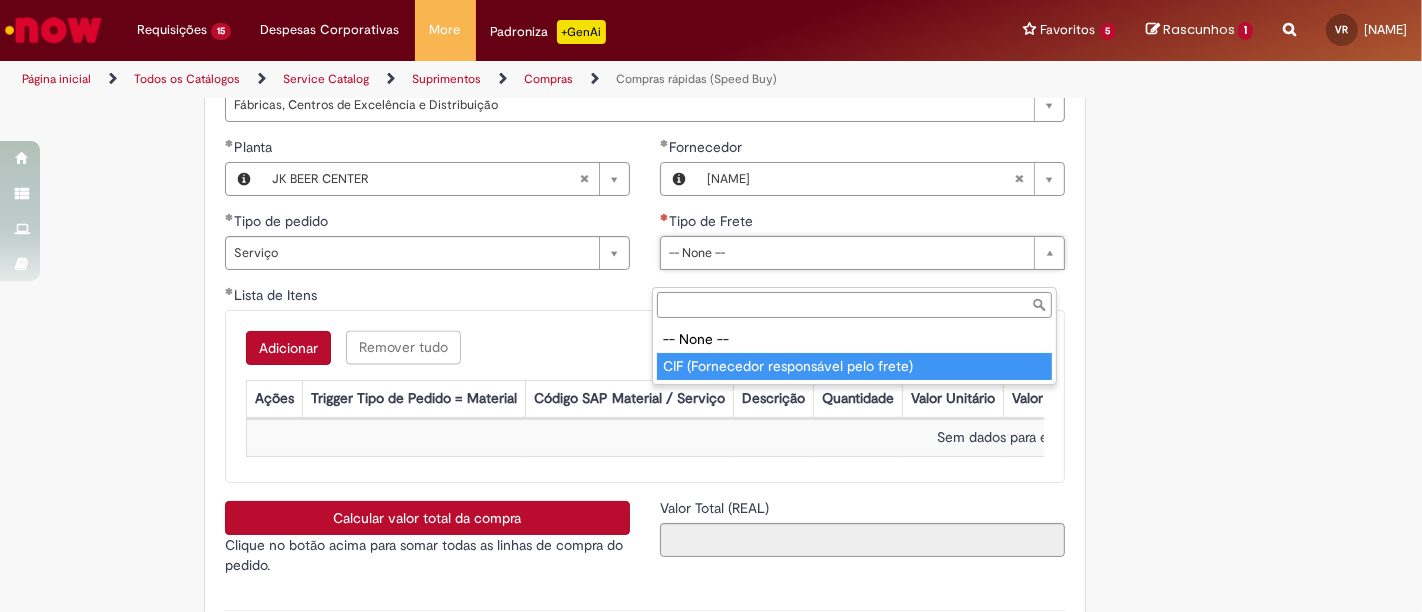 type on "**********" 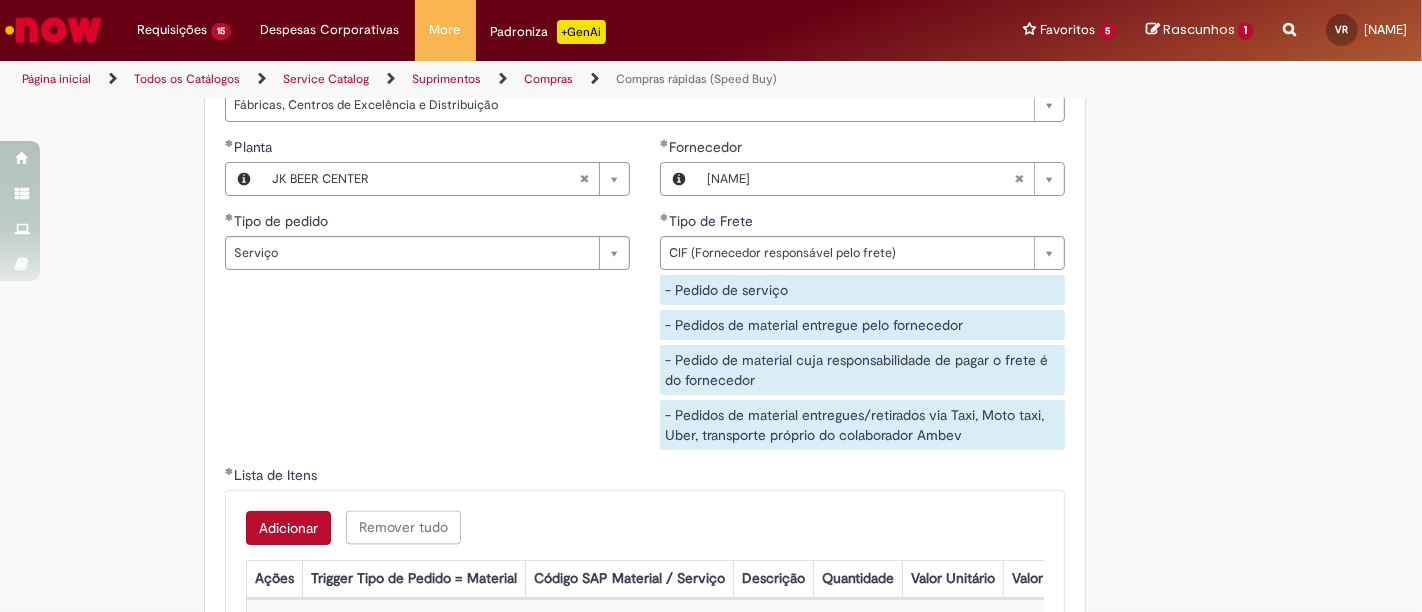 click on "Obrigatório um anexo.
Adicionar a Favoritos
Compras rápidas (Speed Buy)
Chamado destinado para a geração de pedido de compra de indiretos.
O Speed buy é a ferramenta oficial para a geração de pedidos de compra que atenda aos seguintes requisitos:
Compras de material e serviço indiretos
Compras inferiores a R$13.000 *
Compras com fornecedores nacionais
Compras de material sem contrato ativo no SAP para o centro solicitado
* Essa cota é referente ao tipo de solicitação padrão de Speed buy. Os chamados com cotas especiais podem possuir valores divergentes.
Regras de Utilização
No campo “Tipo de Solicitação” selecionar a opção correspondente a sua unidade de negócio.
Solicitação Padrão de Speed buy:
Fábricas, centros de Excelência e de Distribuição:  habilitado para todos usuários ambev
Ativos   de TI:" at bounding box center [711, -835] 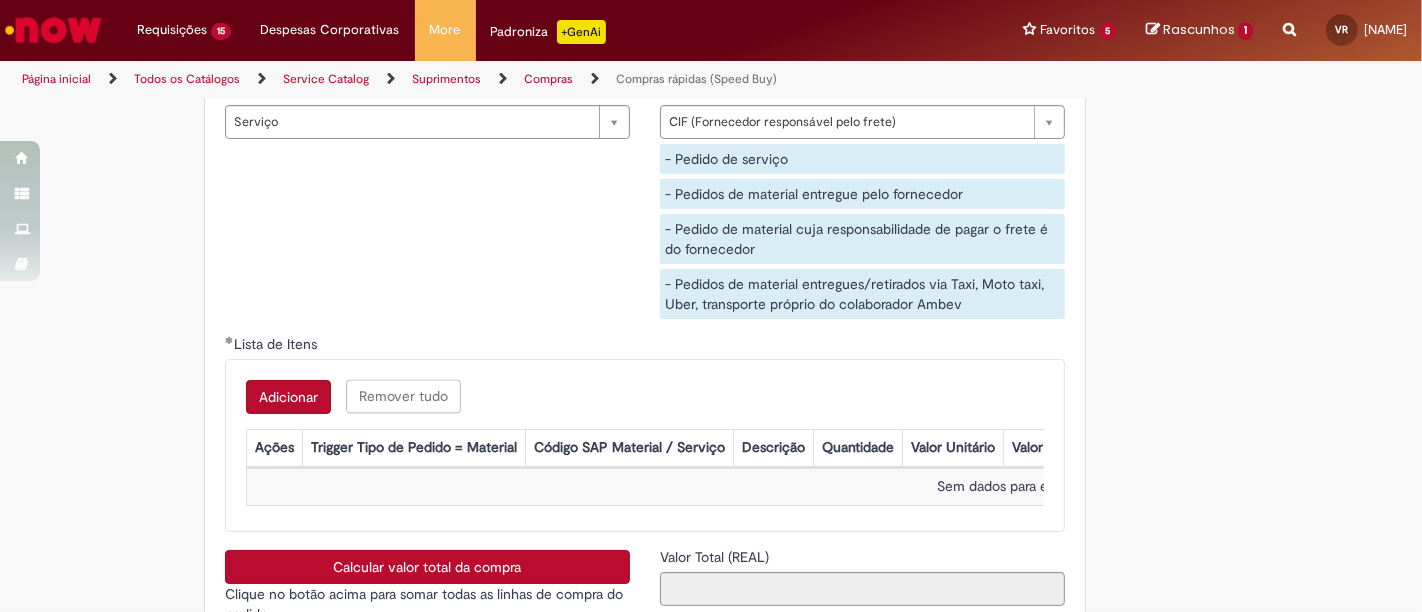 scroll, scrollTop: 3099, scrollLeft: 0, axis: vertical 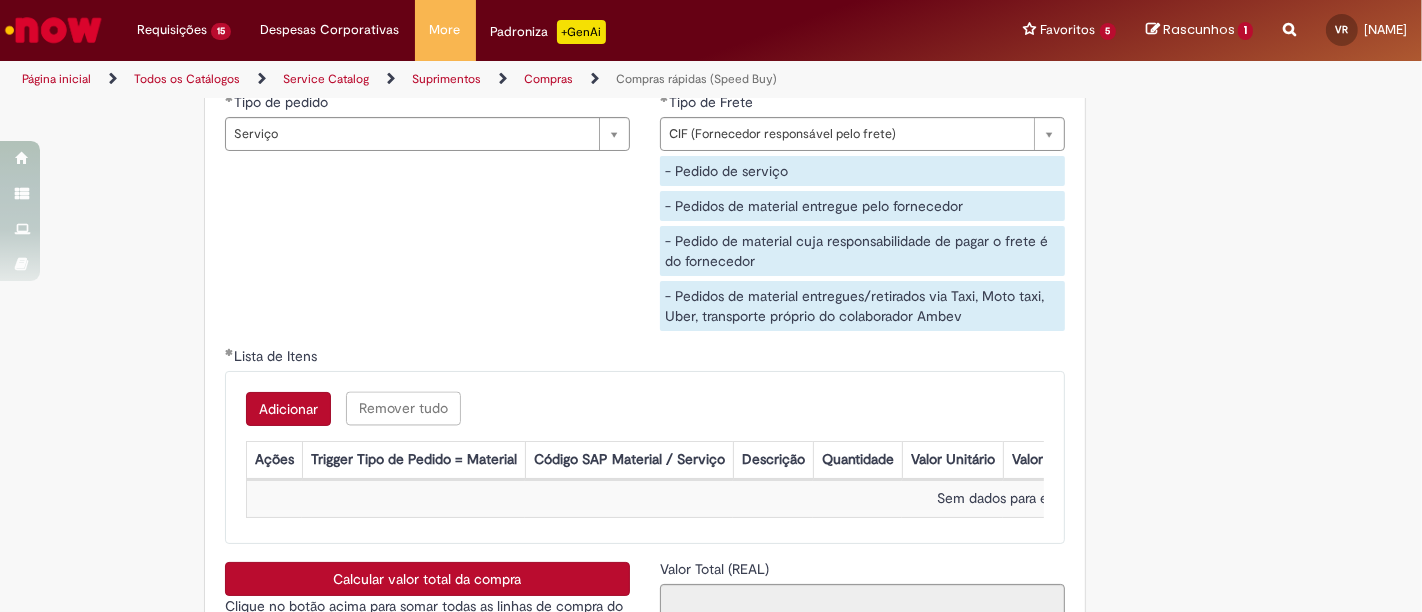 click on "Adicionar" at bounding box center [288, 409] 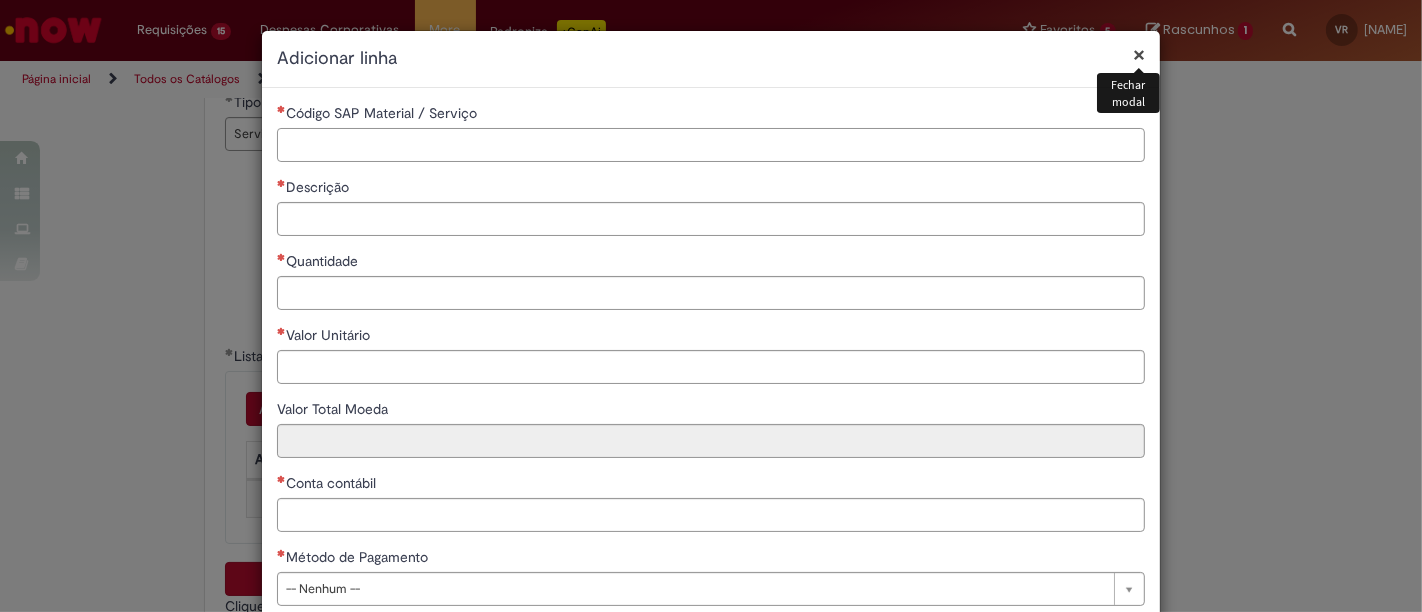 click on "Código SAP Material / Serviço" at bounding box center [711, 145] 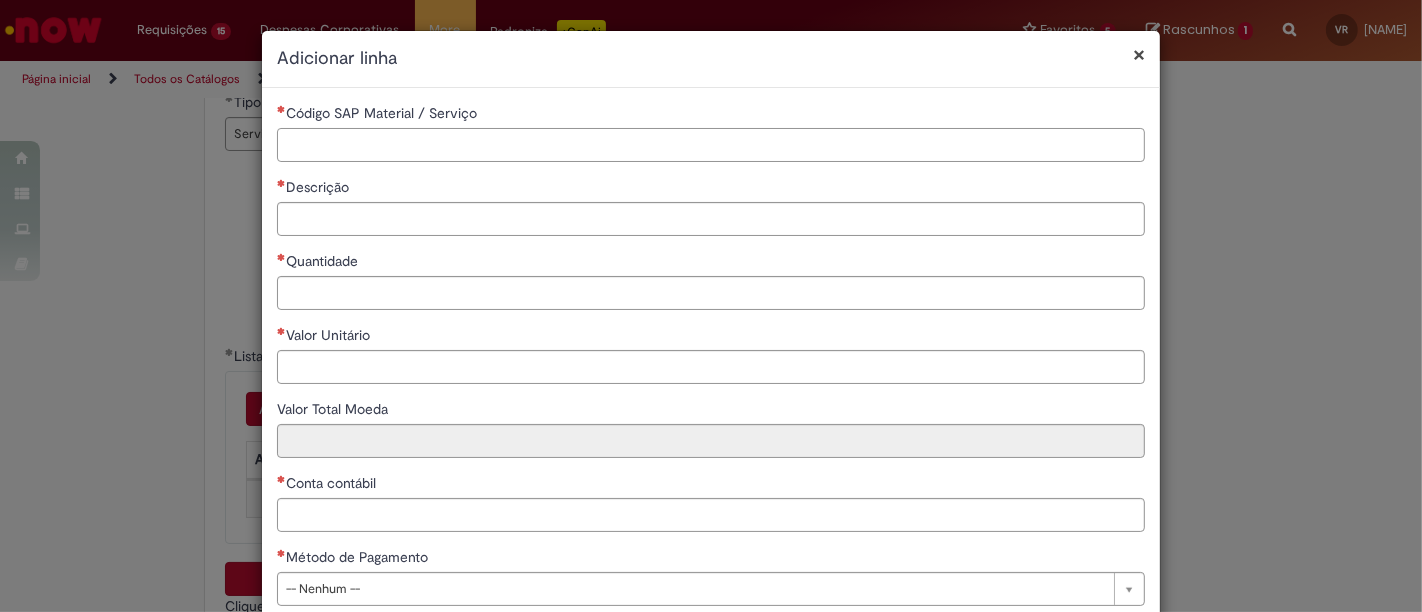 click on "Código SAP Material / Serviço" at bounding box center (711, 145) 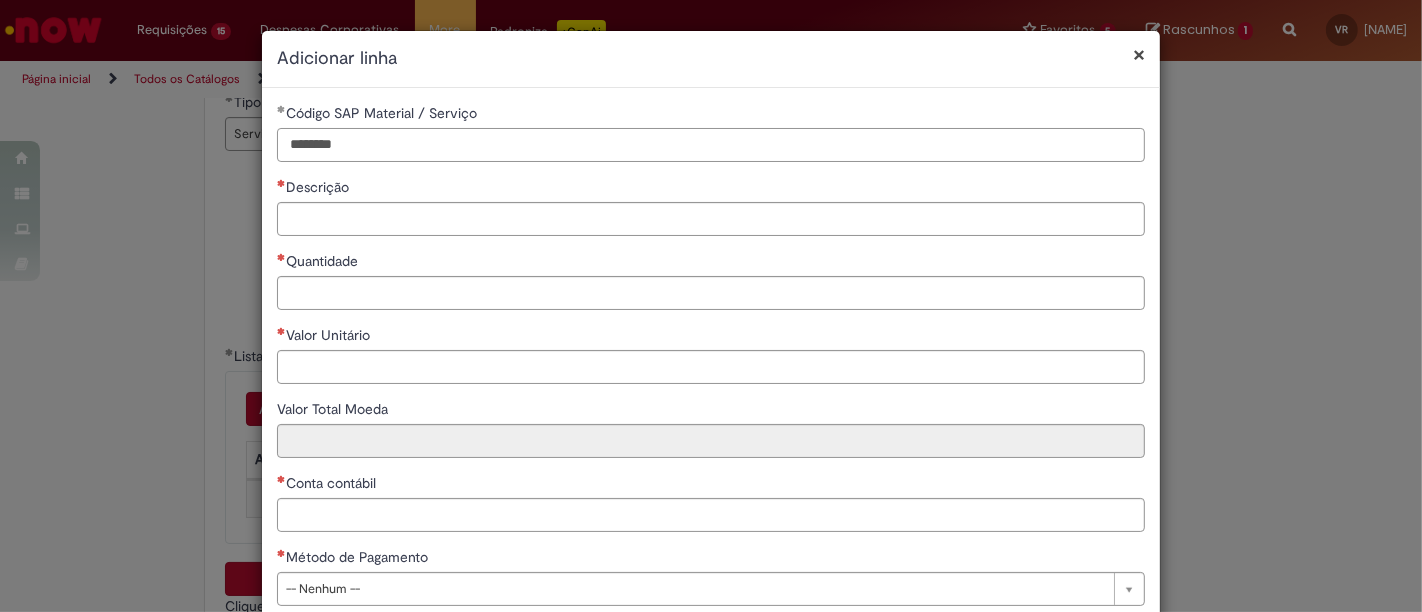 type on "********" 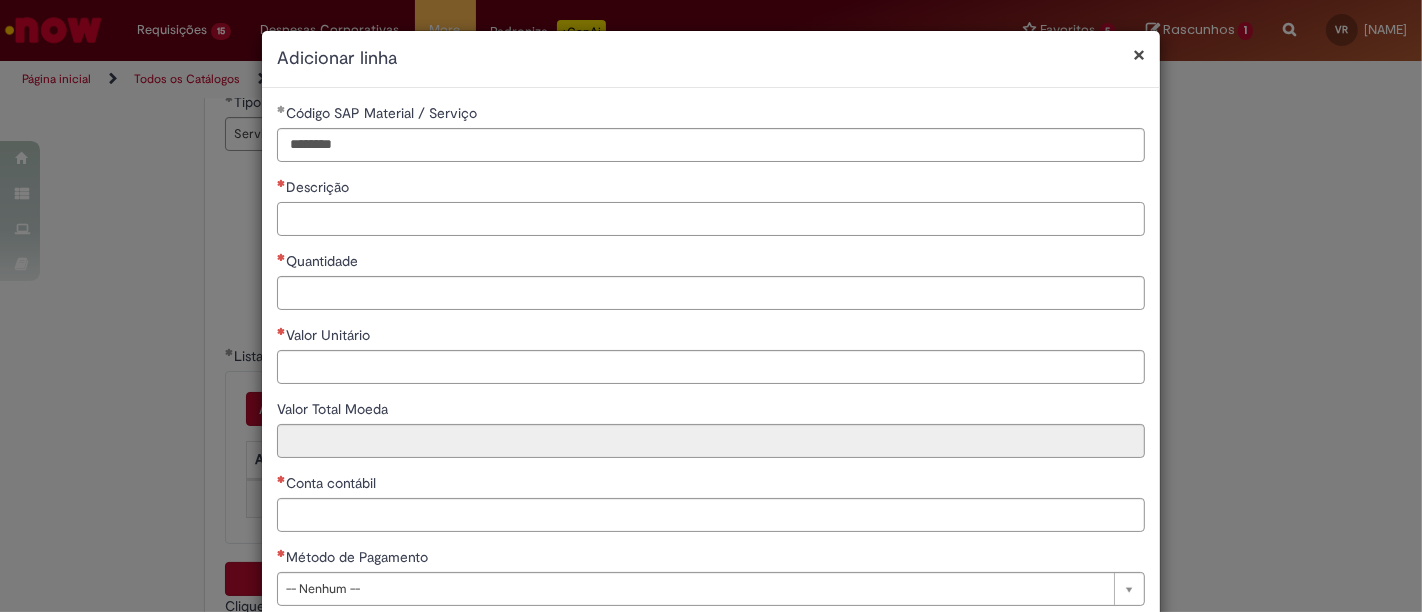 click on "Descrição" at bounding box center (711, 219) 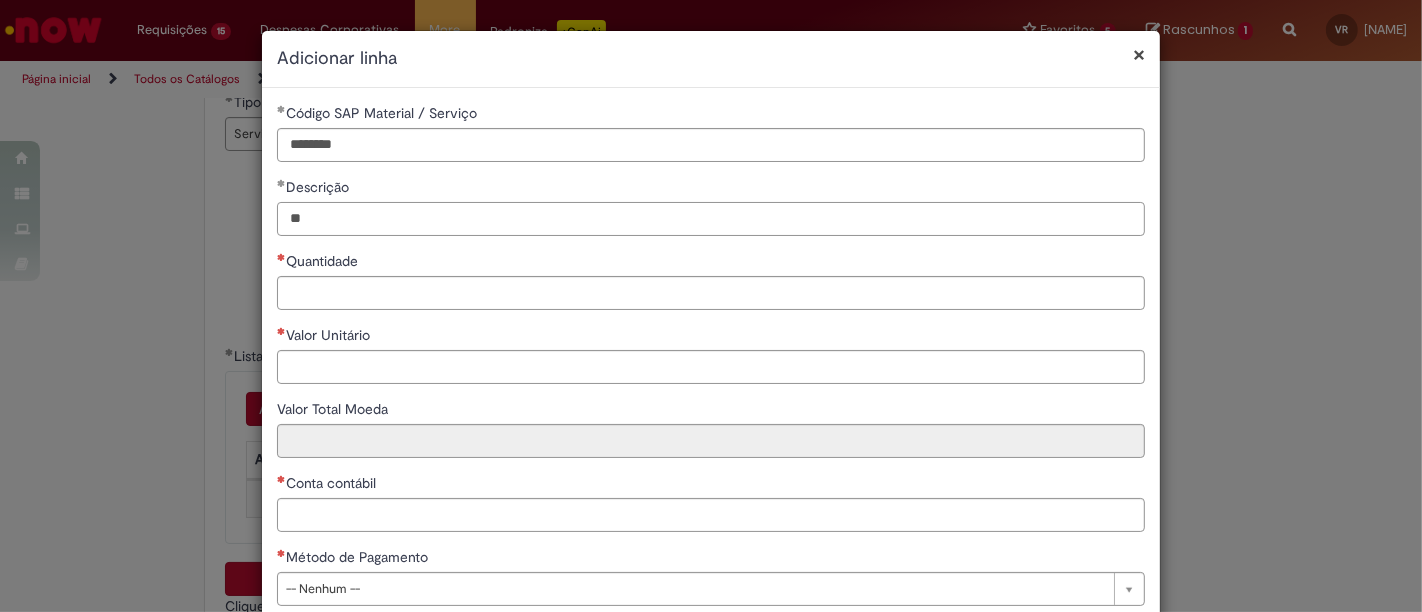 type on "*" 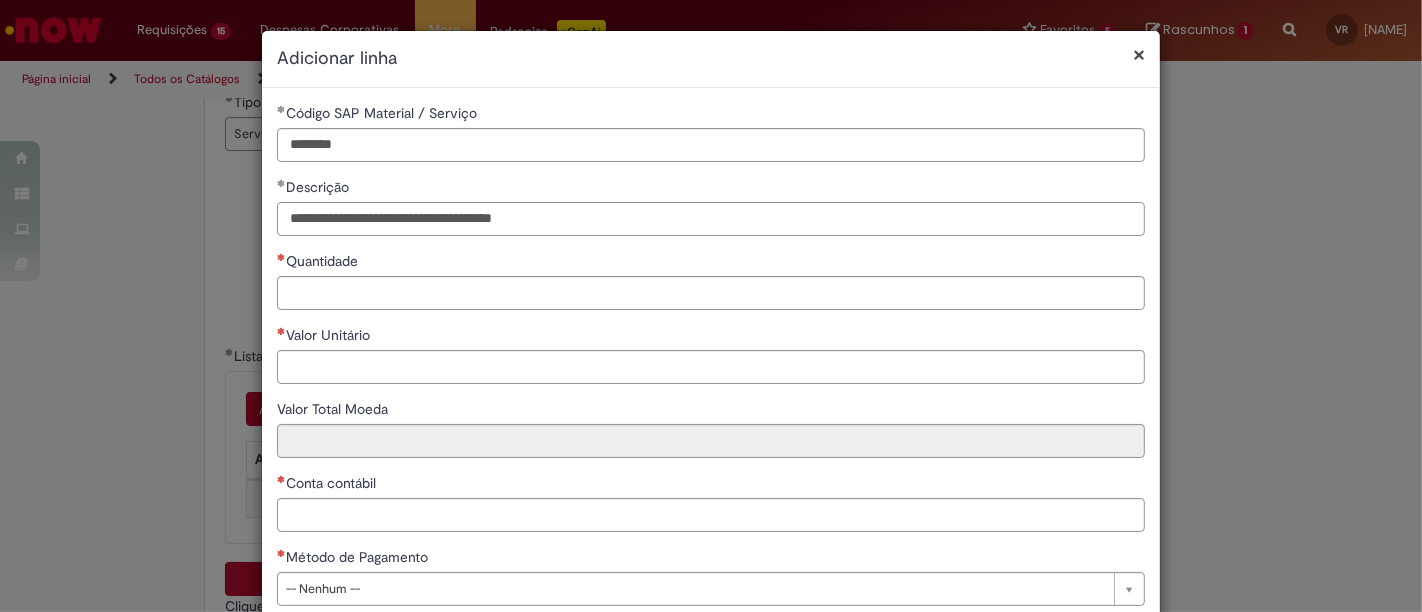 type on "**********" 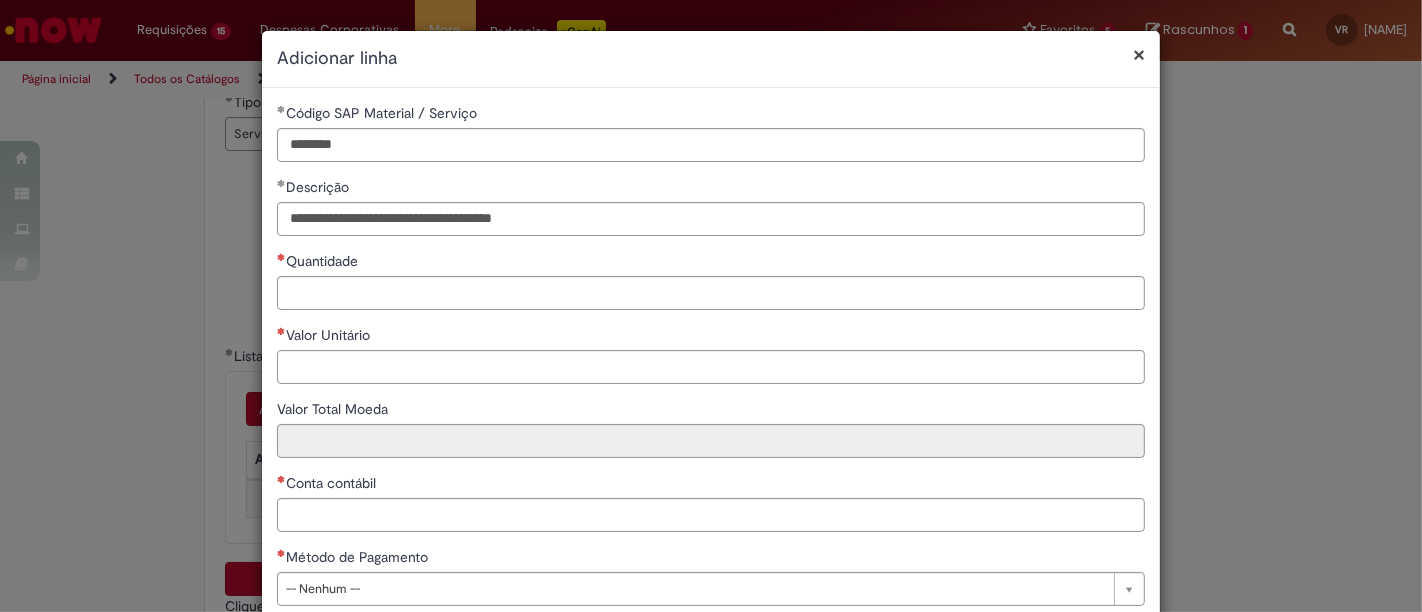 click on "Quantidade" at bounding box center [711, 263] 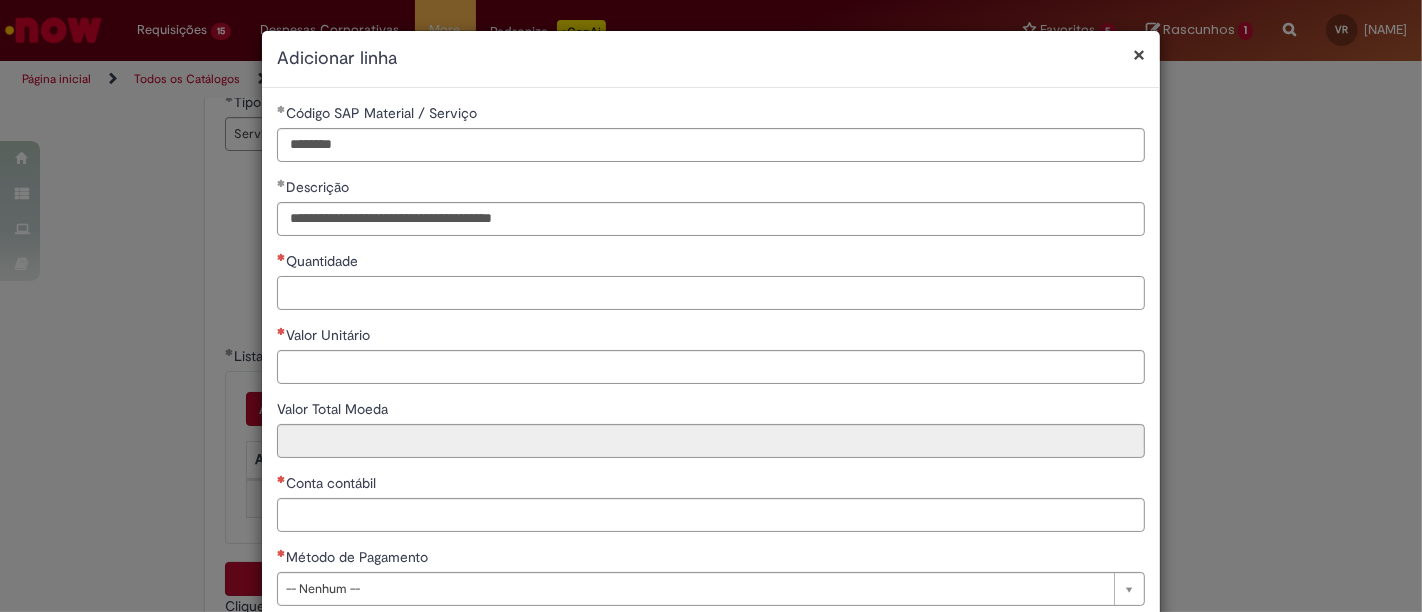 click on "Quantidade" at bounding box center [711, 293] 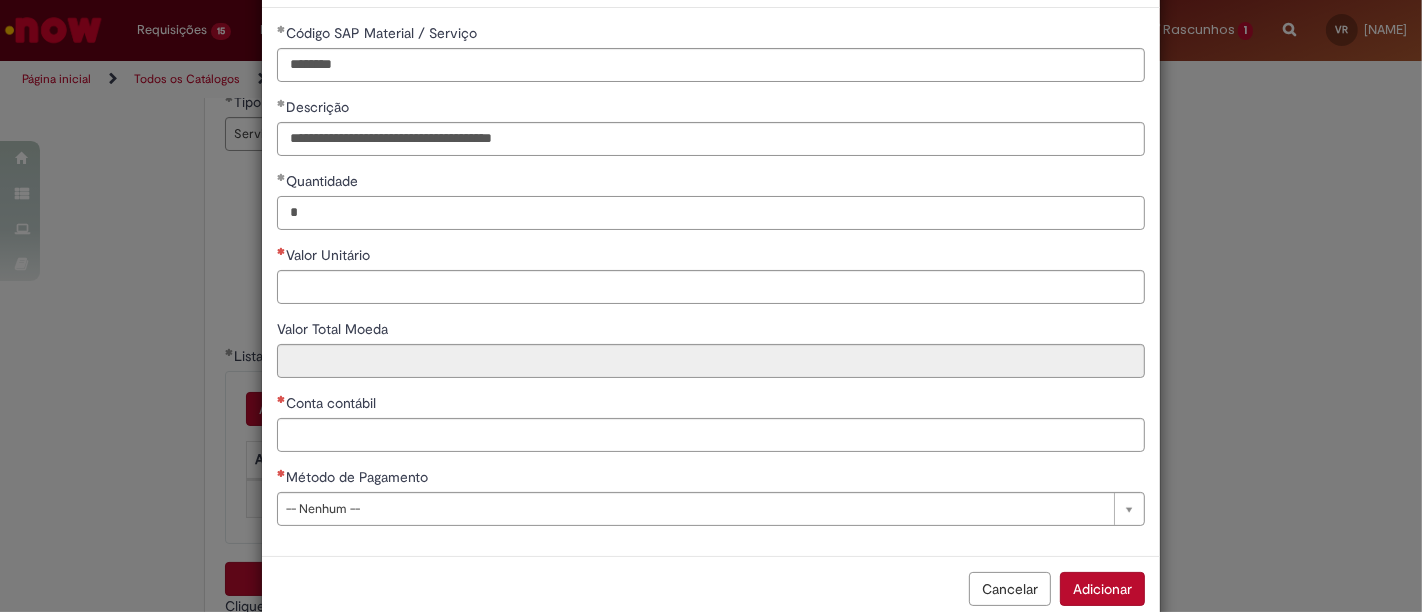 scroll, scrollTop: 111, scrollLeft: 0, axis: vertical 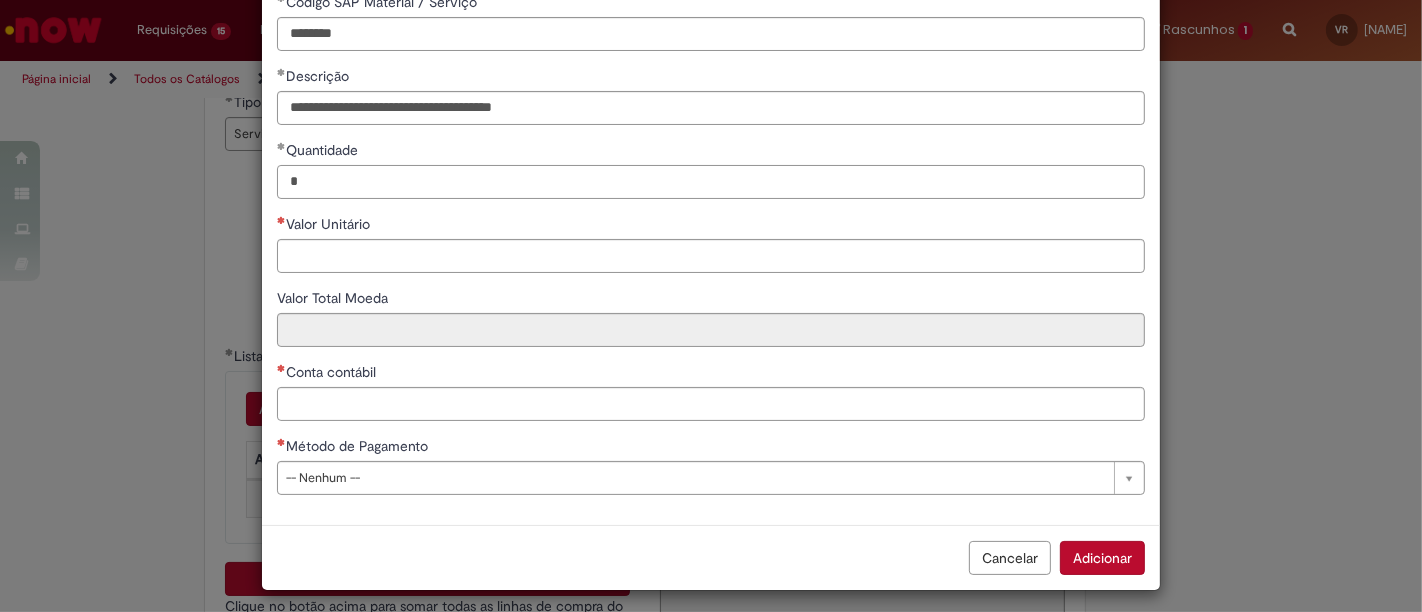 type on "*" 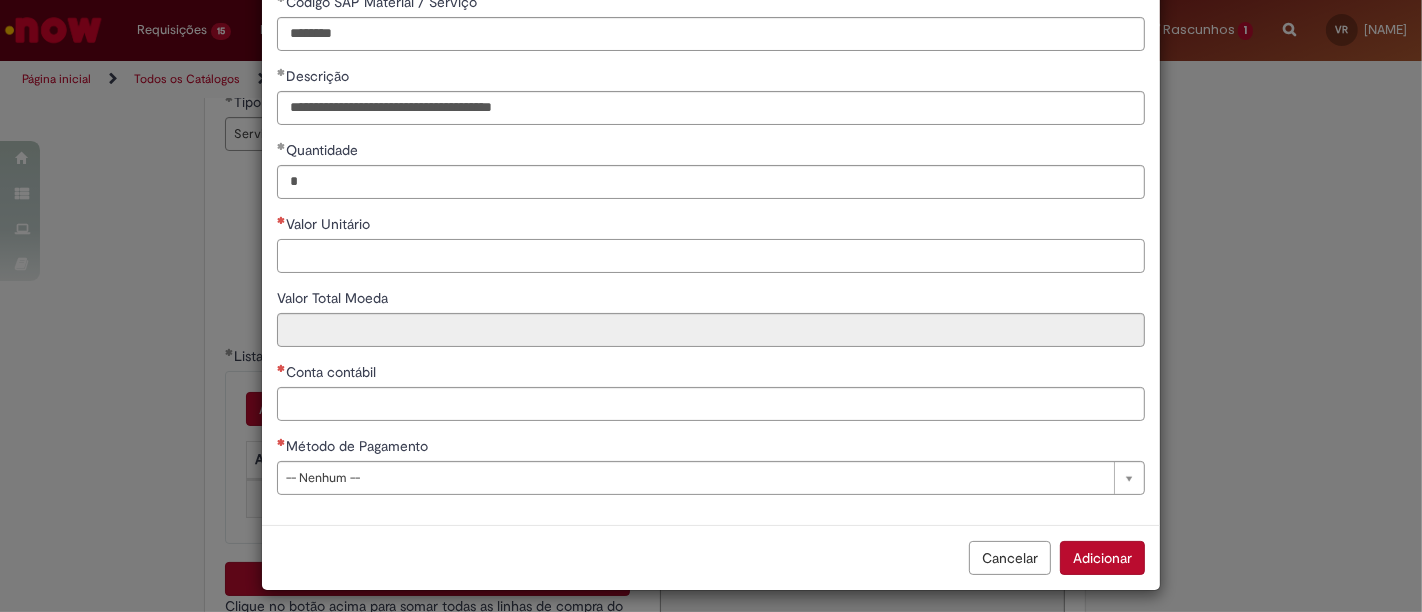 click on "Valor Unitário" at bounding box center [711, 256] 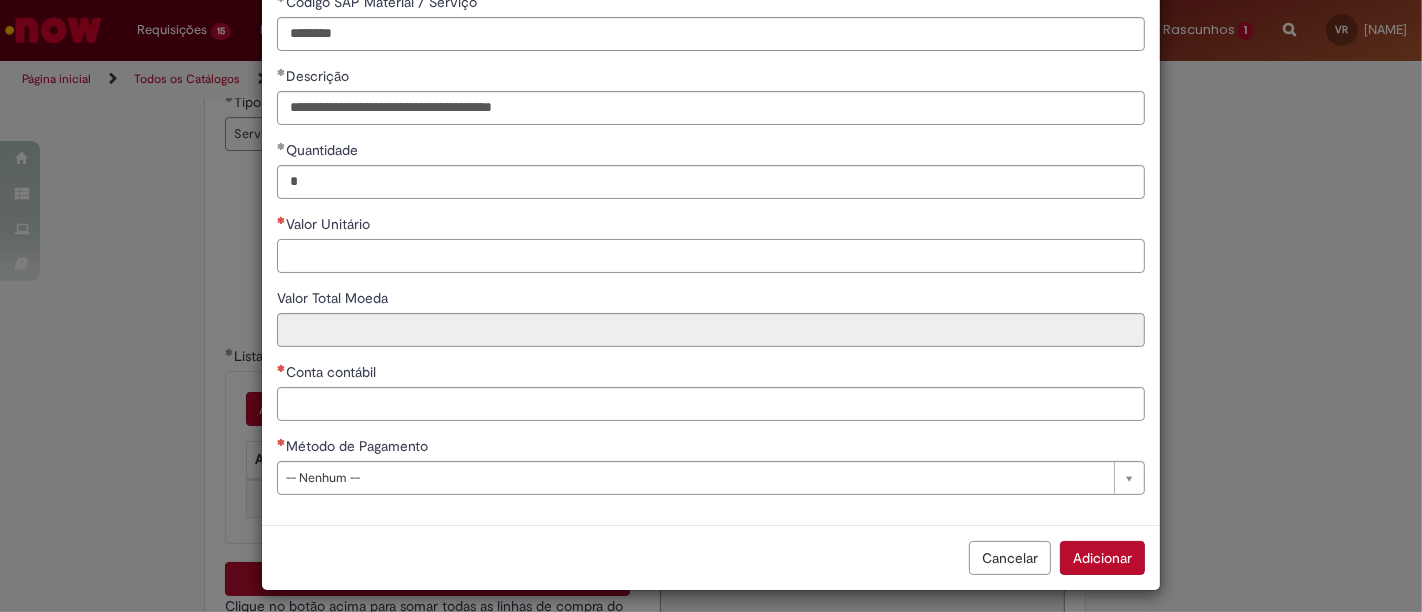 click on "Valor Unitário" at bounding box center [711, 256] 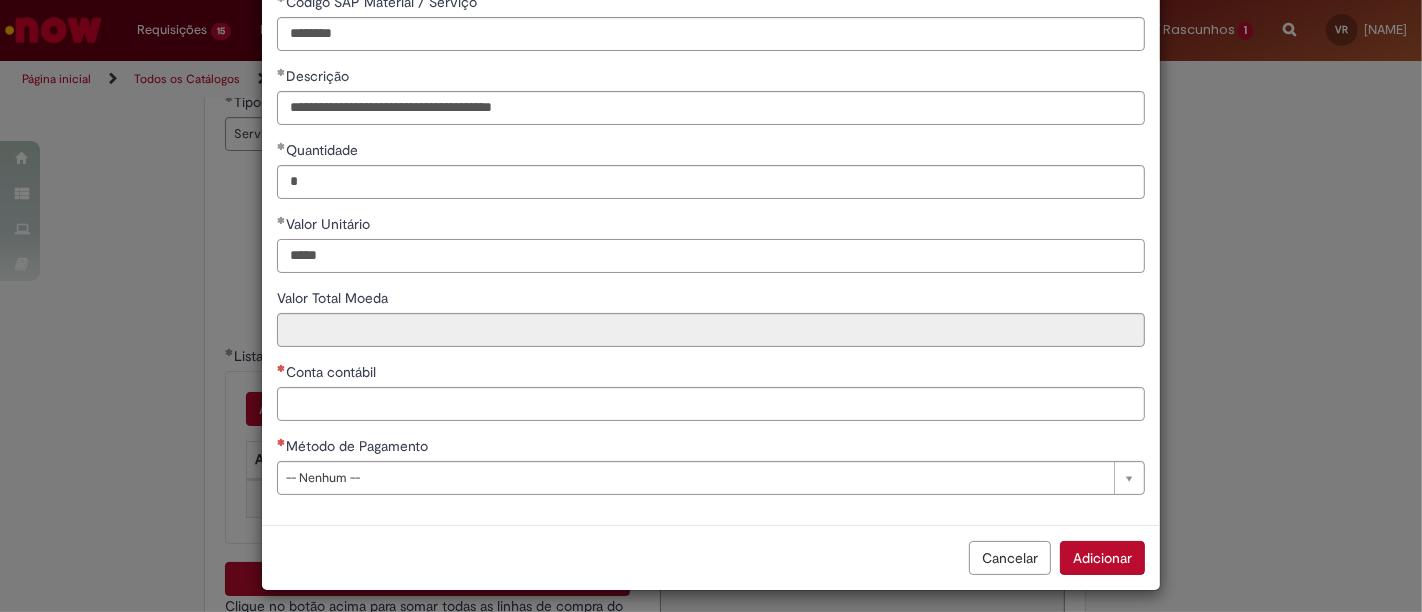 click on "*****" at bounding box center [711, 256] 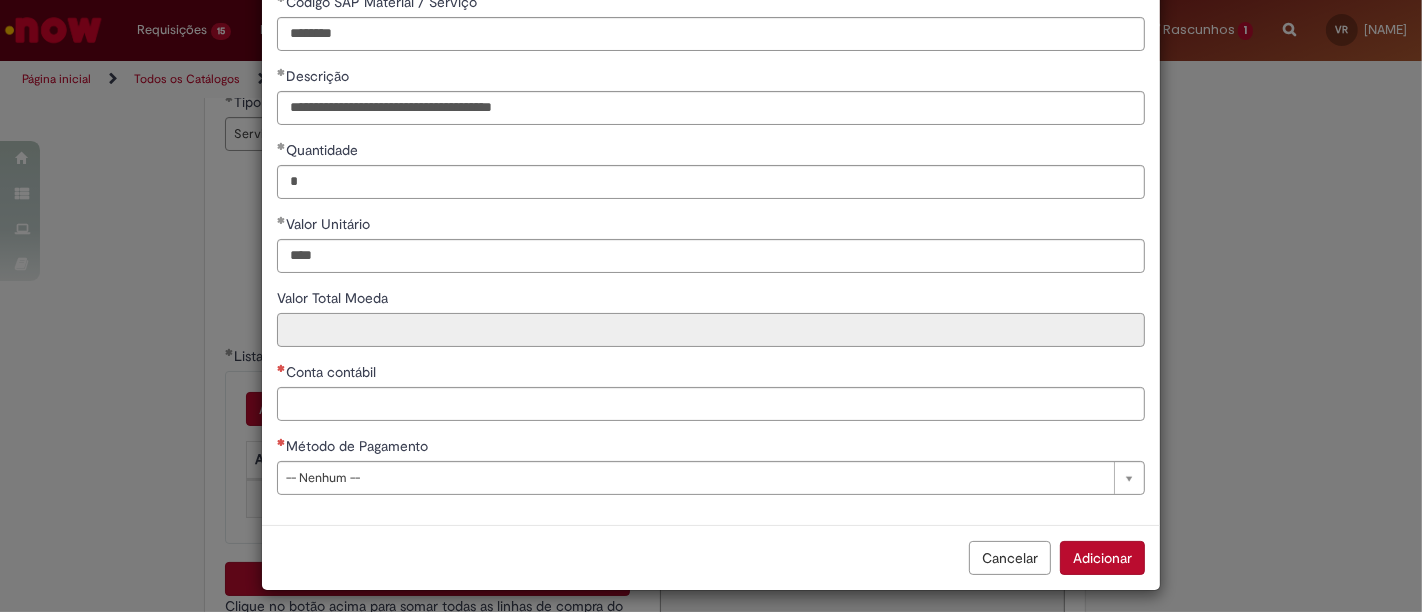 type on "********" 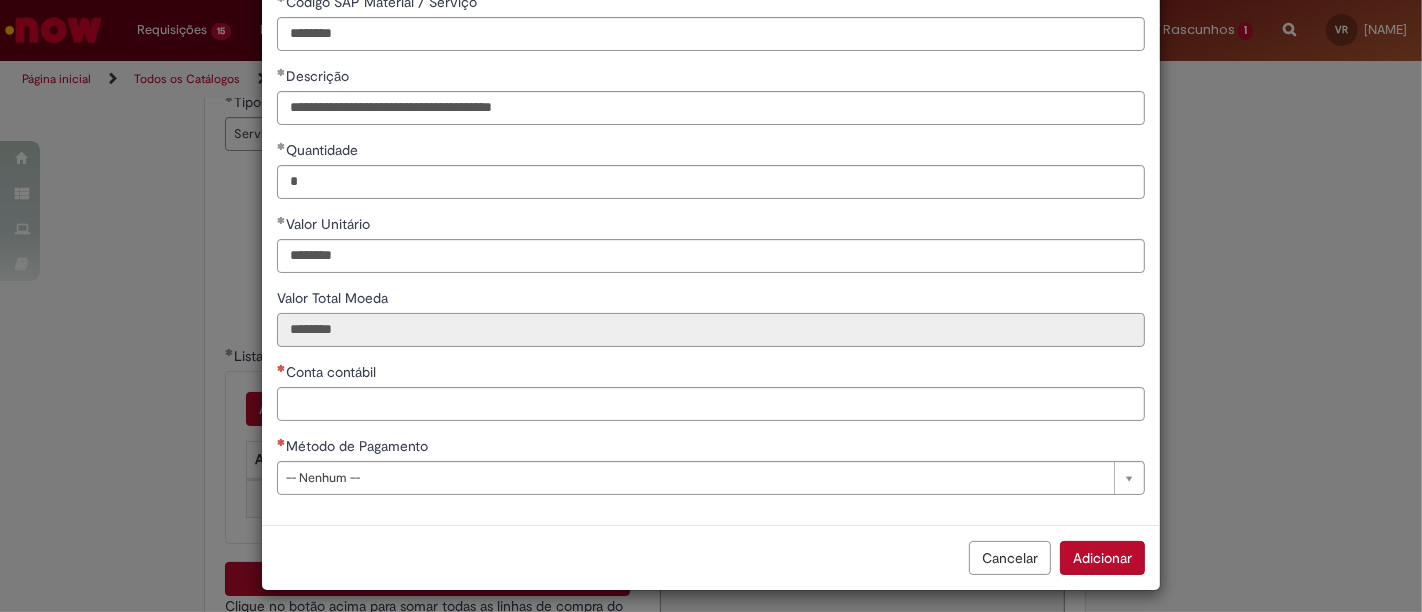 click on "********" at bounding box center [711, 330] 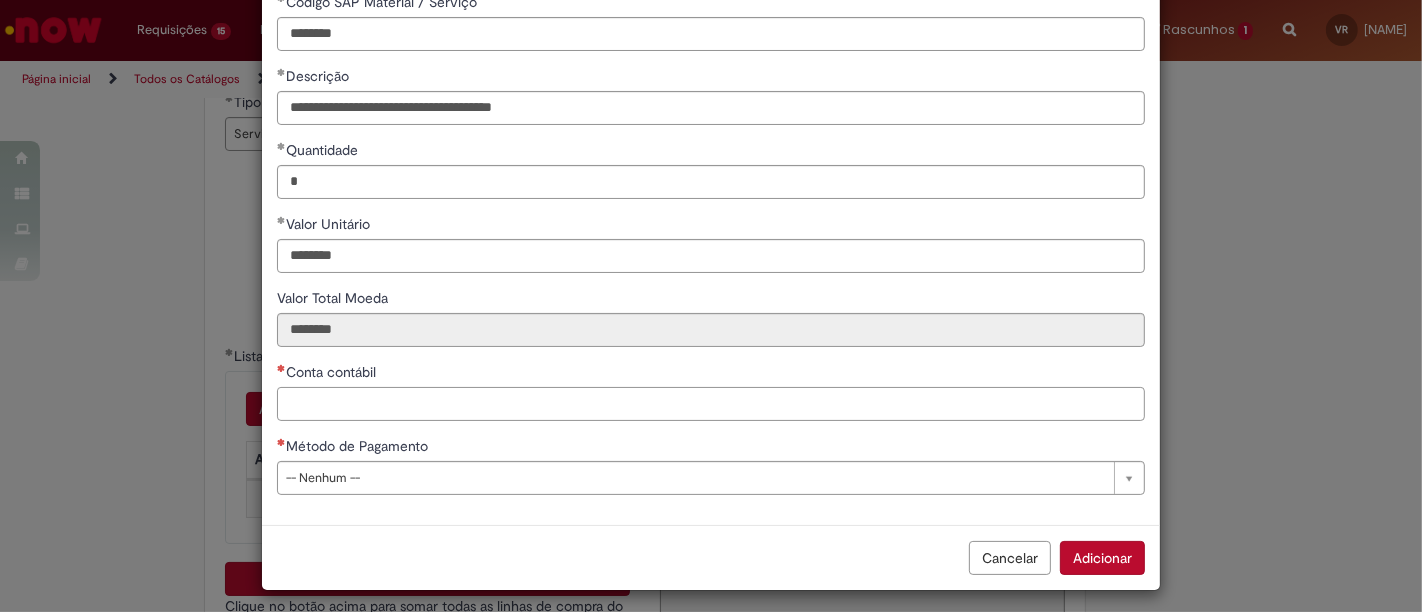 click on "Conta contábil" at bounding box center (711, 404) 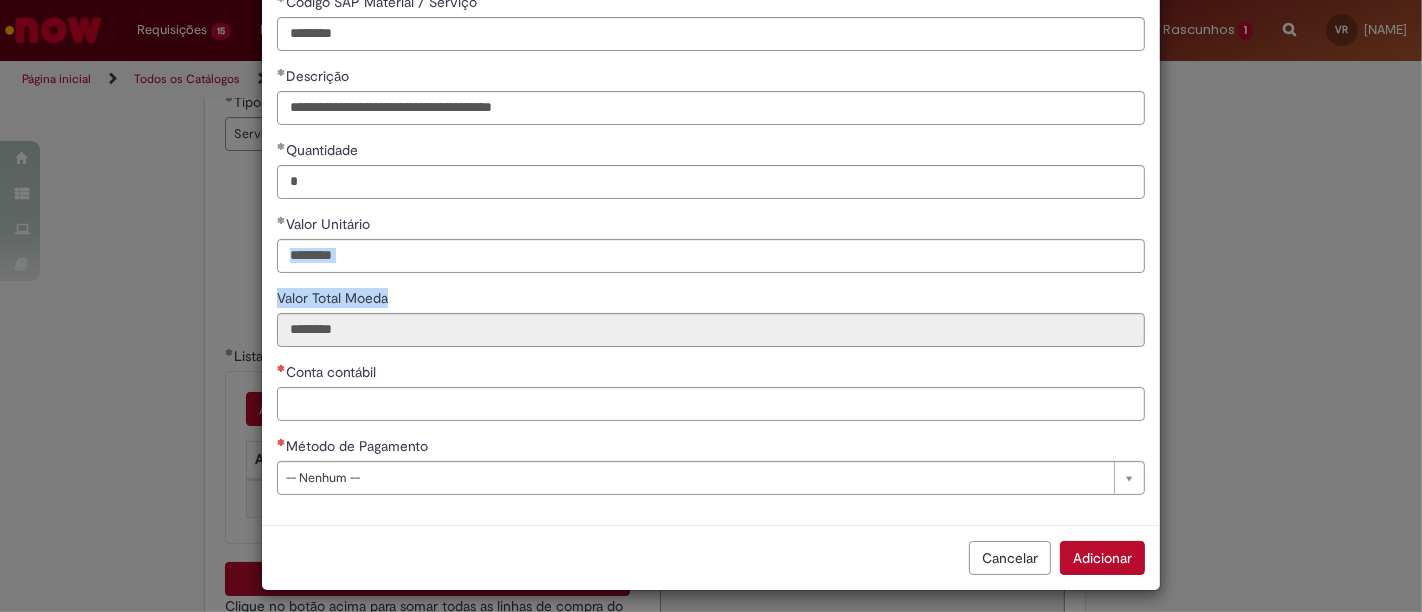 drag, startPoint x: 1405, startPoint y: 251, endPoint x: 1411, endPoint y: 278, distance: 27.658634 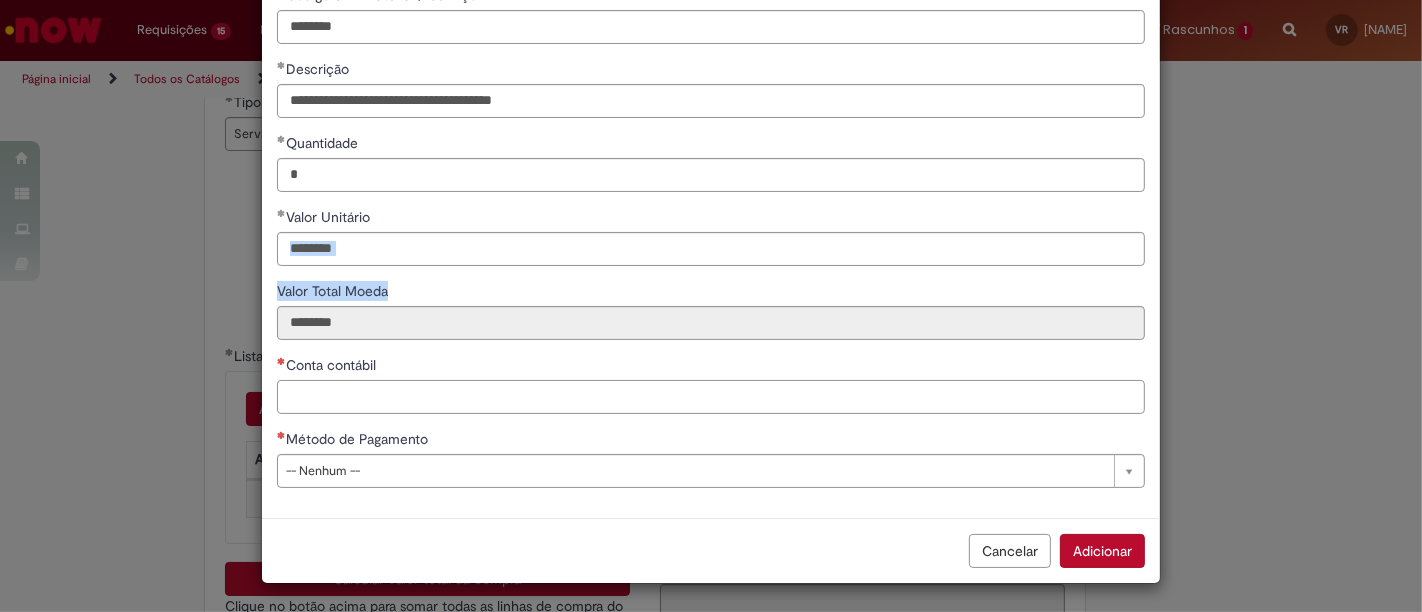 scroll, scrollTop: 117, scrollLeft: 0, axis: vertical 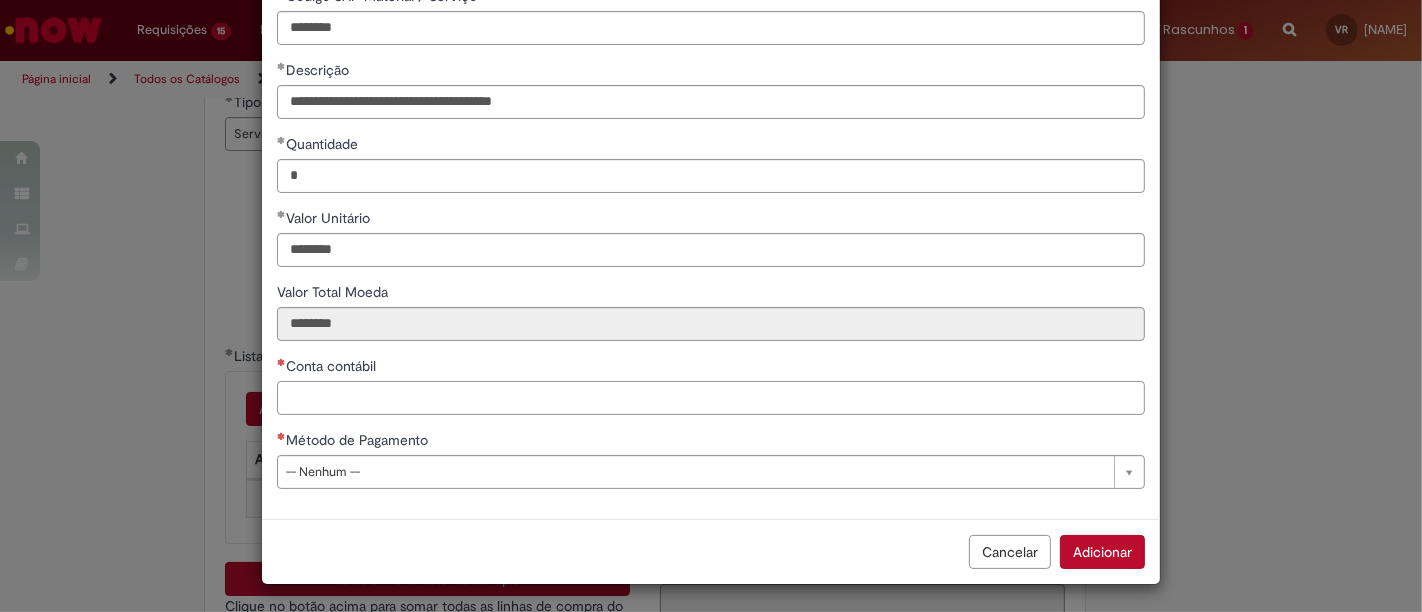 click on "Conta contábil" at bounding box center (711, 398) 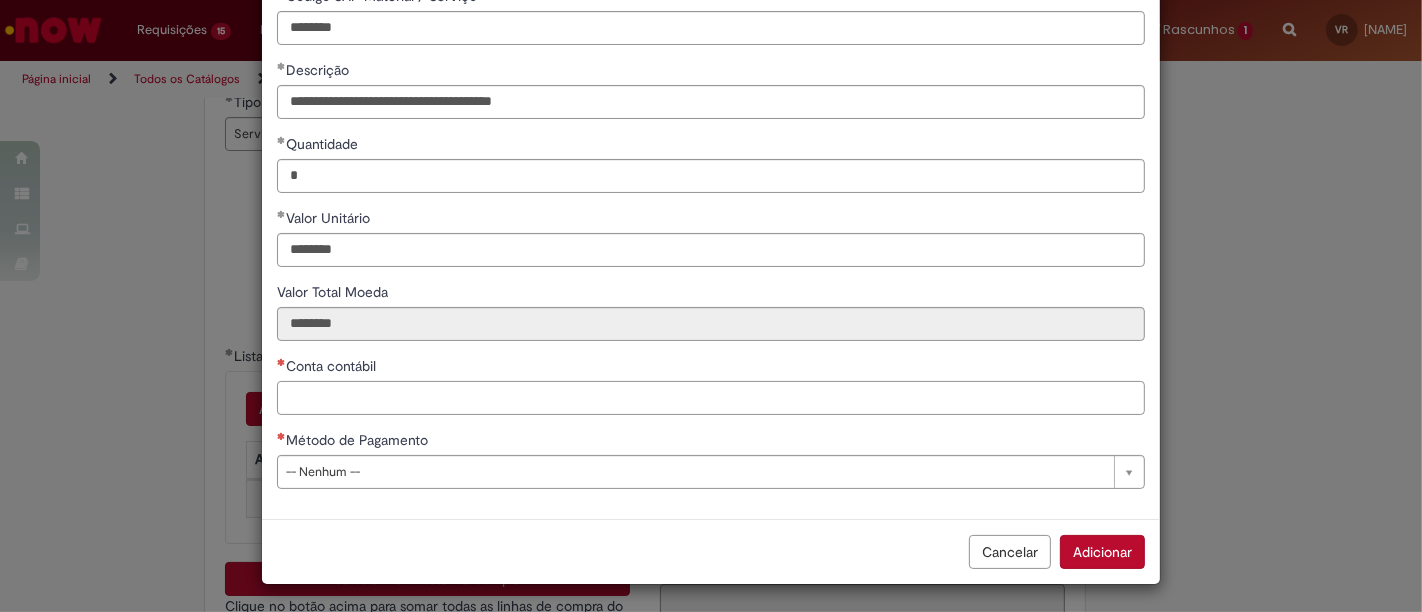 click on "Conta contábil" at bounding box center (711, 398) 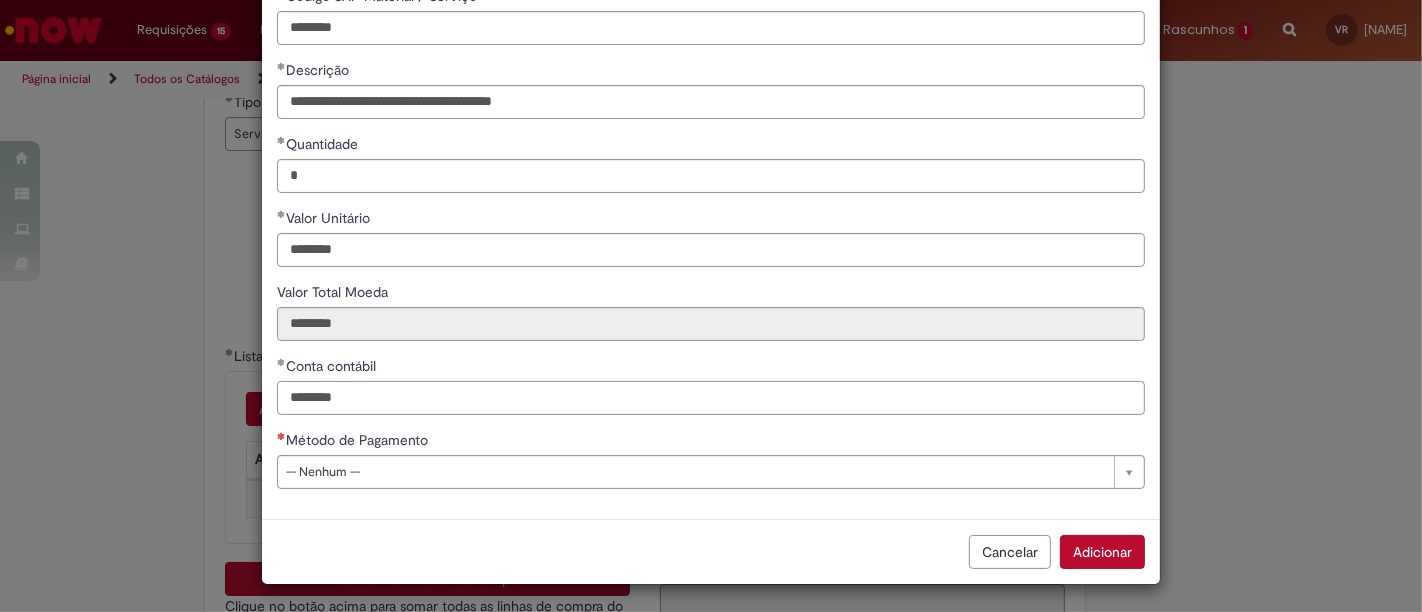 type on "********" 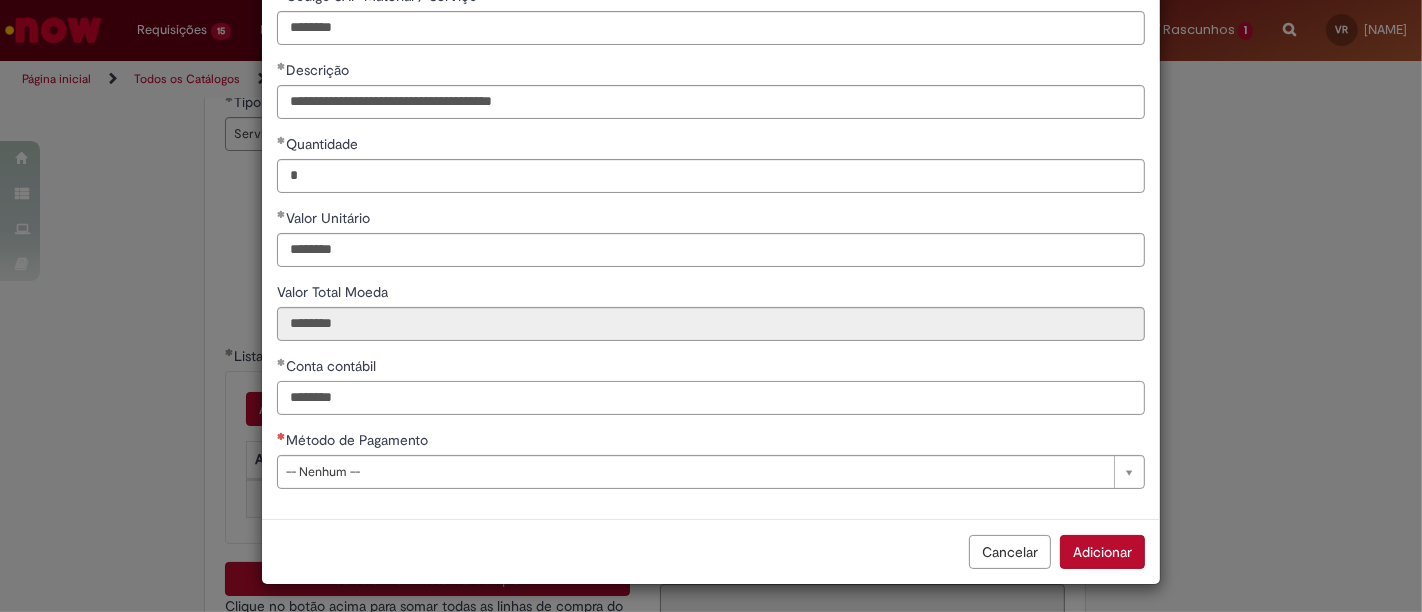 click on "********" at bounding box center (711, 398) 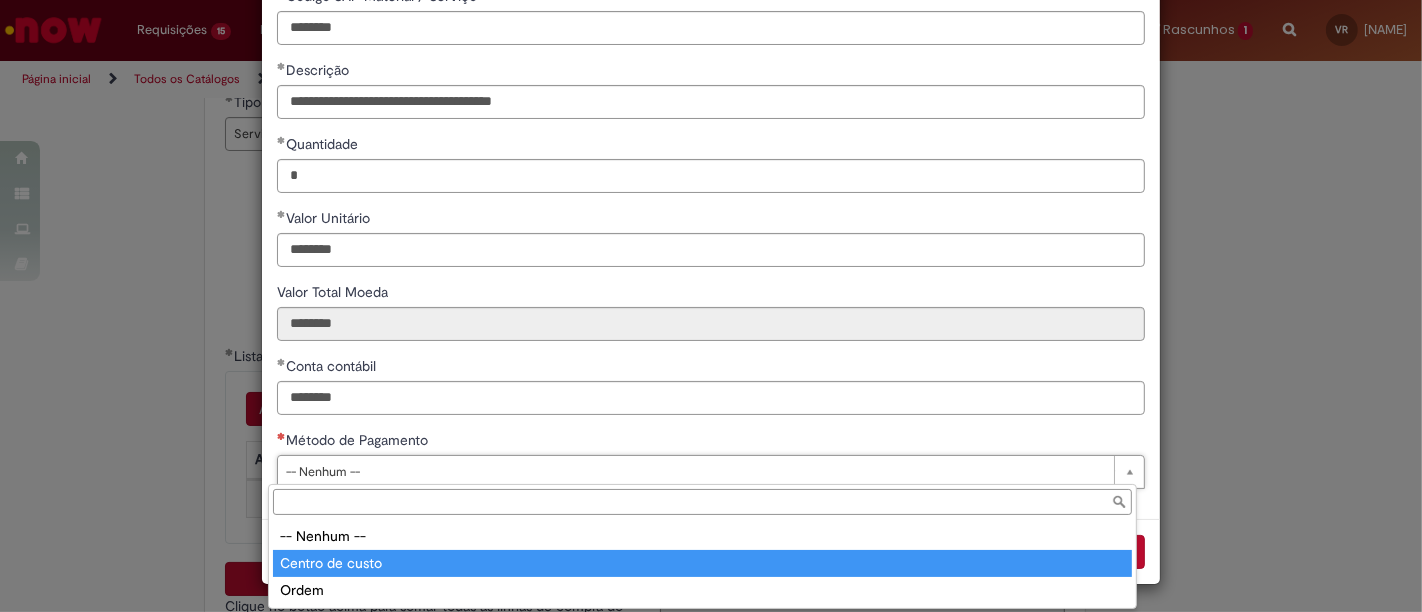 type on "**********" 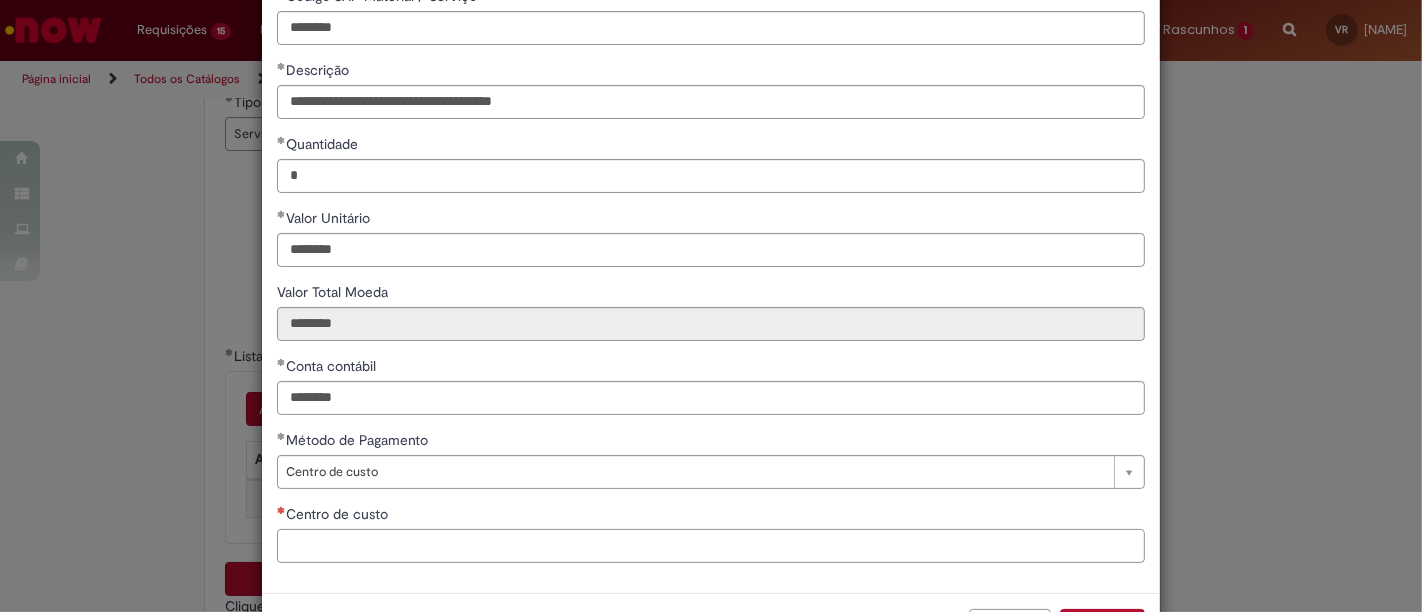 click on "Centro de custo" at bounding box center [711, 546] 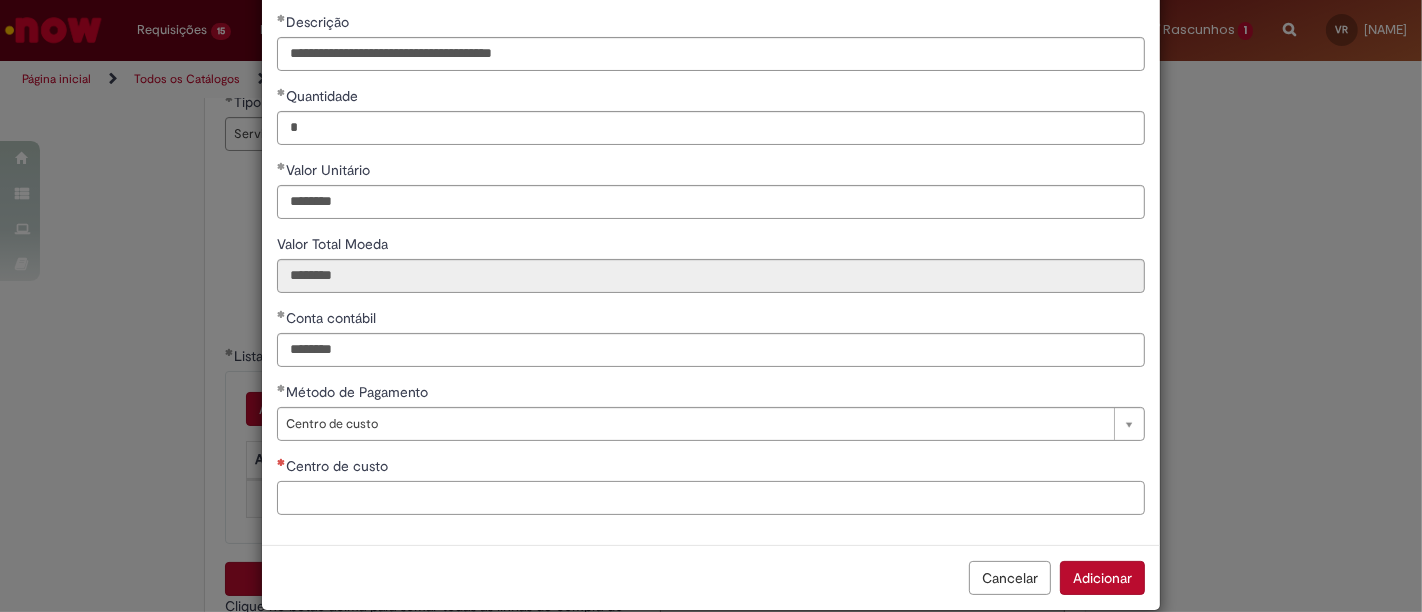 scroll, scrollTop: 191, scrollLeft: 0, axis: vertical 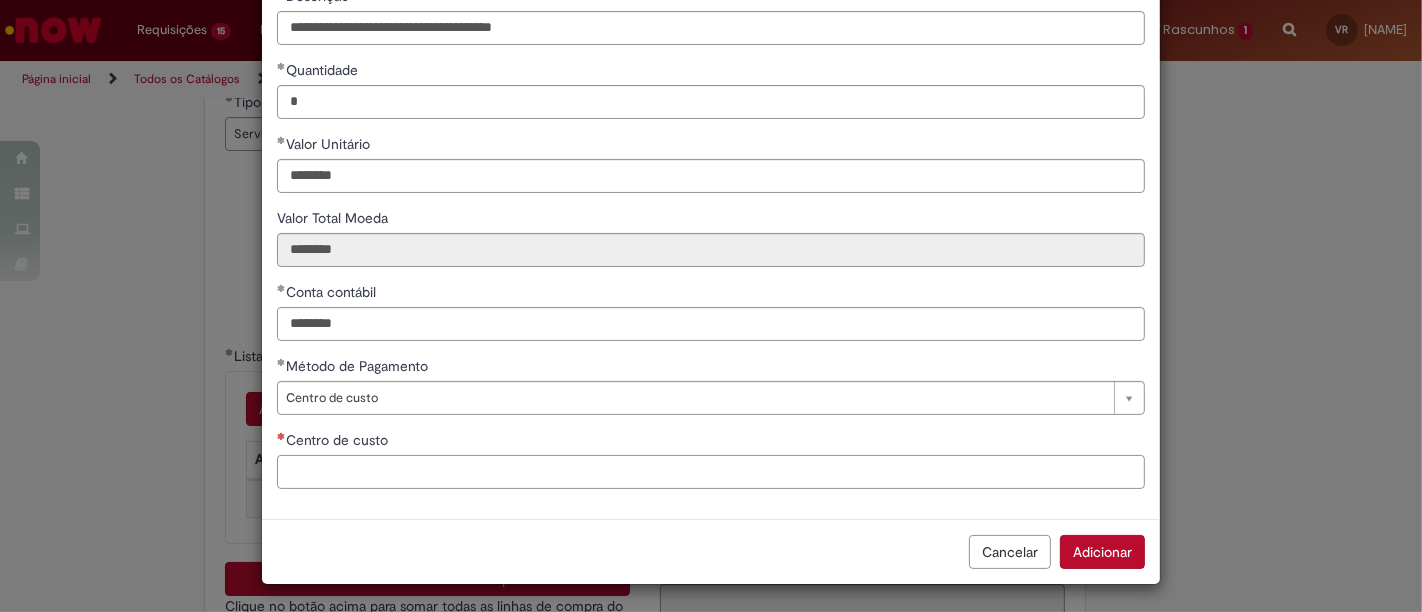 click on "Centro de custo" at bounding box center [711, 472] 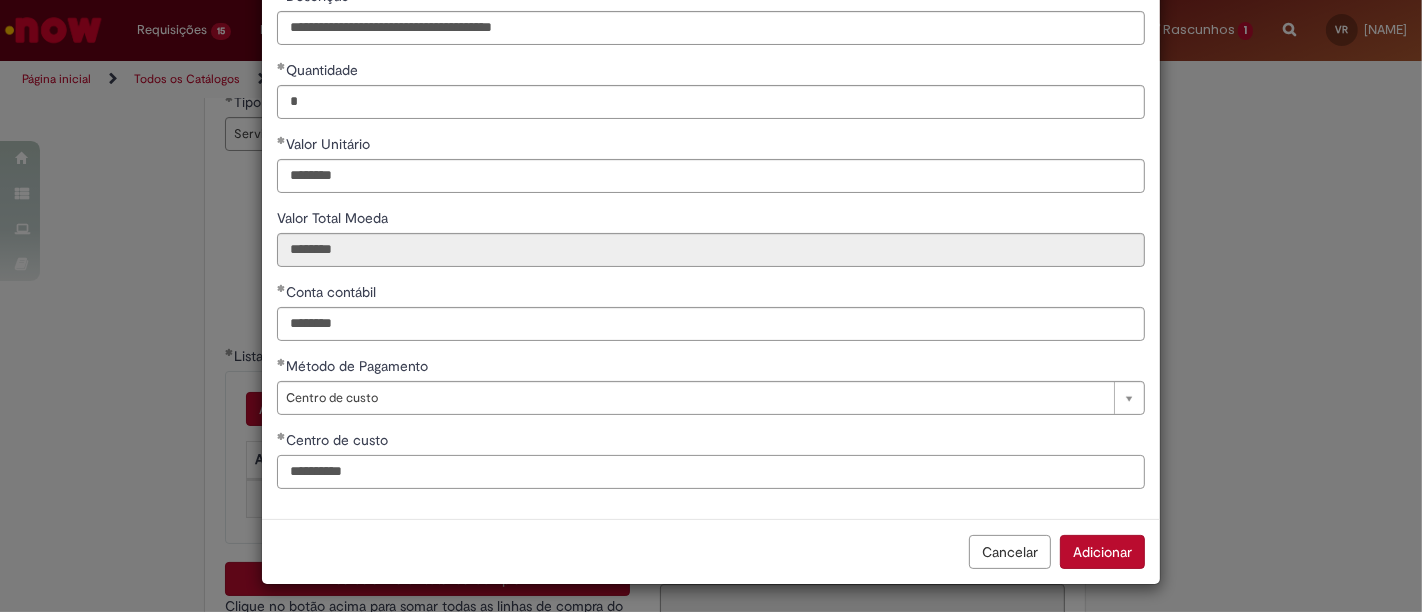 type on "**********" 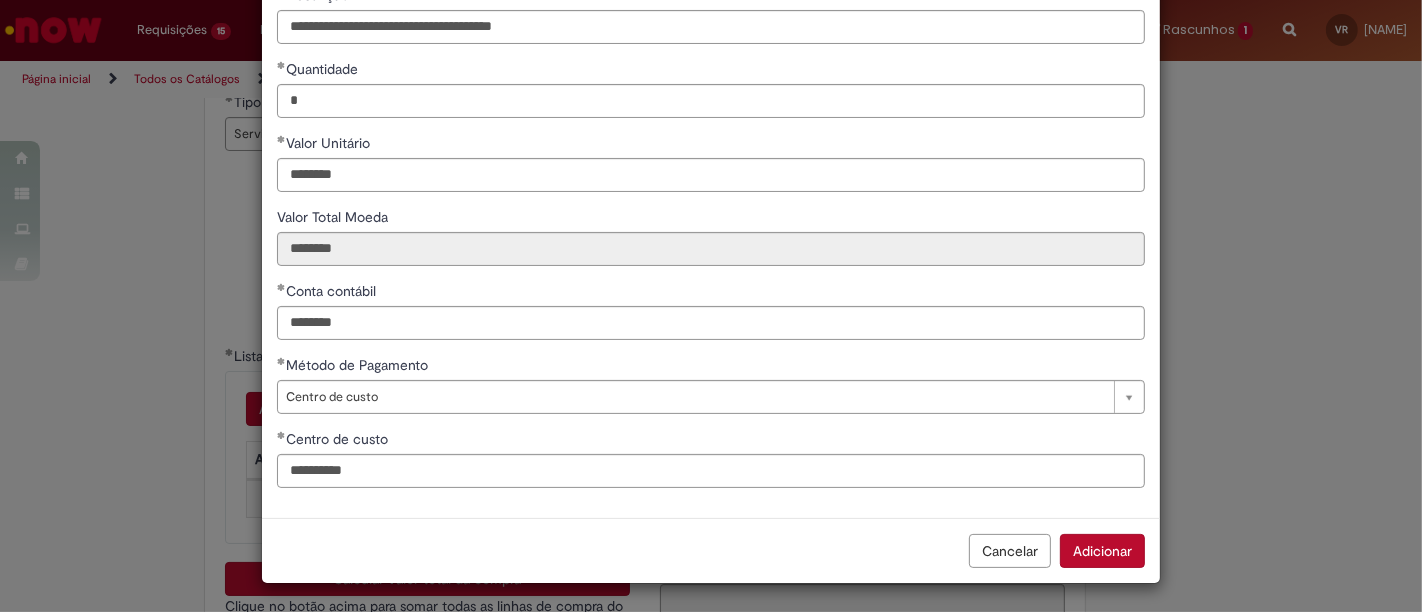 scroll, scrollTop: 191, scrollLeft: 0, axis: vertical 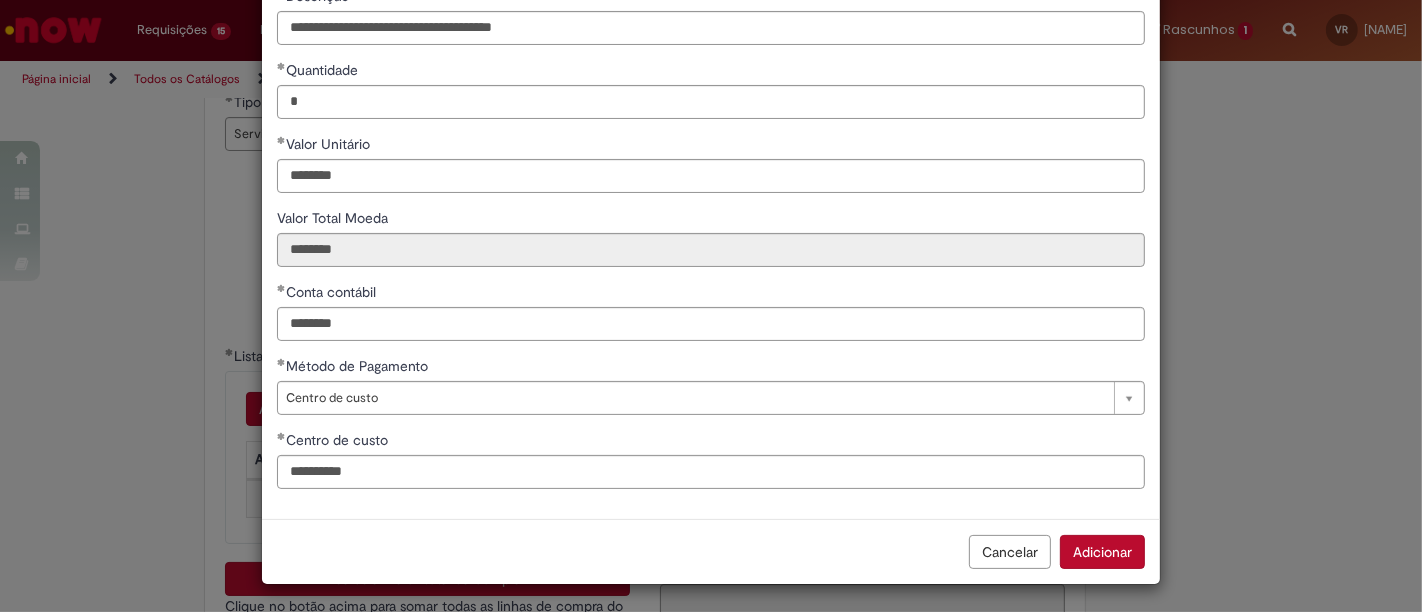 click on "Adicionar" at bounding box center [1102, 552] 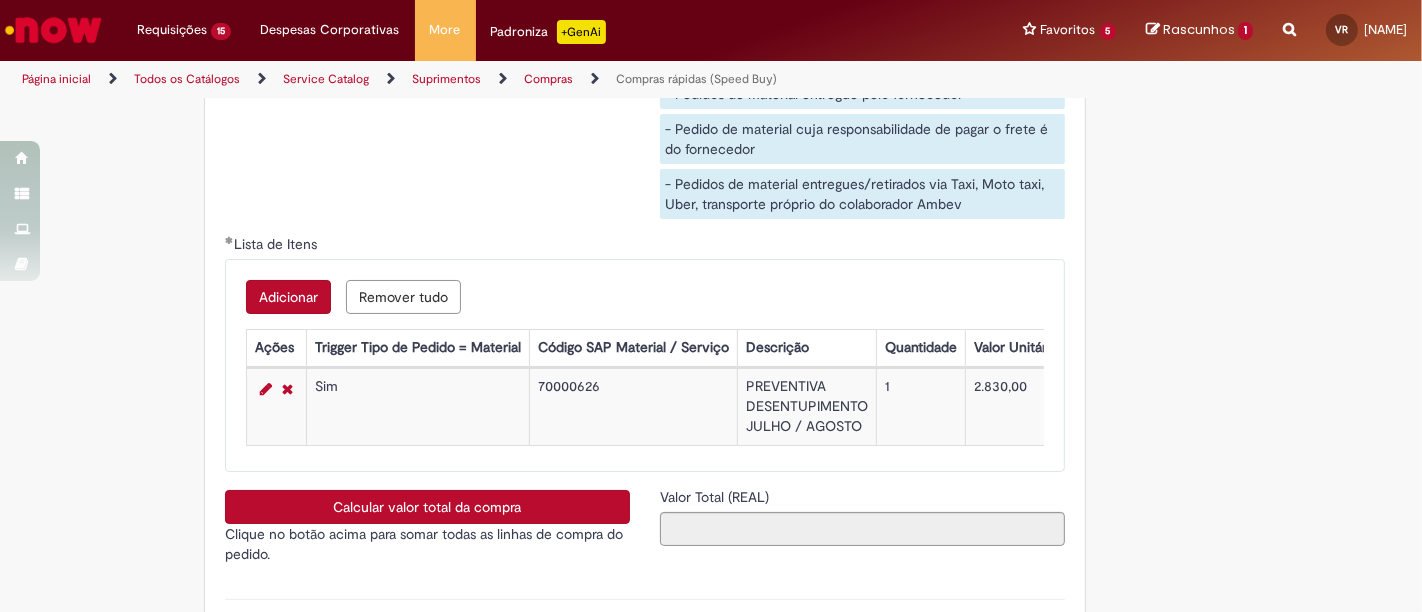 scroll, scrollTop: 3321, scrollLeft: 0, axis: vertical 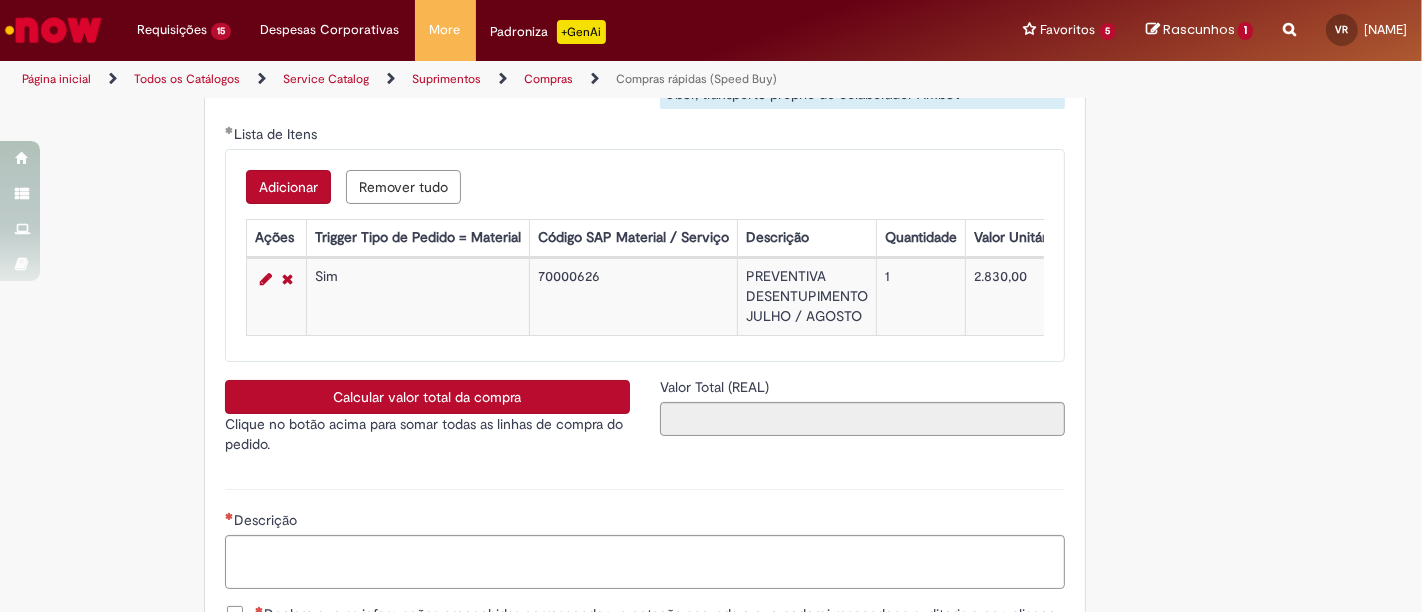 click on "Calcular valor total da compra" at bounding box center (427, 397) 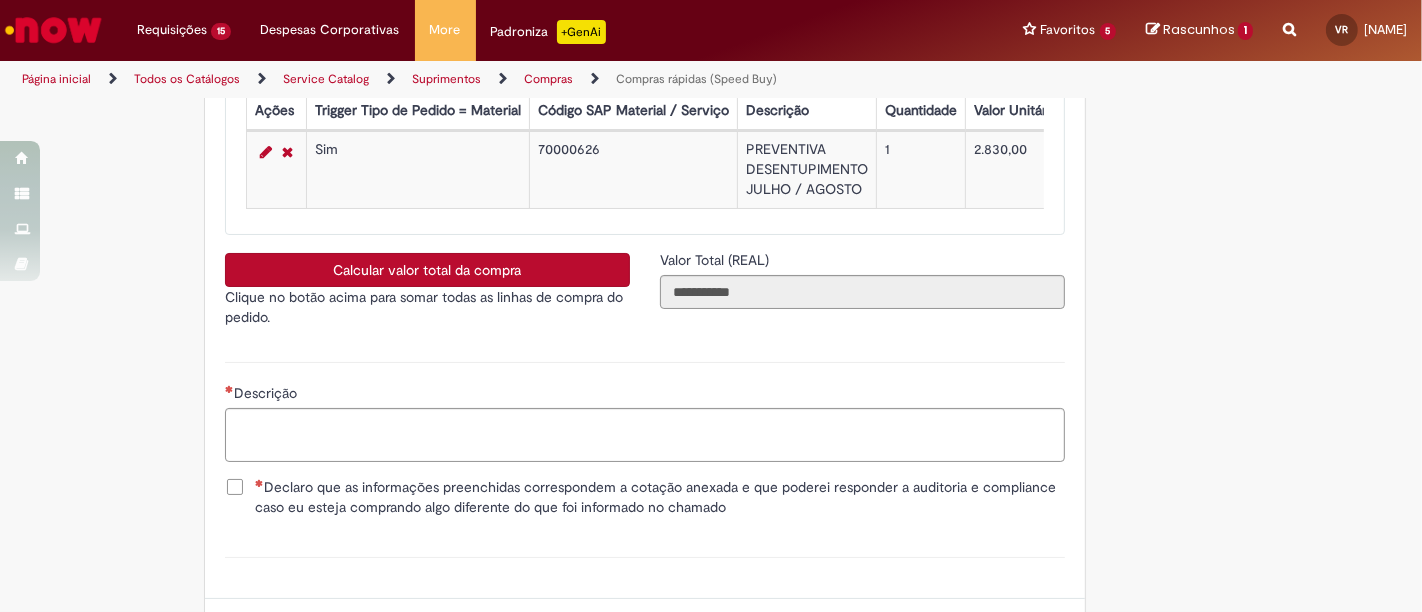scroll, scrollTop: 3525, scrollLeft: 0, axis: vertical 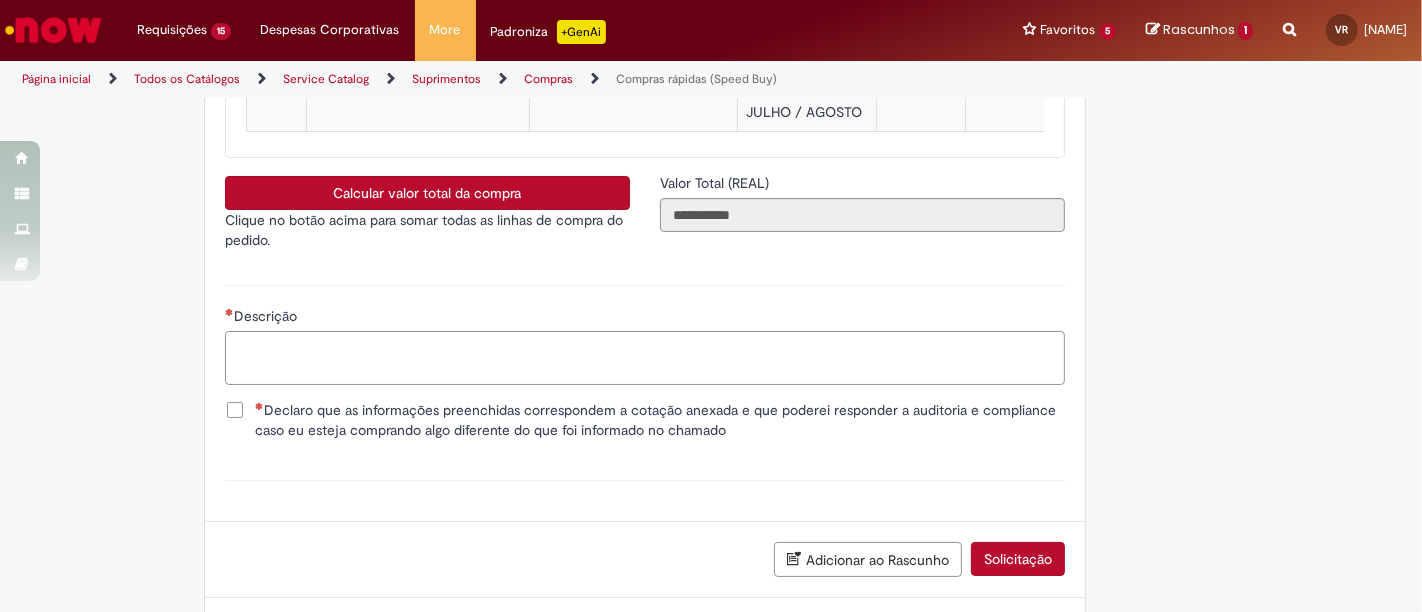 drag, startPoint x: 408, startPoint y: 384, endPoint x: 433, endPoint y: 404, distance: 32.01562 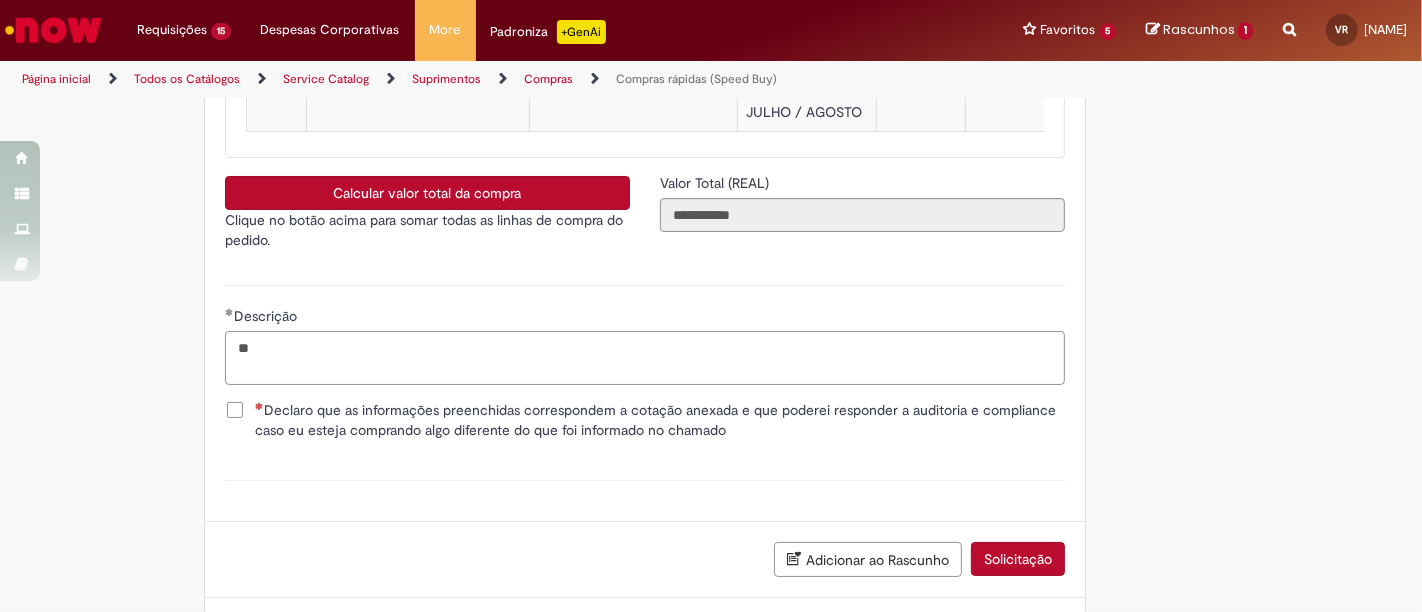 type on "*" 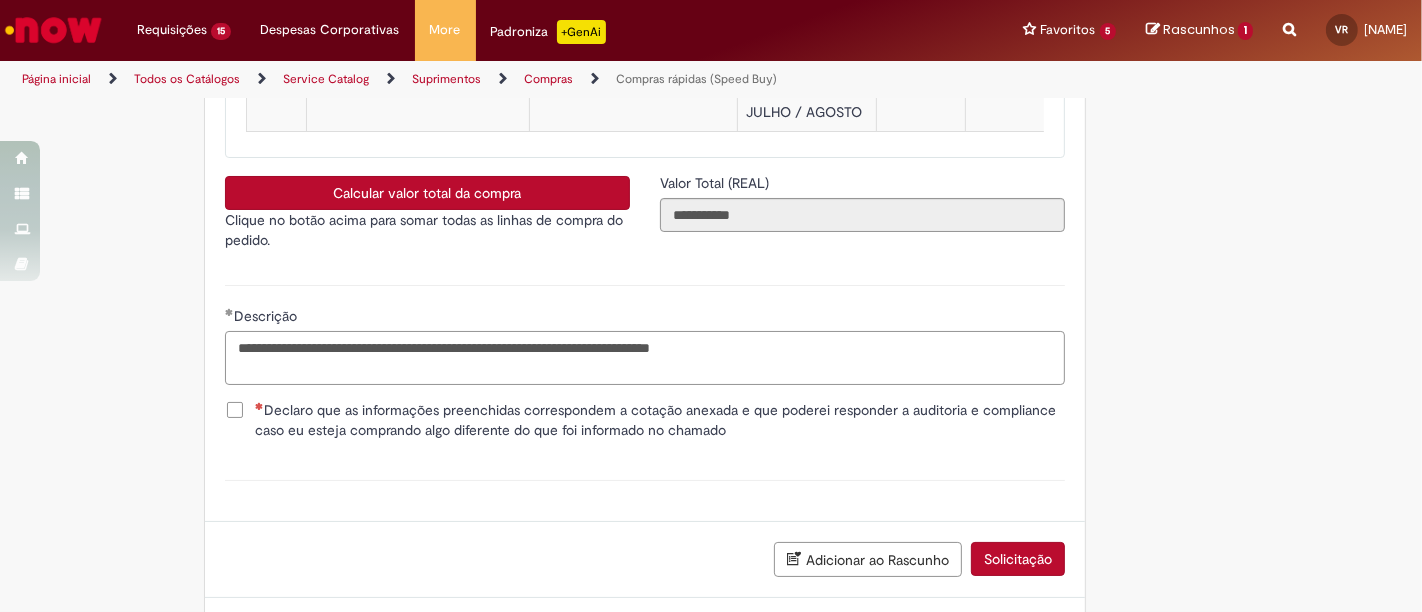 type on "**********" 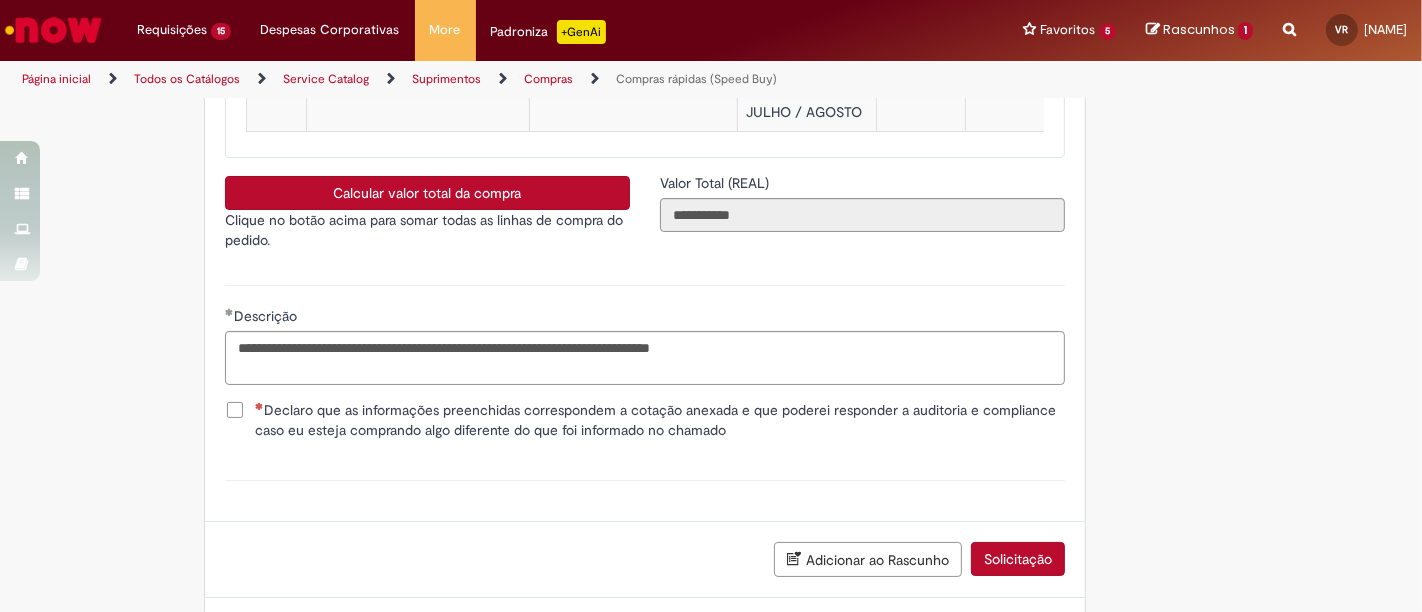 click on "Declaro que as informações preenchidas correspondem a cotação anexada e que poderei responder a auditoria e compliance caso eu esteja comprando algo diferente do que foi informado no chamado" at bounding box center [660, 420] 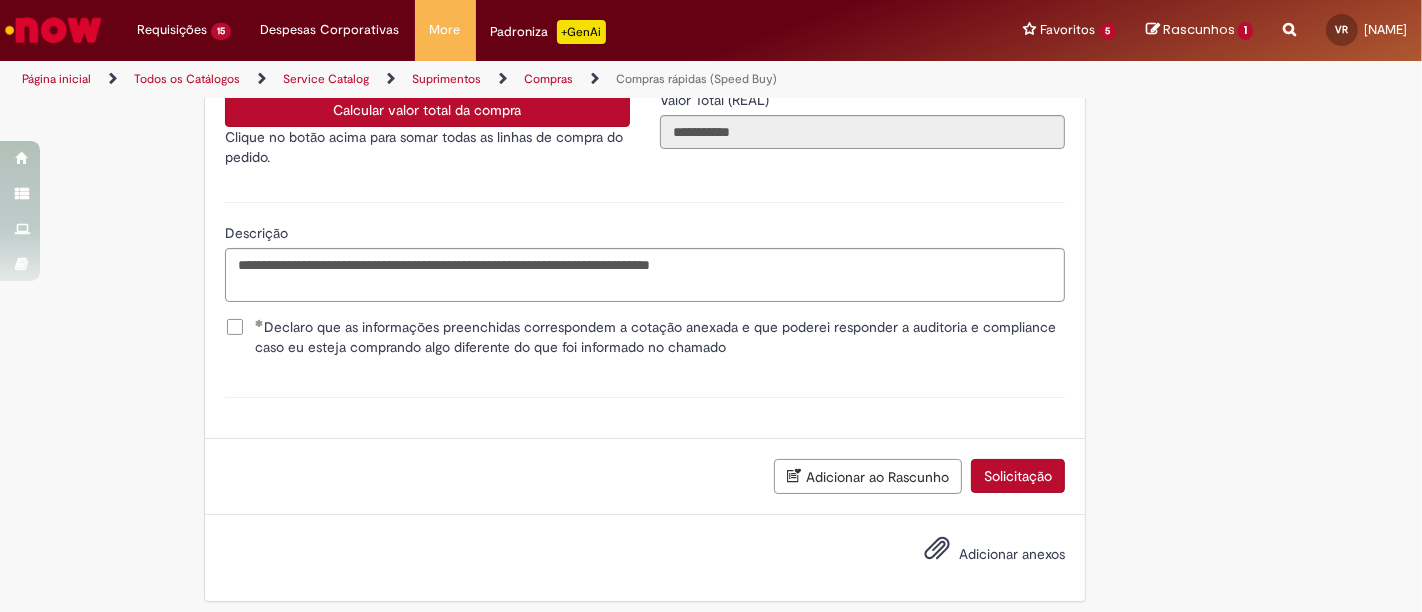 scroll, scrollTop: 3637, scrollLeft: 0, axis: vertical 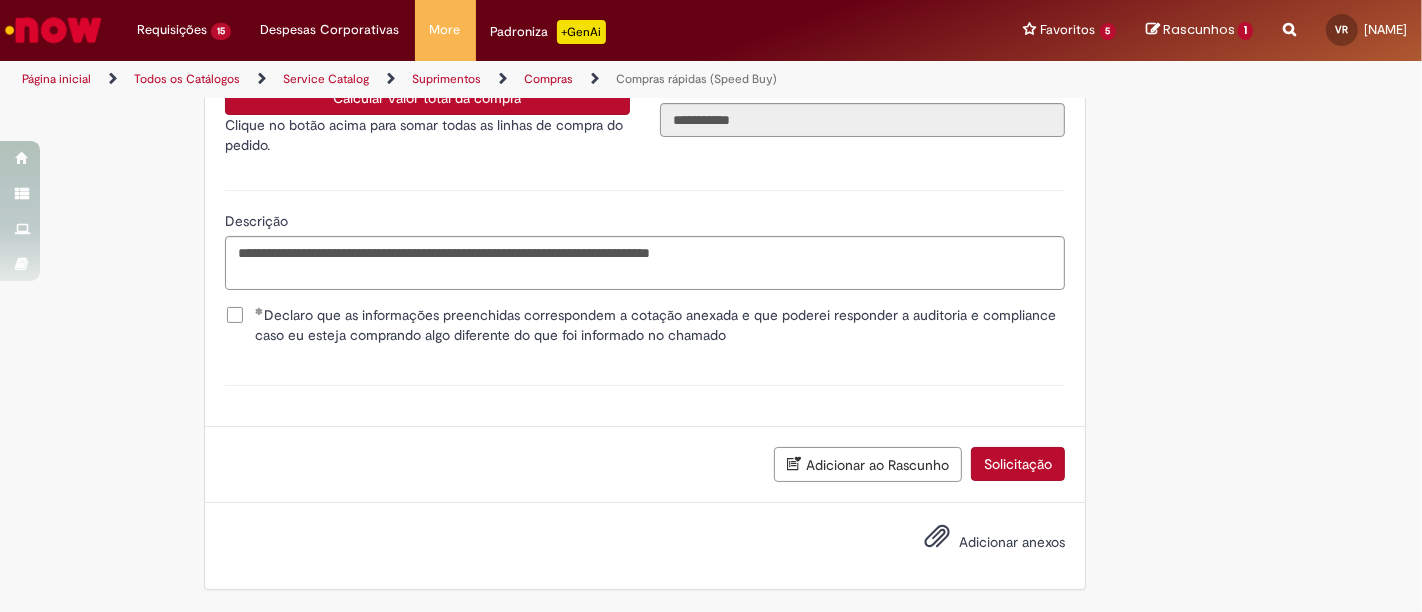 click on "Adicionar anexos" at bounding box center [1012, 542] 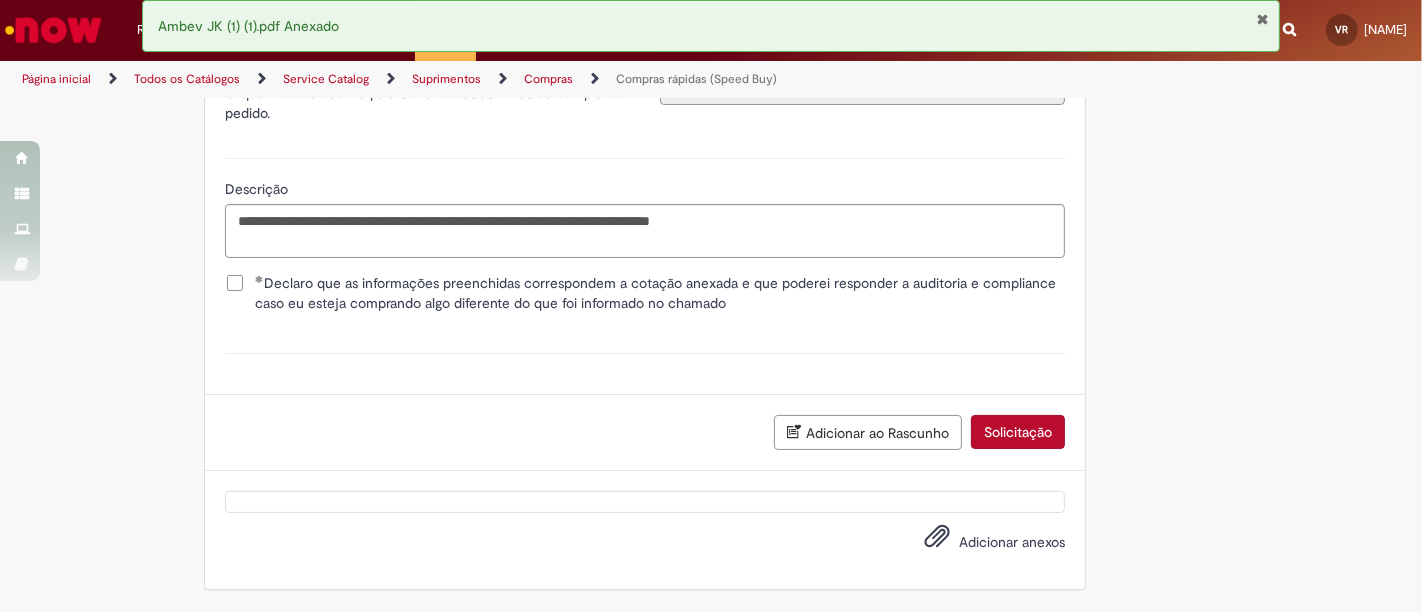 scroll, scrollTop: 3683, scrollLeft: 0, axis: vertical 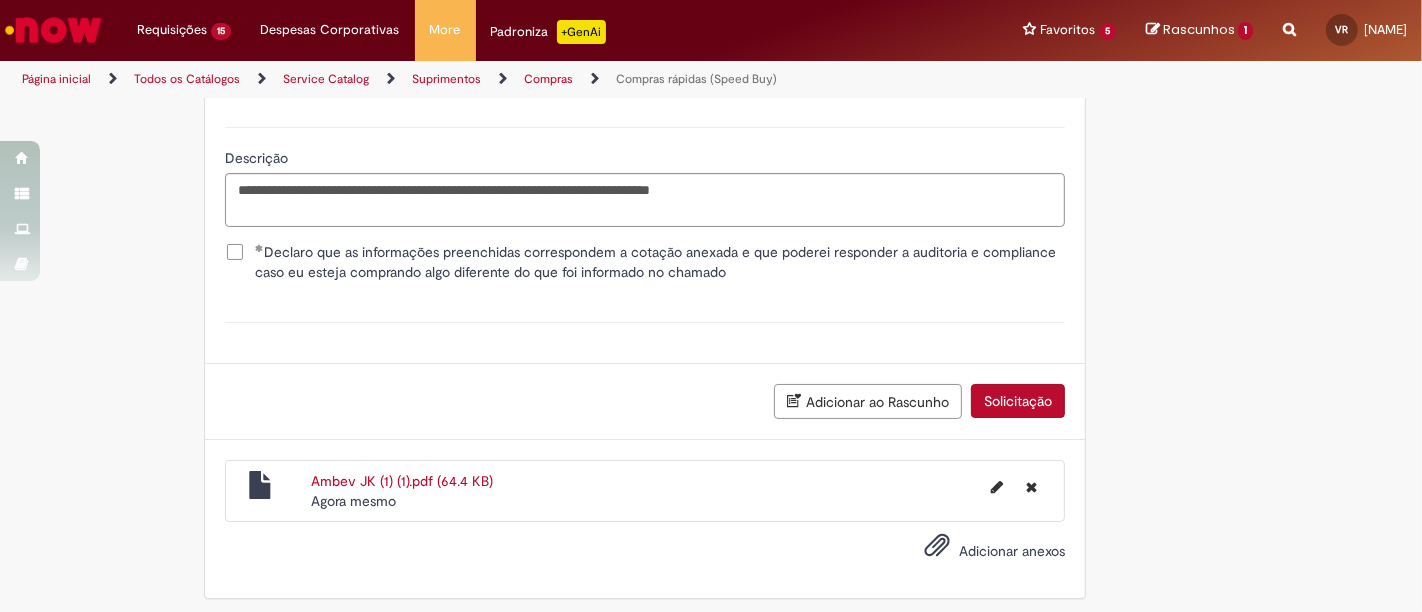 click on "Solicitação" at bounding box center (1018, 401) 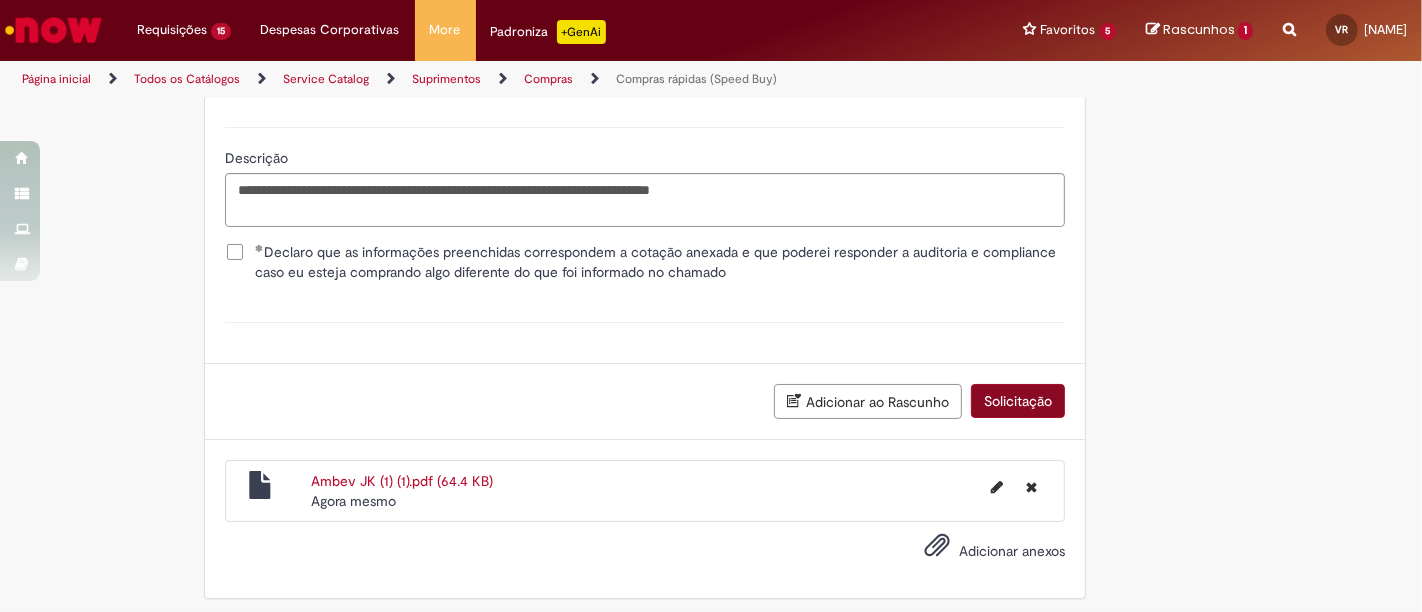 scroll, scrollTop: 3678, scrollLeft: 0, axis: vertical 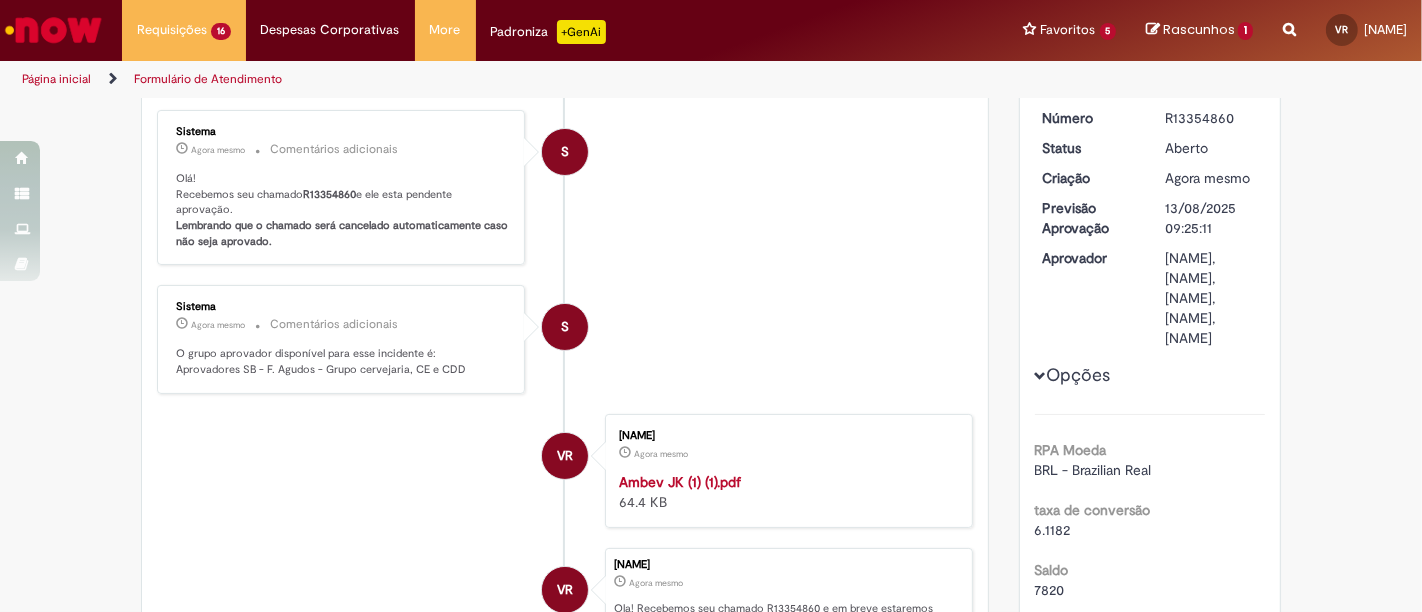 drag, startPoint x: 1154, startPoint y: 114, endPoint x: 1231, endPoint y: 115, distance: 77.00649 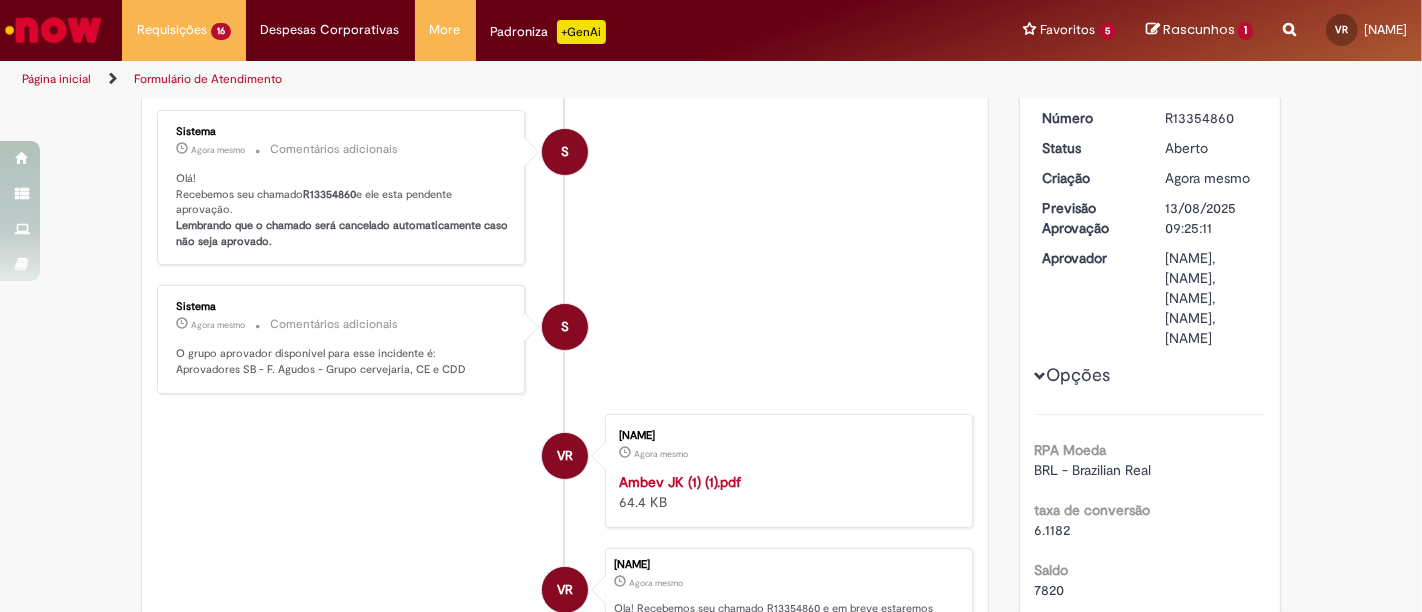 click on "S
Sistema
Agora mesmo Agora mesmo     Comentários adicionais
Olá!  Recebemos seu chamado  R13354860  e ele esta pendente aprovação.  Lembrando que o chamado será cancelado automaticamente caso não seja aprovado." at bounding box center [565, 188] 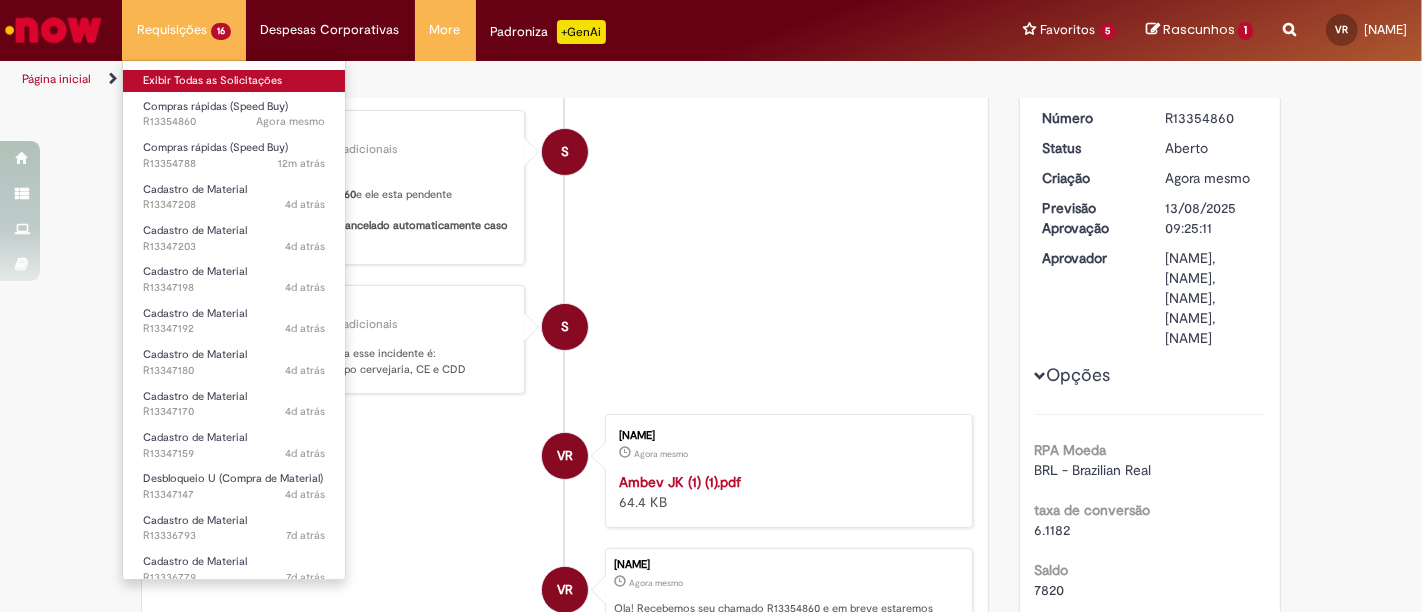 click on "Exibir Todas as Solicitações" at bounding box center [234, 81] 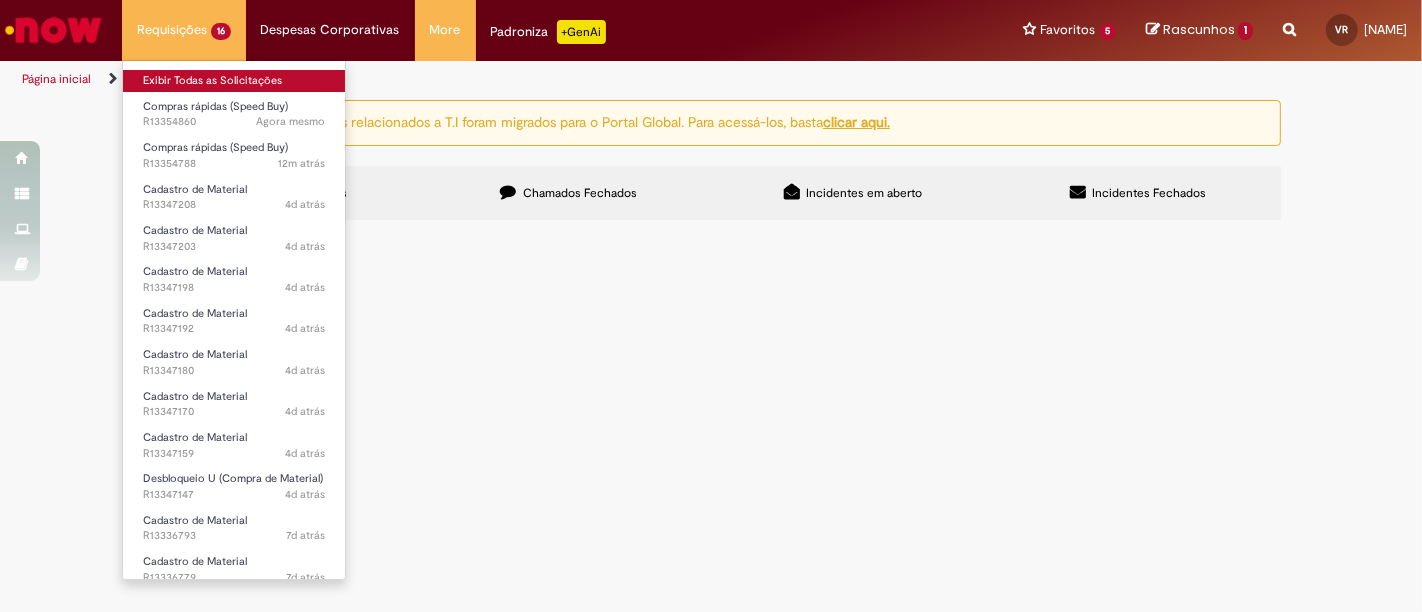 scroll, scrollTop: 0, scrollLeft: 0, axis: both 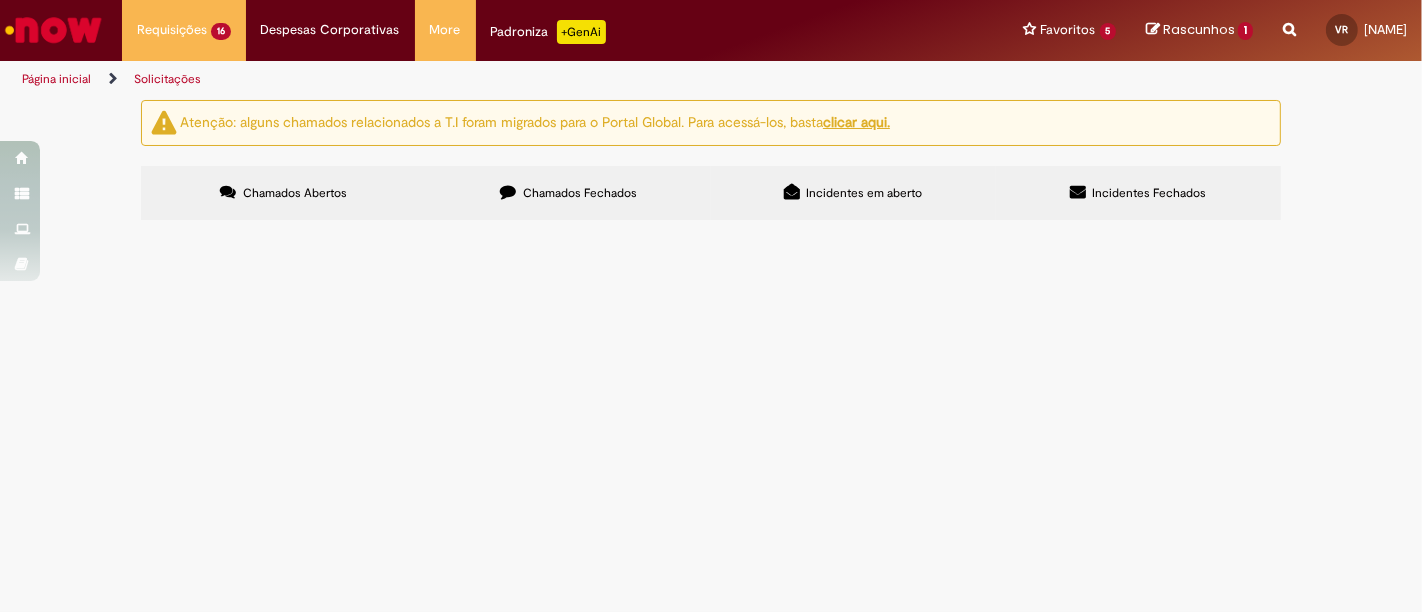 click on "Atenção: alguns chamados relacionados a T.I foram migrados para o Portal Global. Para acessá-los, basta  clicar aqui.
Chamados Abertos     Chamados Fechados     Incidentes em aberto     Incidentes Fechados
Itens solicitados
Exportar como PDF Exportar como Excel Exportar como CSV
Itens solicitados
Número
Oferta
Descrição
Fase
Status
R13354860       Compras rápidas (Speed Buy)       PREVENTIVA DE DESENTUPIMENTO + LIMPEZA DE TUBULAÇÃO DE MICTÓRIOS JULHO / AGOSTO 25
Aberto
R13354788       Compras rápidas (Speed Buy)" at bounding box center [711, 163] 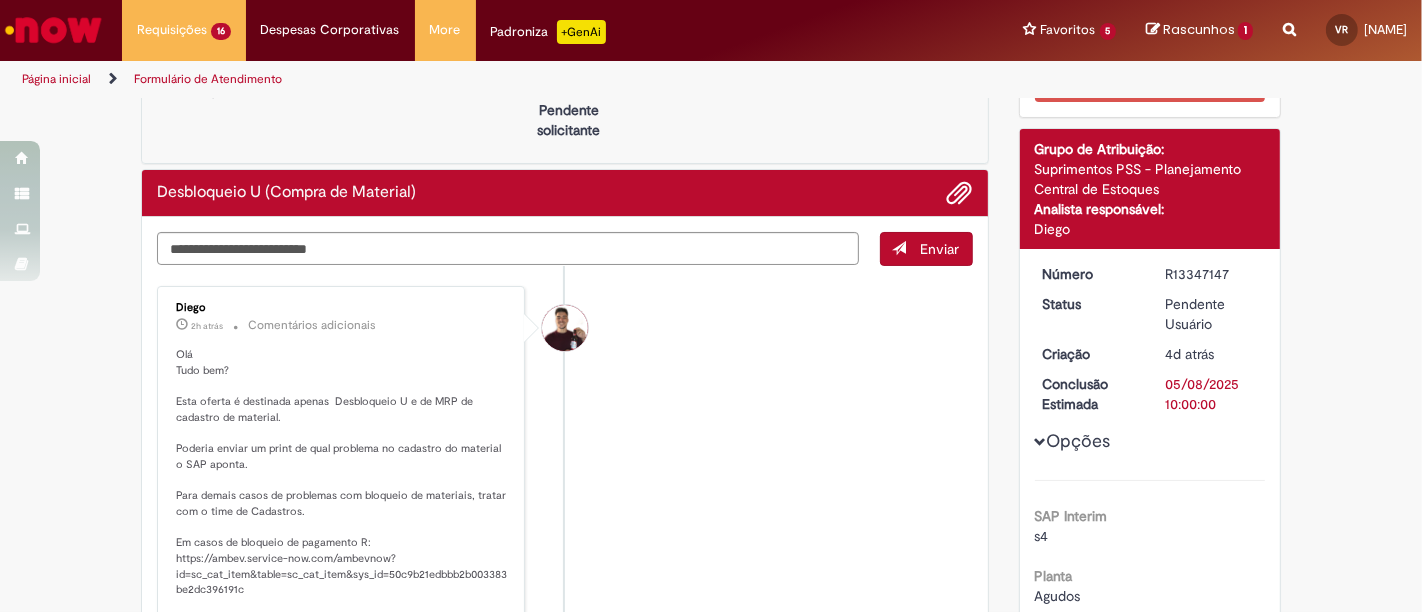 scroll, scrollTop: 0, scrollLeft: 0, axis: both 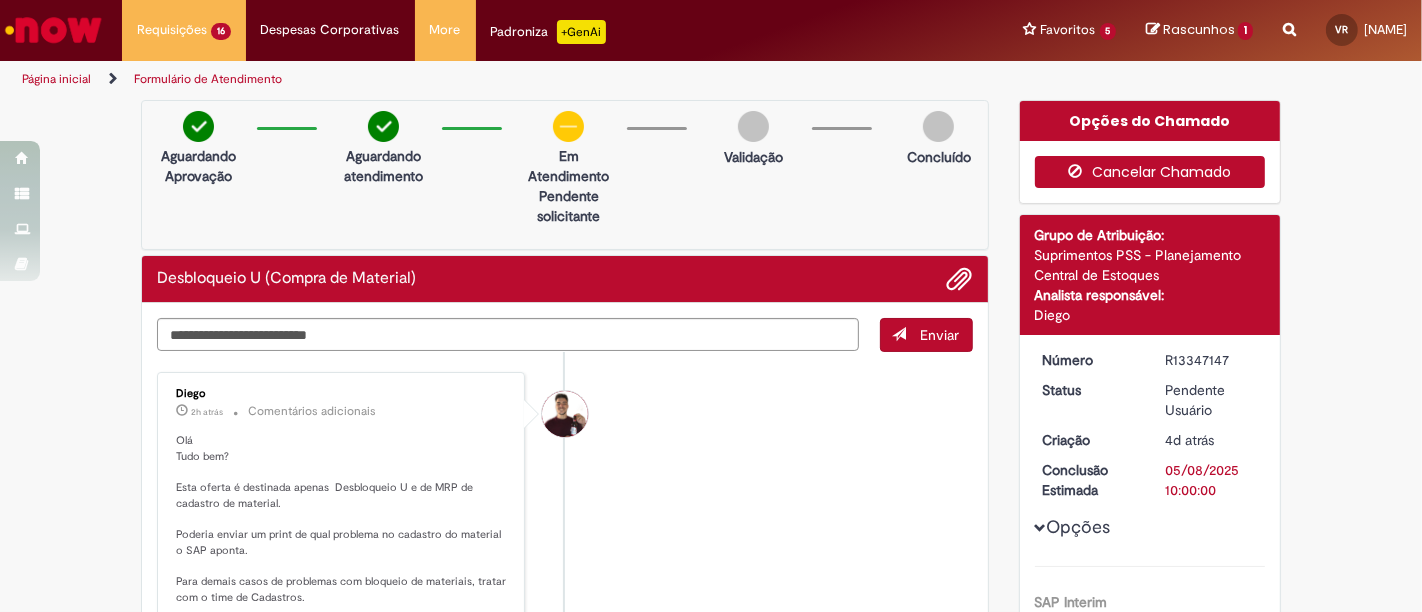click on "Cancelar Chamado" at bounding box center (1150, 172) 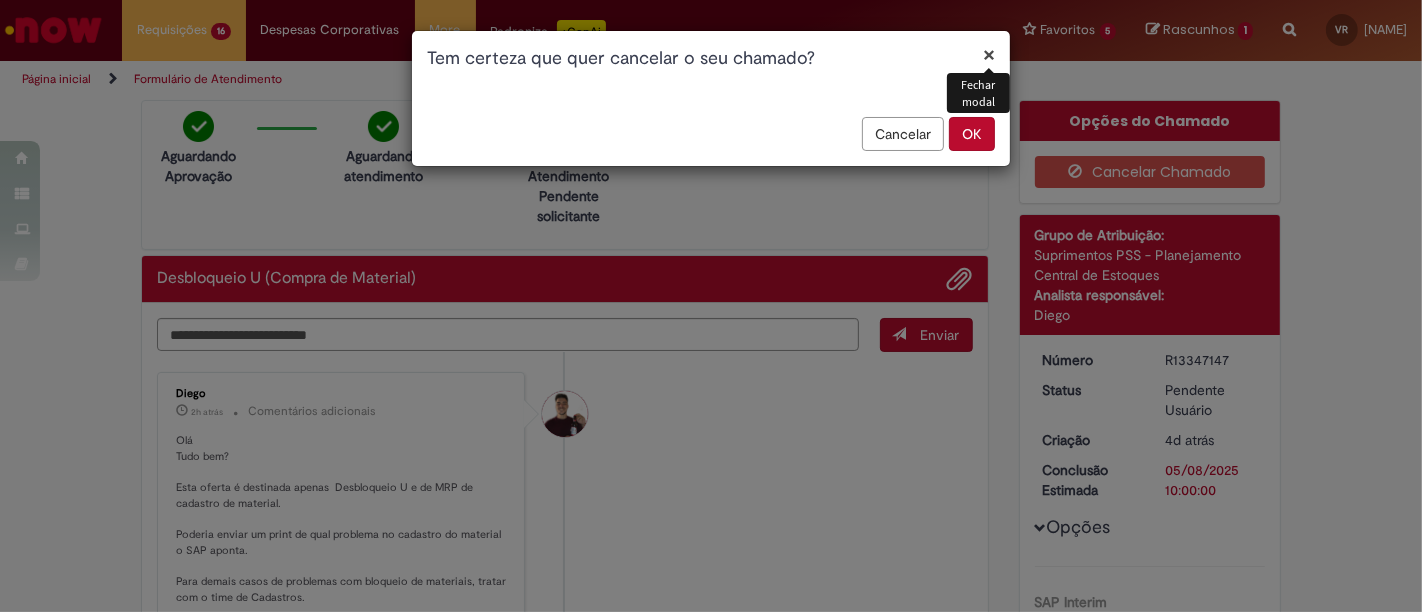 click on "OK" at bounding box center (972, 134) 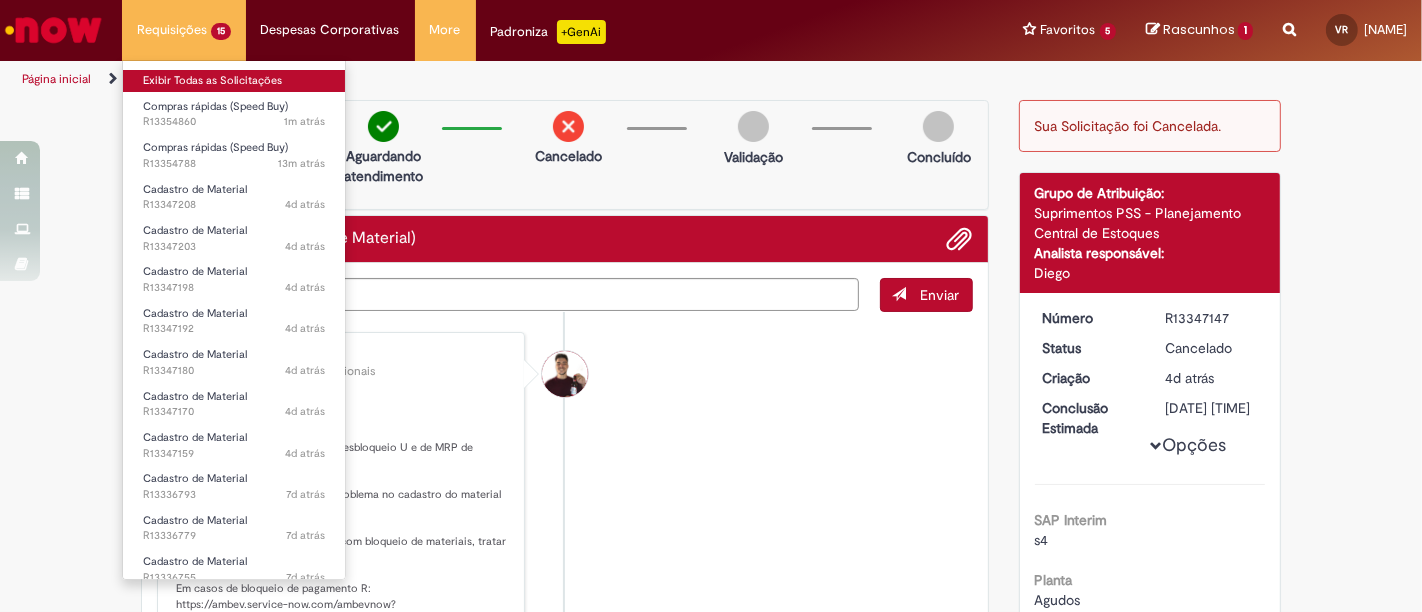 click on "Exibir Todas as Solicitações" at bounding box center [234, 81] 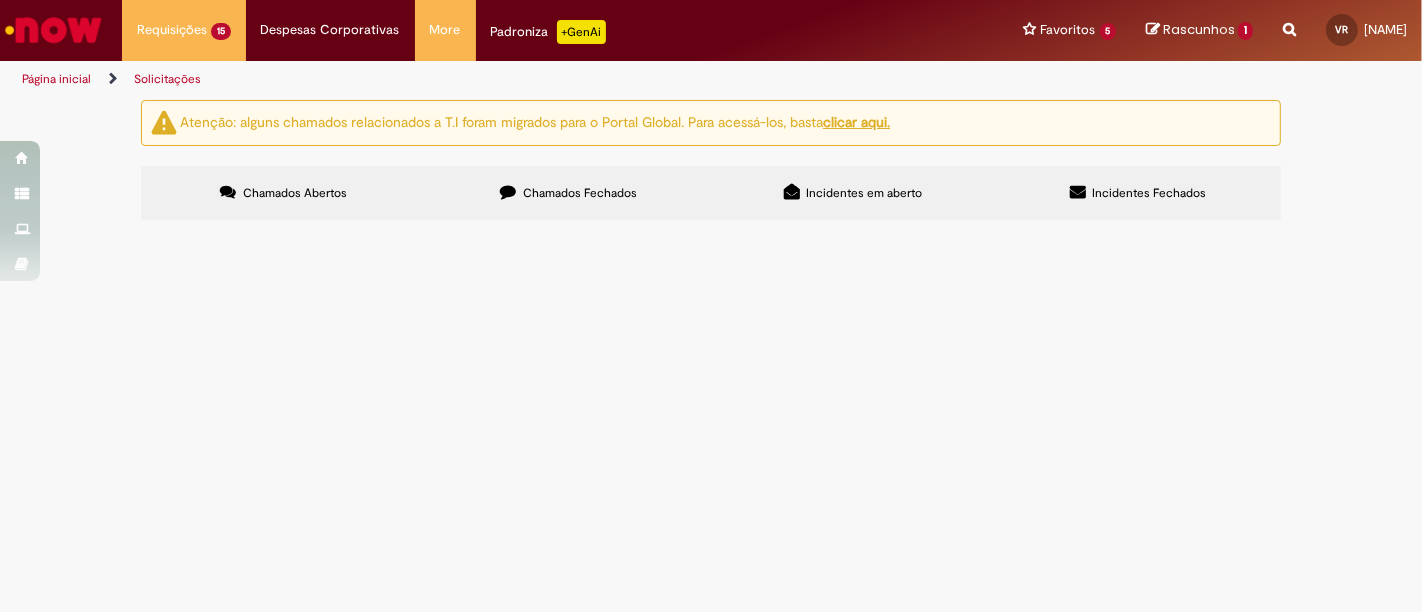 scroll, scrollTop: 0, scrollLeft: 0, axis: both 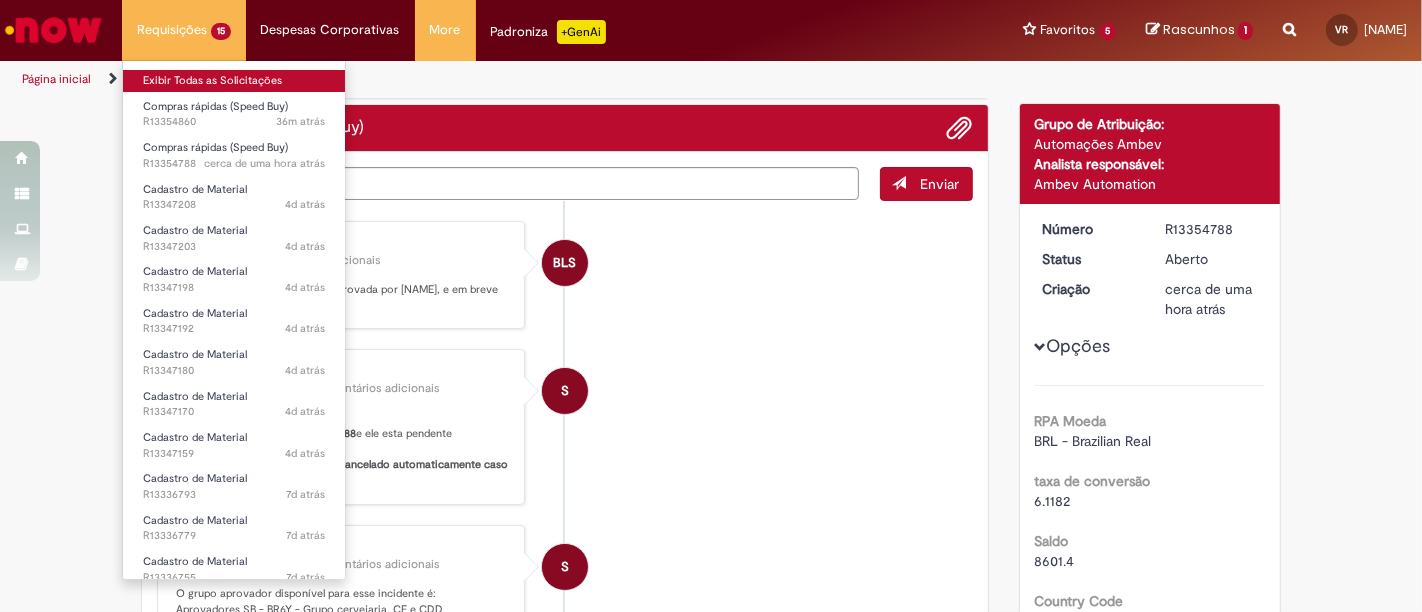 click on "Exibir Todas as Solicitações" at bounding box center [234, 81] 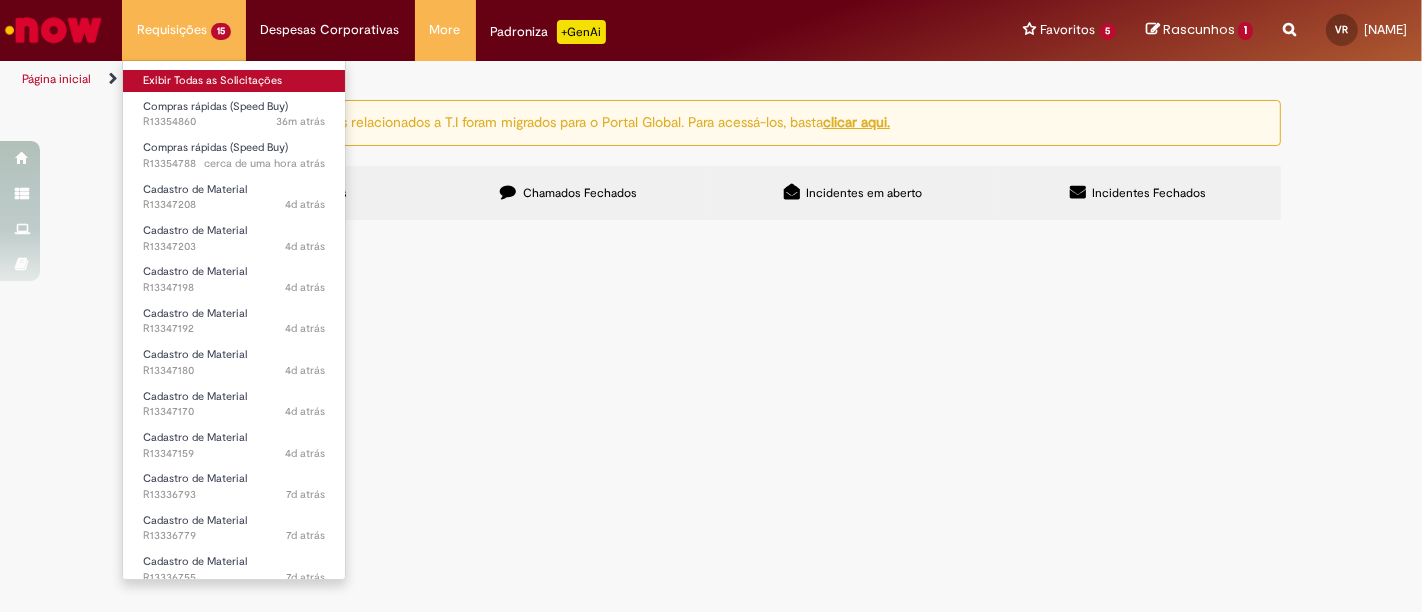scroll, scrollTop: 0, scrollLeft: 0, axis: both 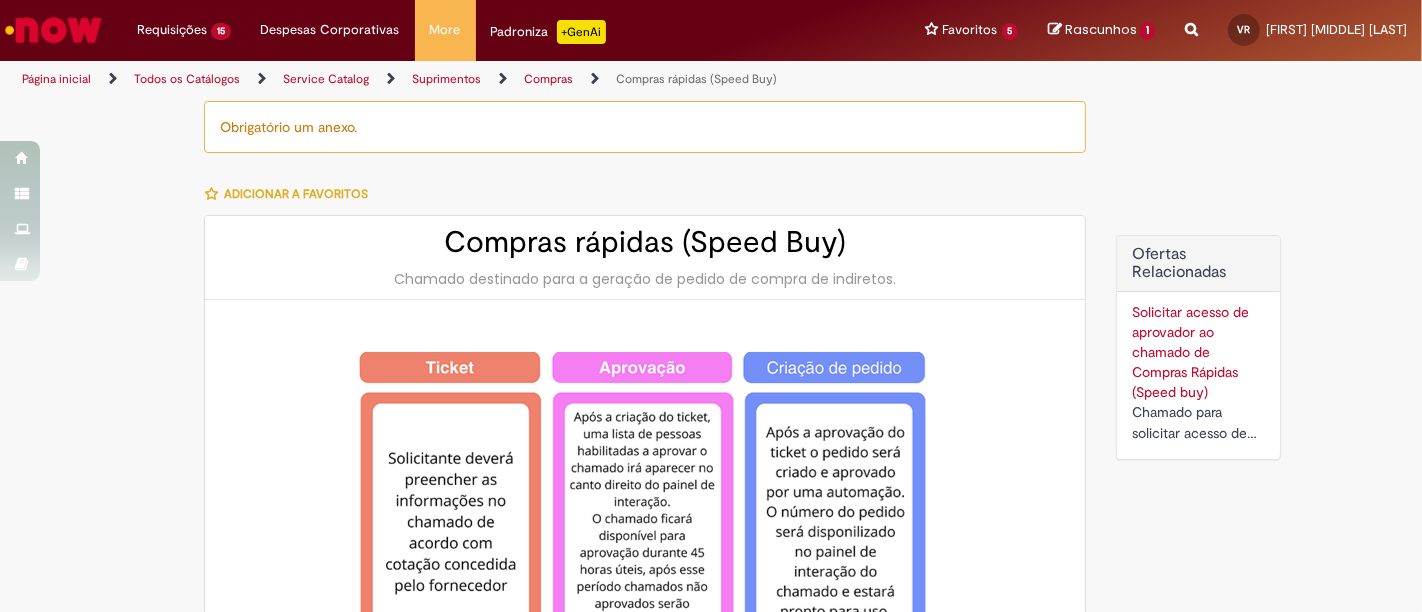 click at bounding box center [53, 30] 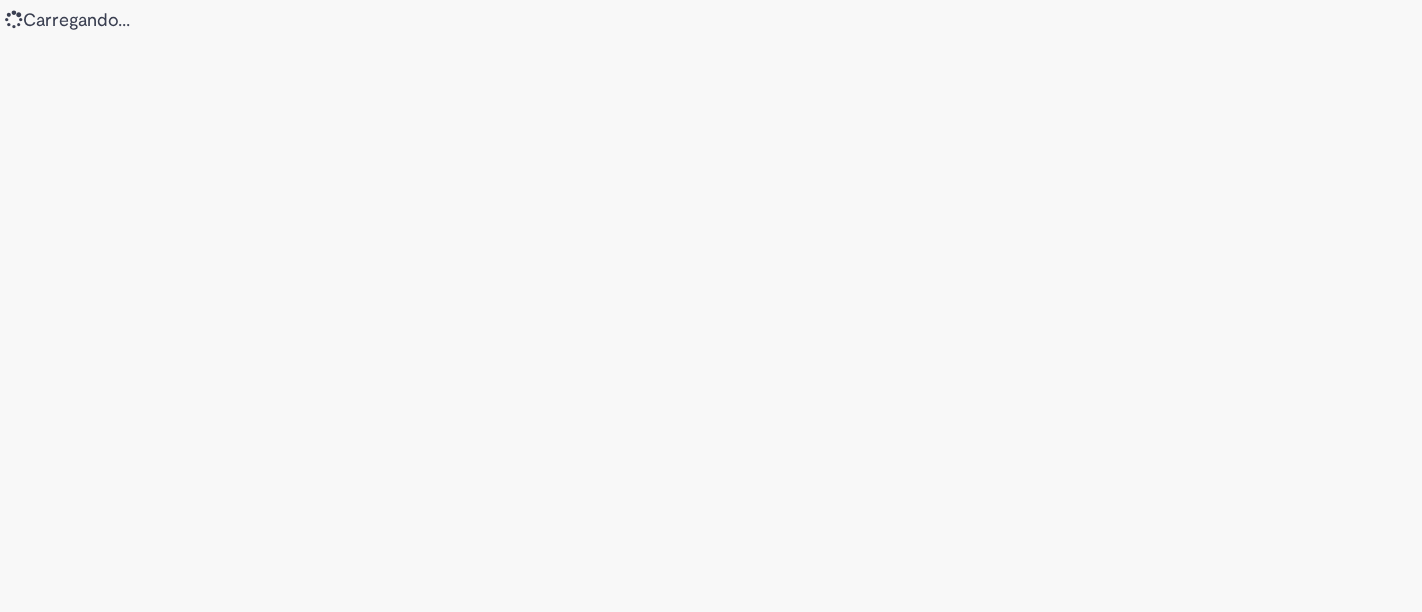 scroll, scrollTop: 0, scrollLeft: 0, axis: both 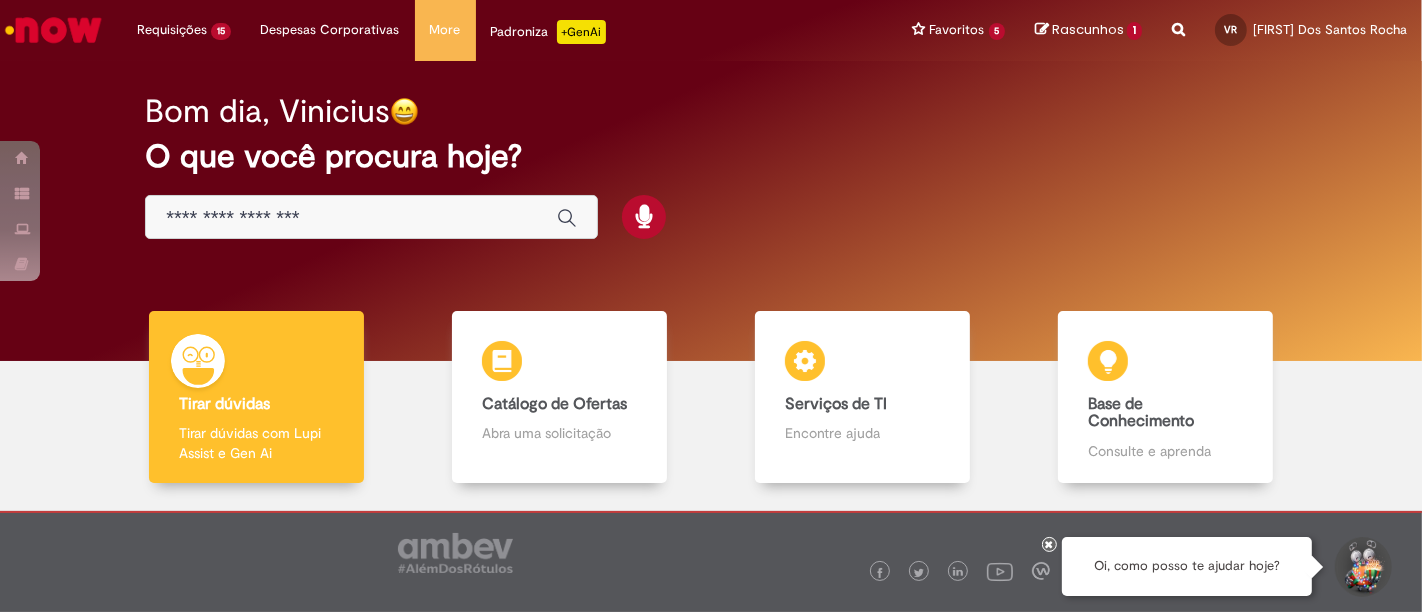 click at bounding box center [351, 218] 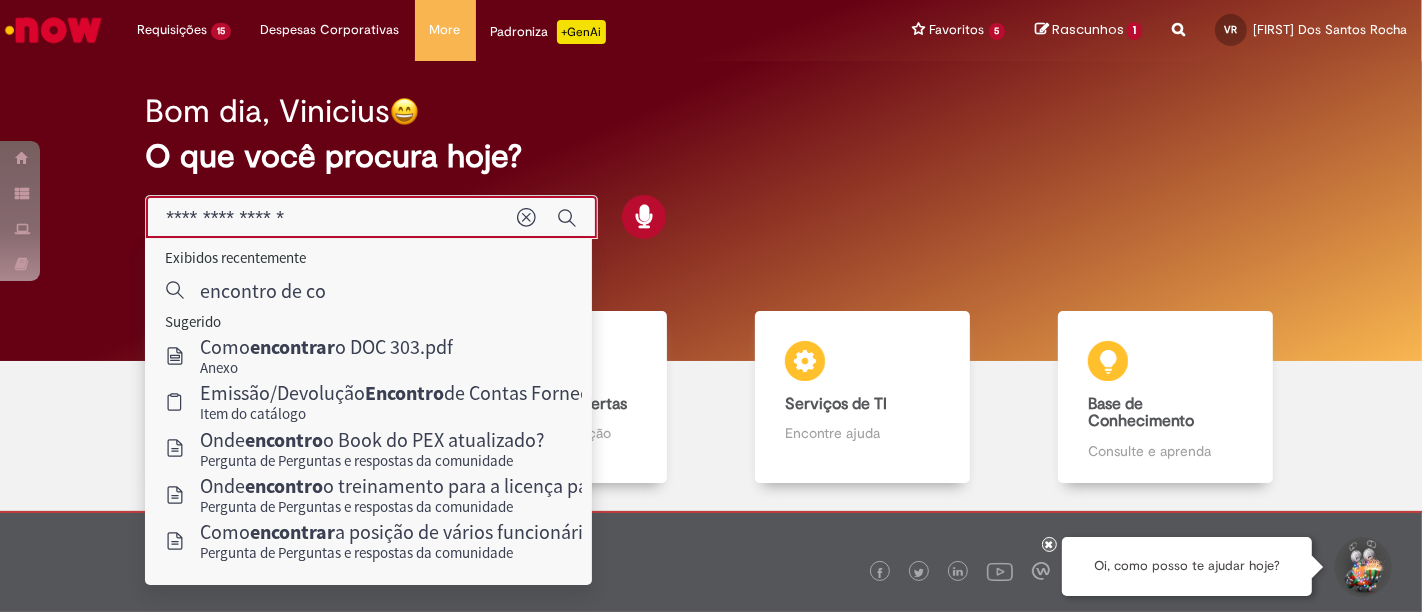 type on "**********" 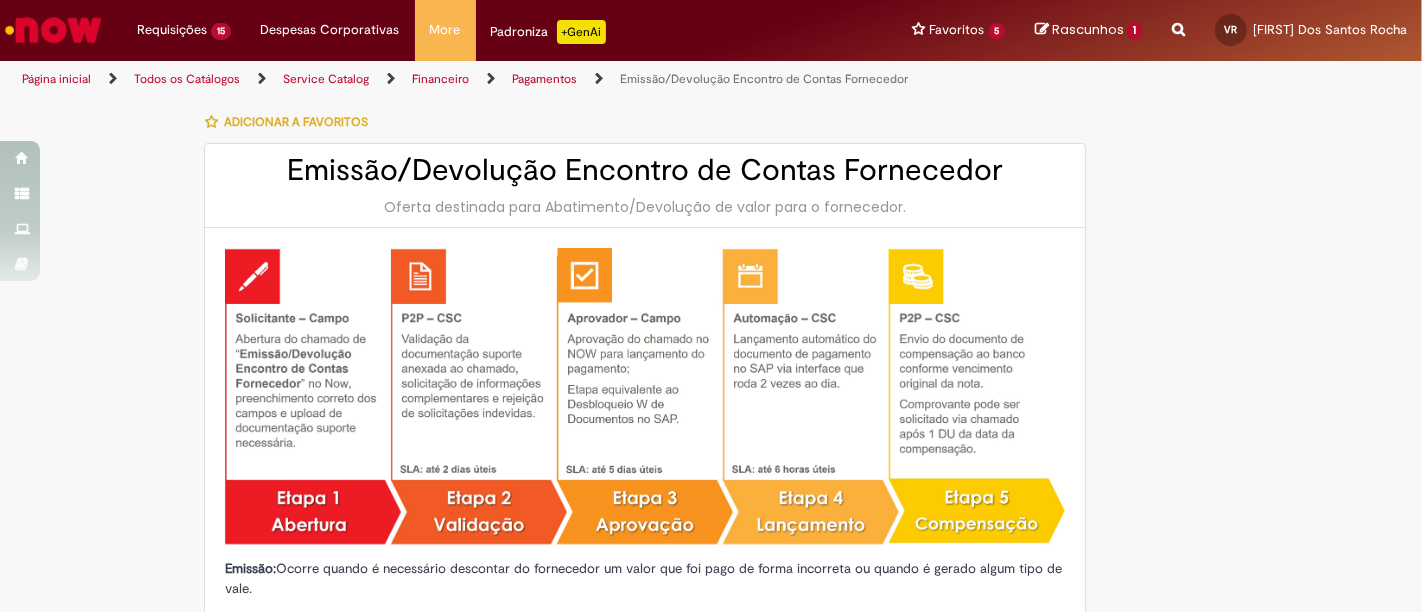 type on "*********" 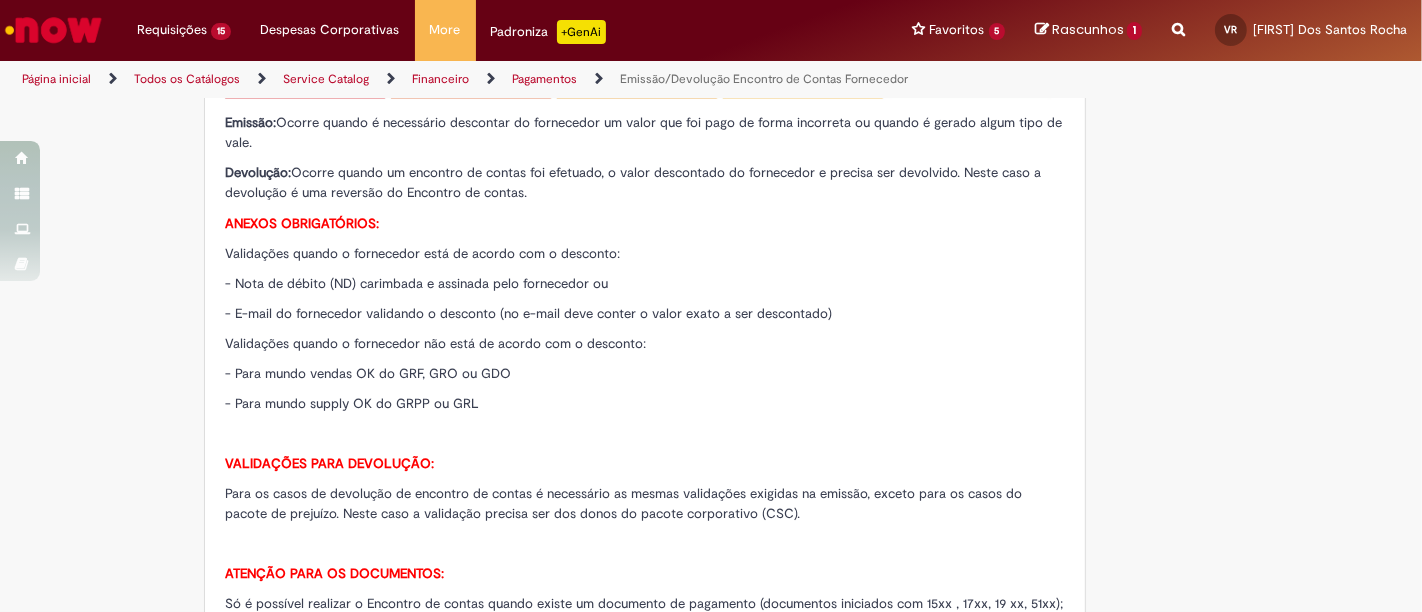 scroll, scrollTop: 489, scrollLeft: 0, axis: vertical 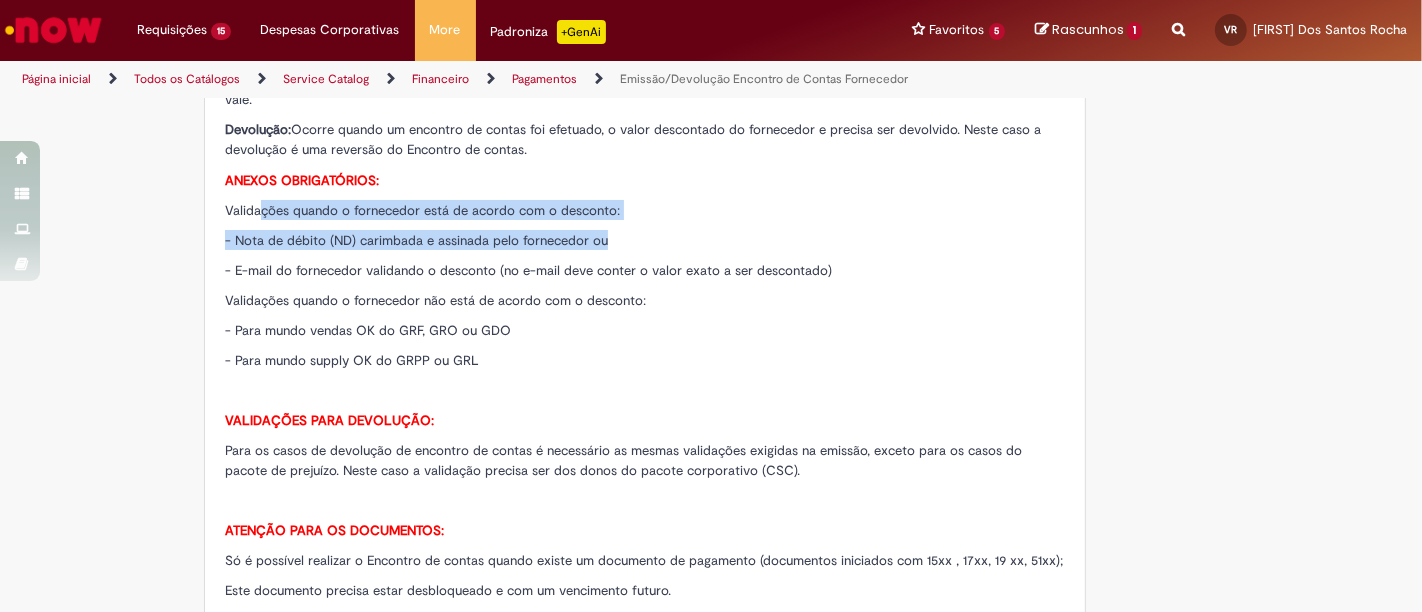 drag, startPoint x: 251, startPoint y: 208, endPoint x: 569, endPoint y: 252, distance: 321.0296 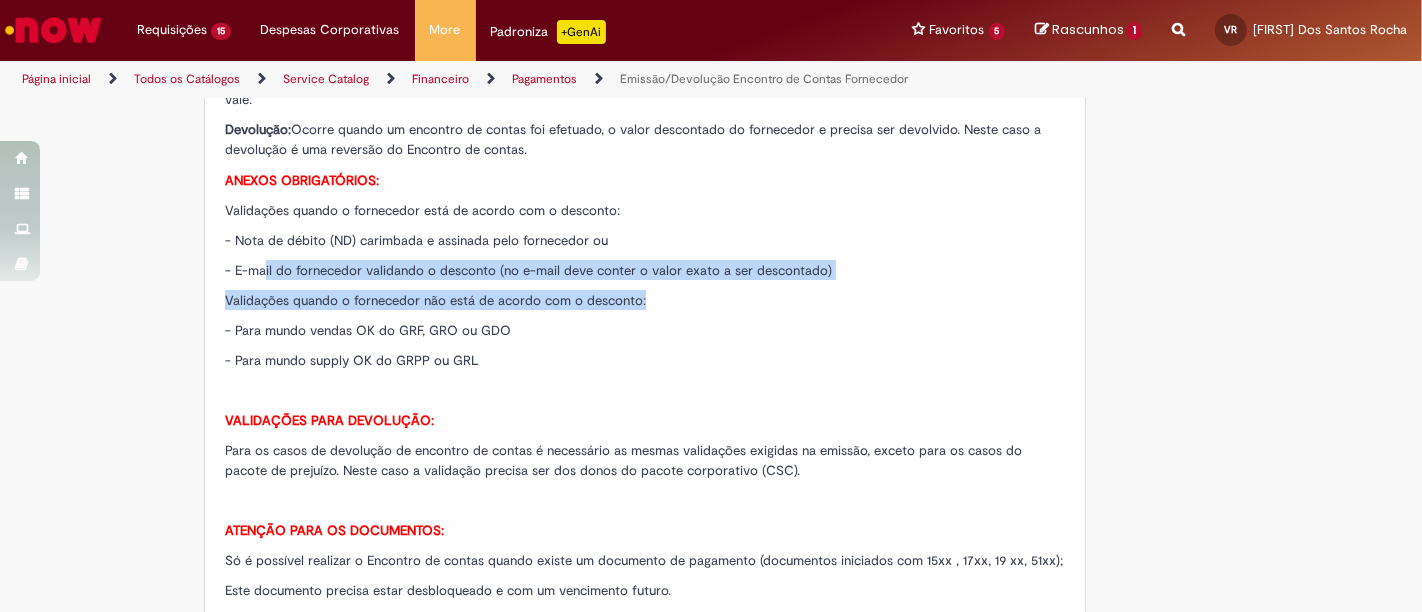 drag, startPoint x: 277, startPoint y: 278, endPoint x: 802, endPoint y: 289, distance: 525.11523 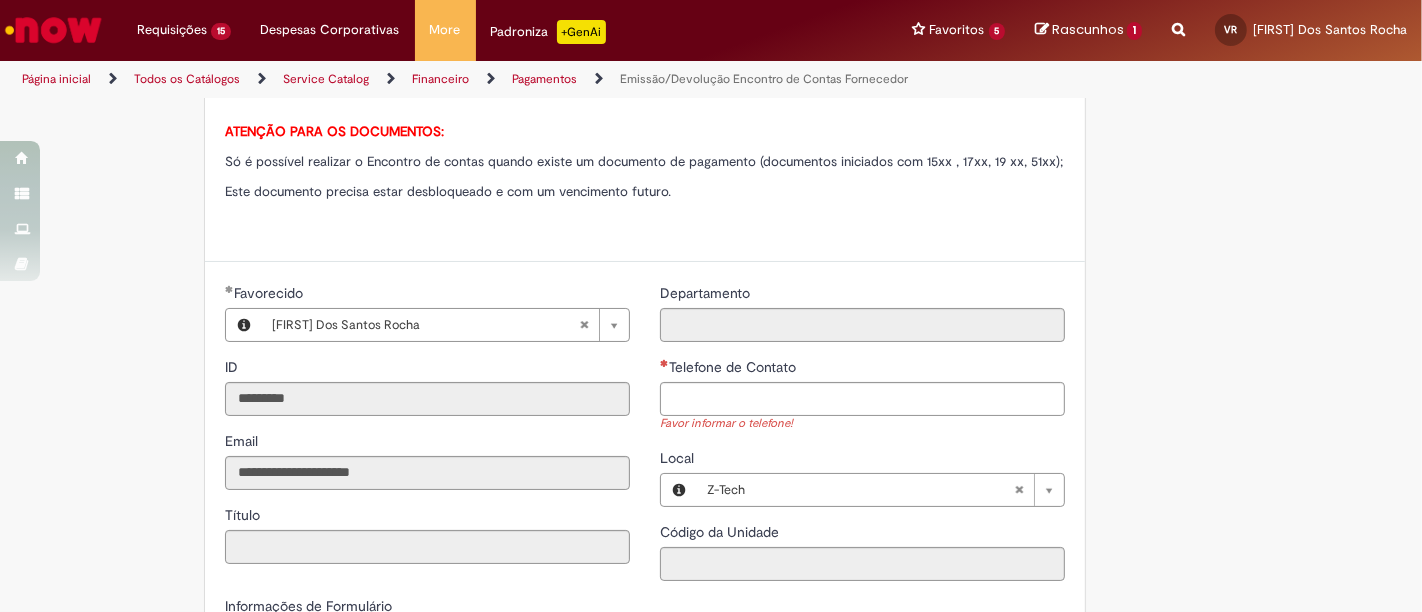 scroll, scrollTop: 934, scrollLeft: 0, axis: vertical 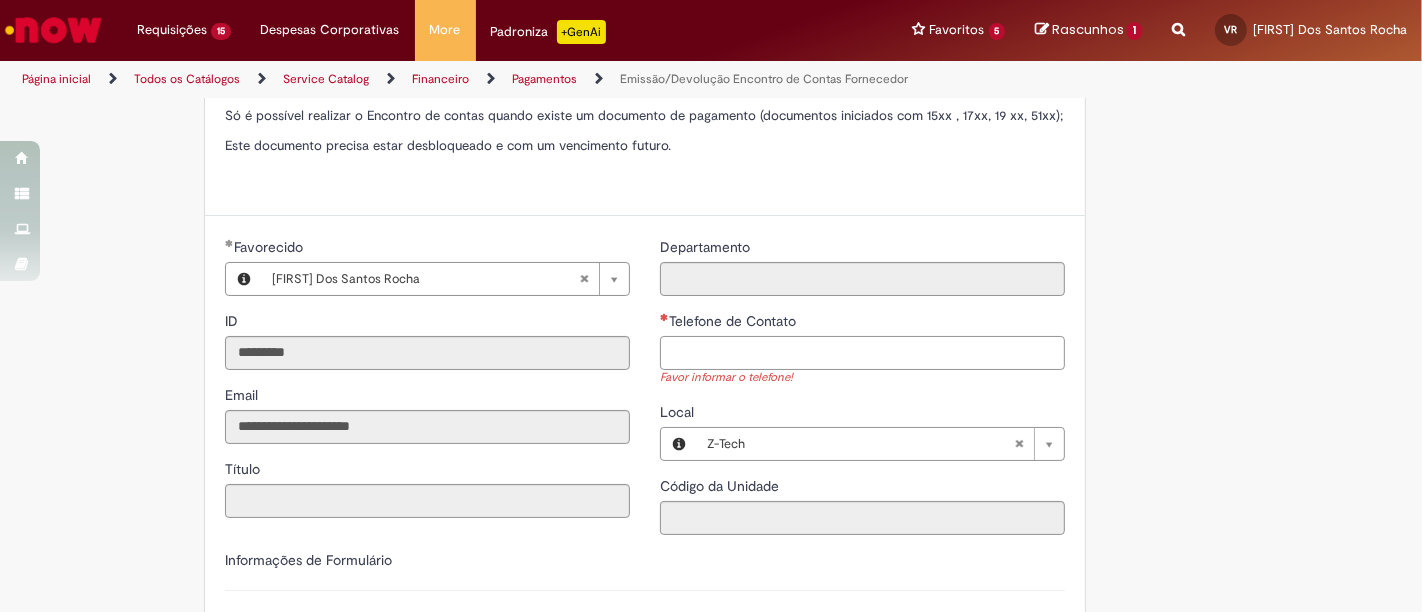 click on "Telefone de Contato" at bounding box center [862, 353] 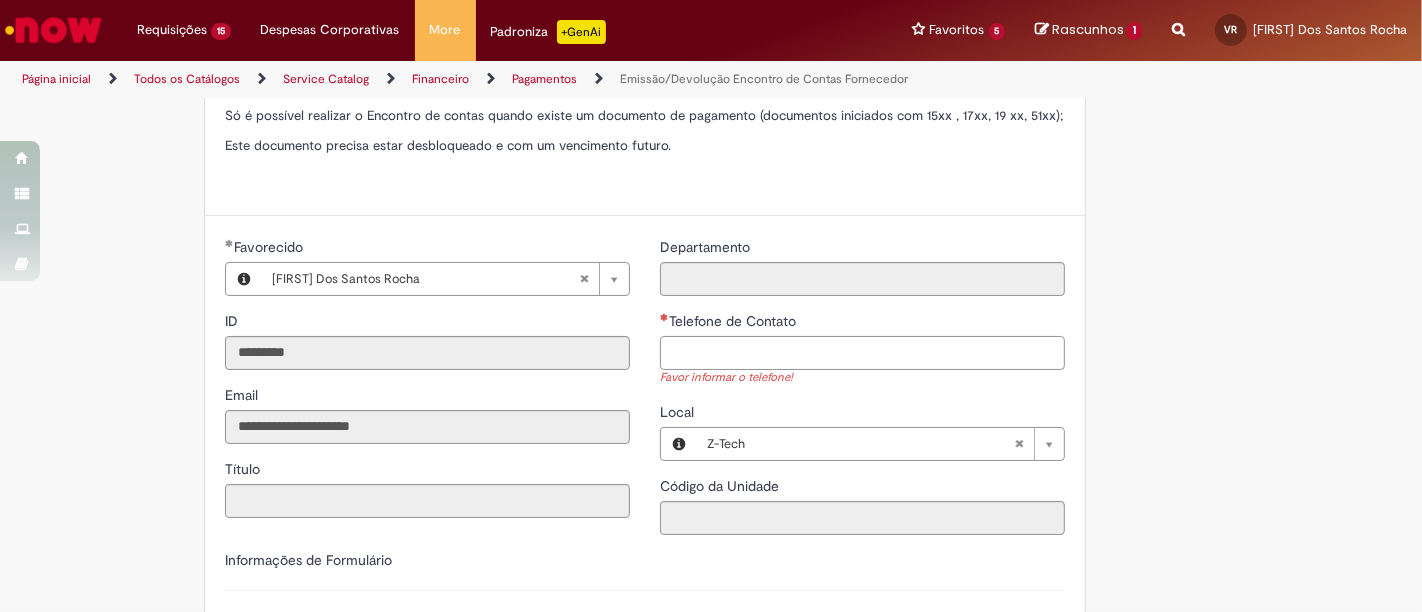 type on "**********" 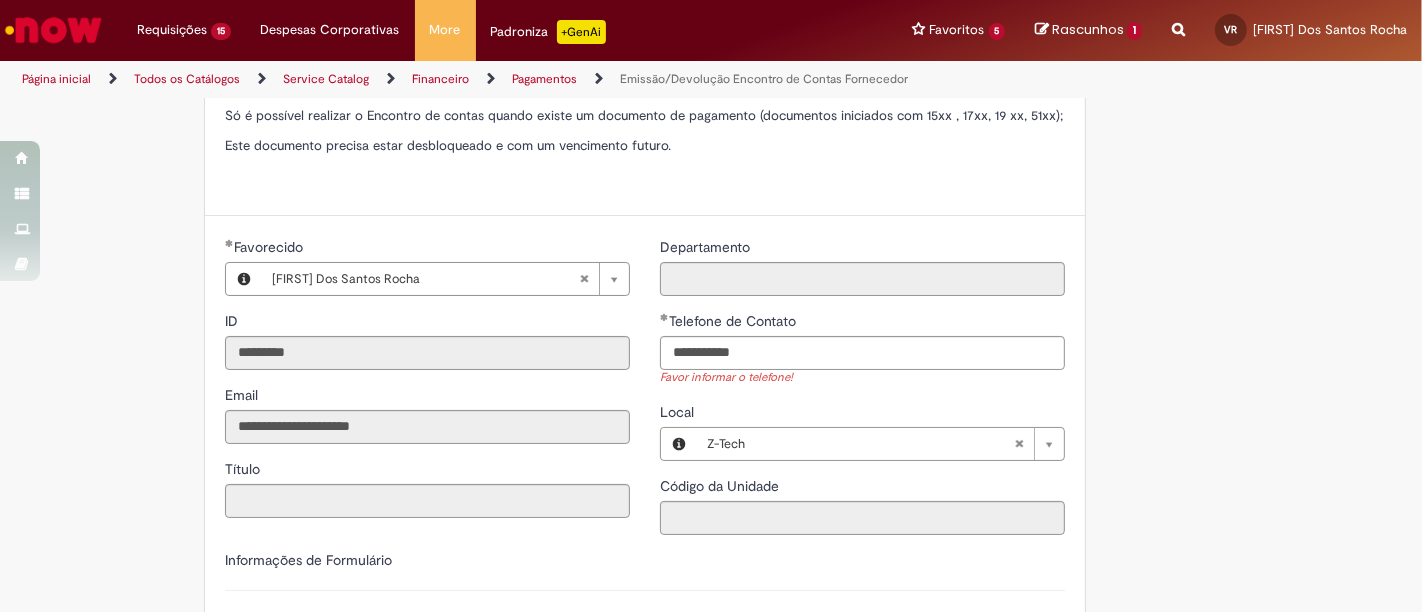 type 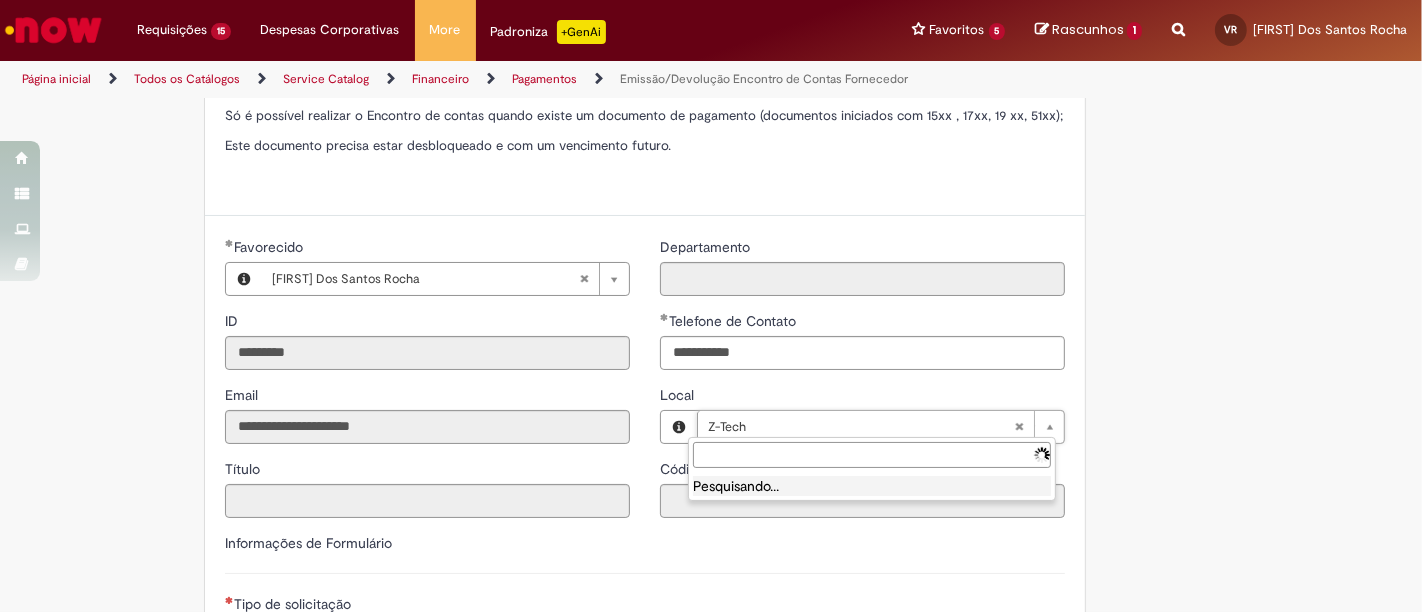 type on "**********" 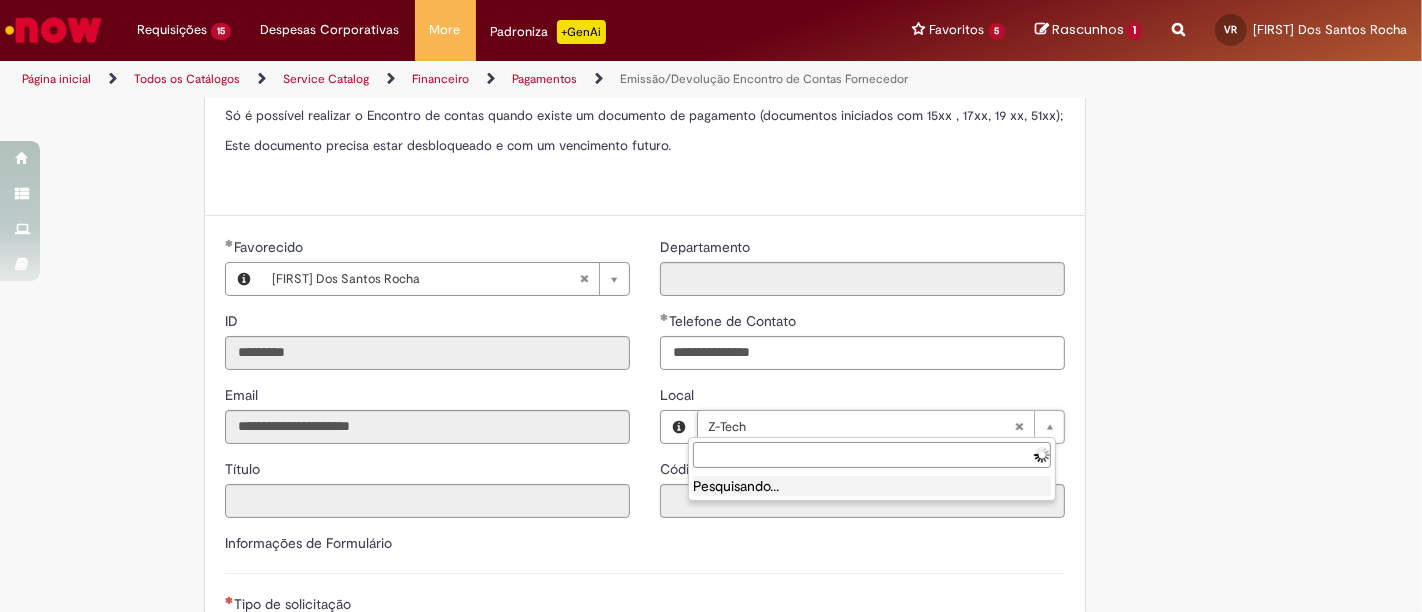 scroll, scrollTop: 16, scrollLeft: 0, axis: vertical 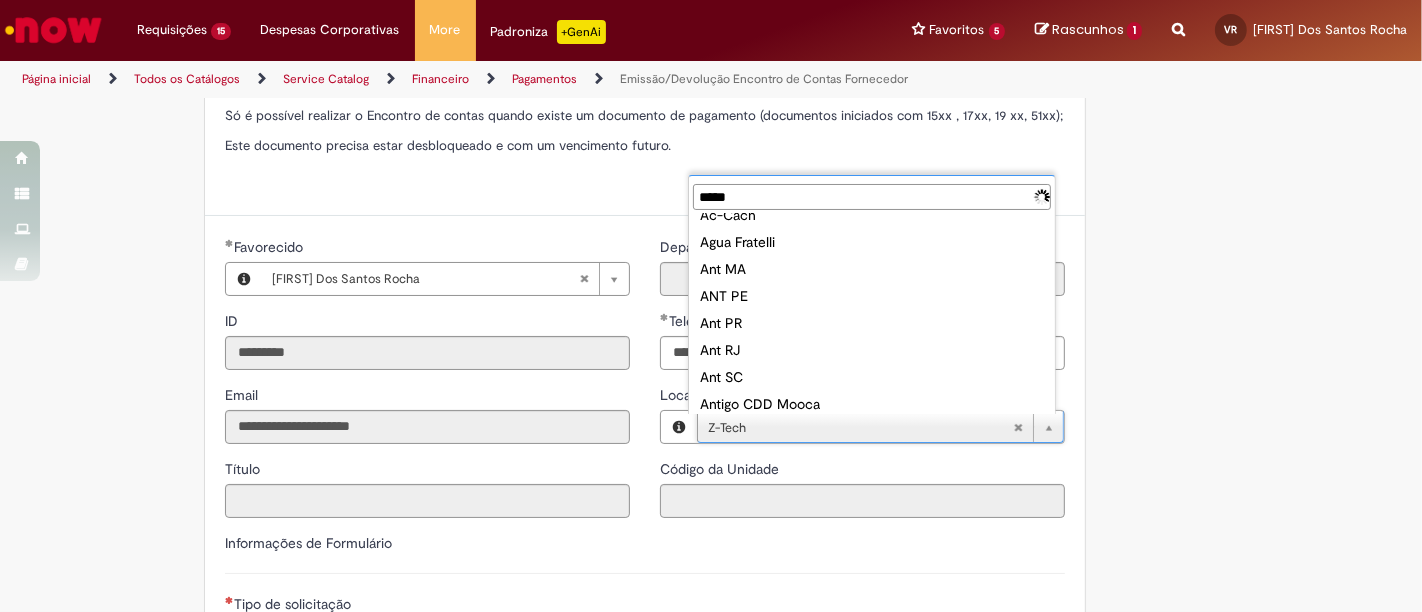 type on "******" 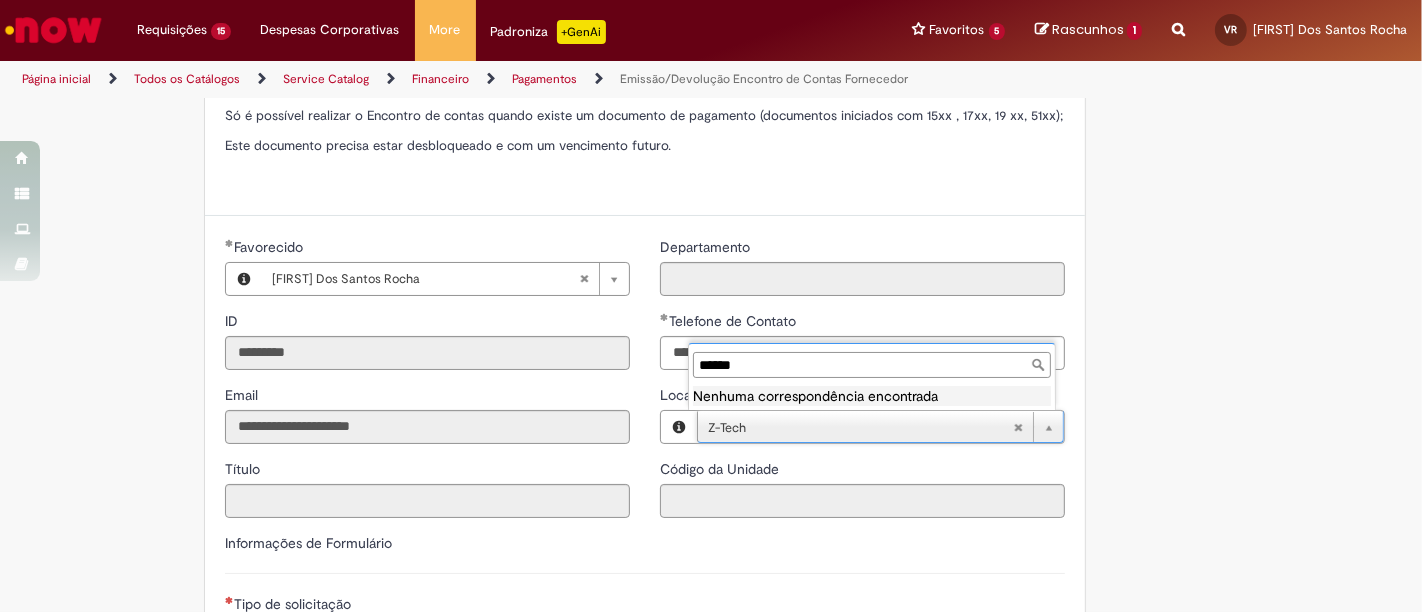 scroll, scrollTop: 0, scrollLeft: 0, axis: both 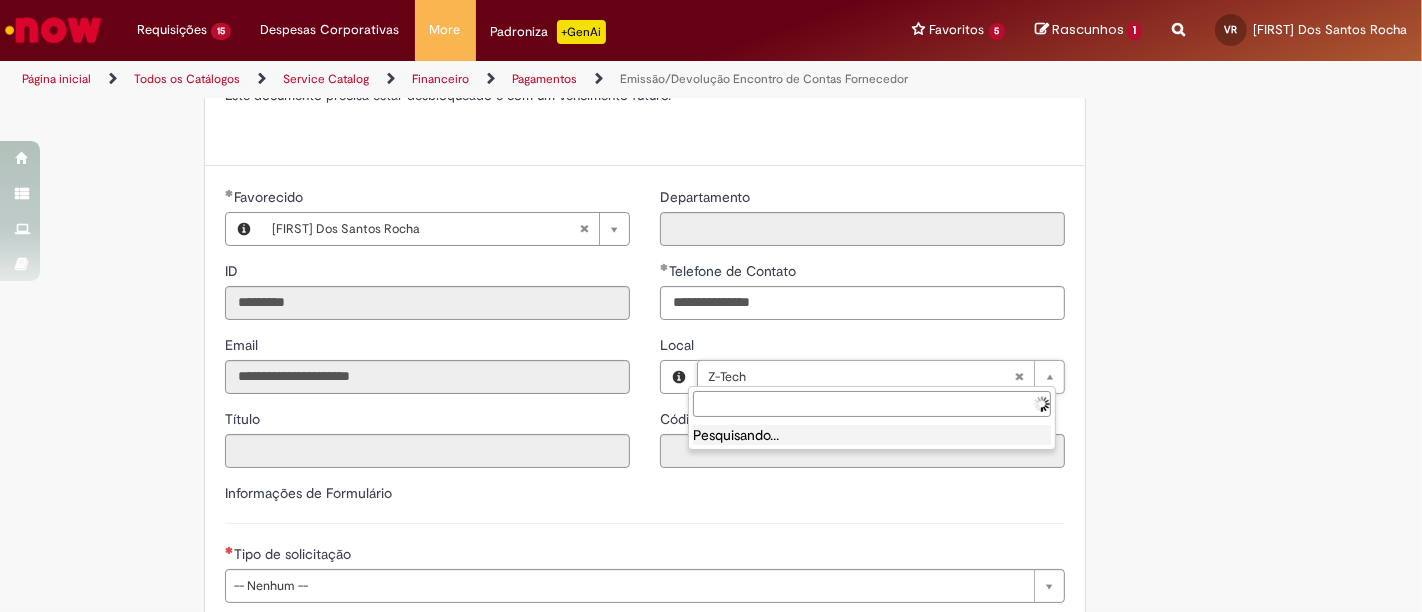 type 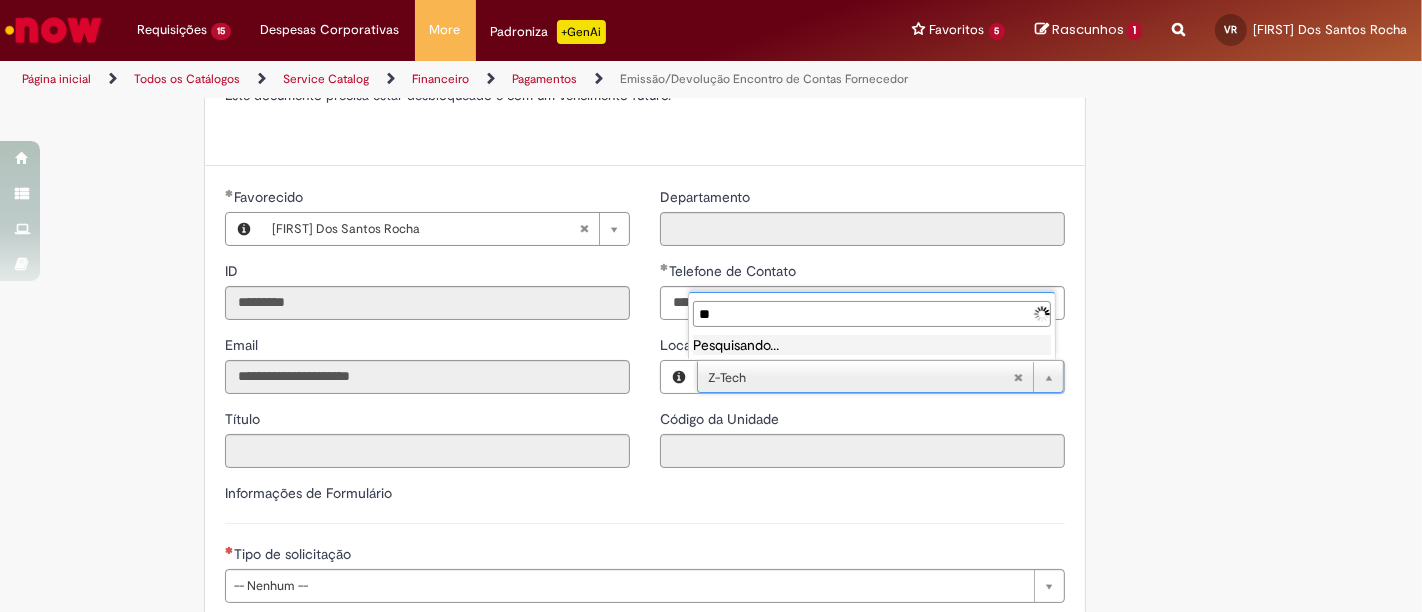 type on "*" 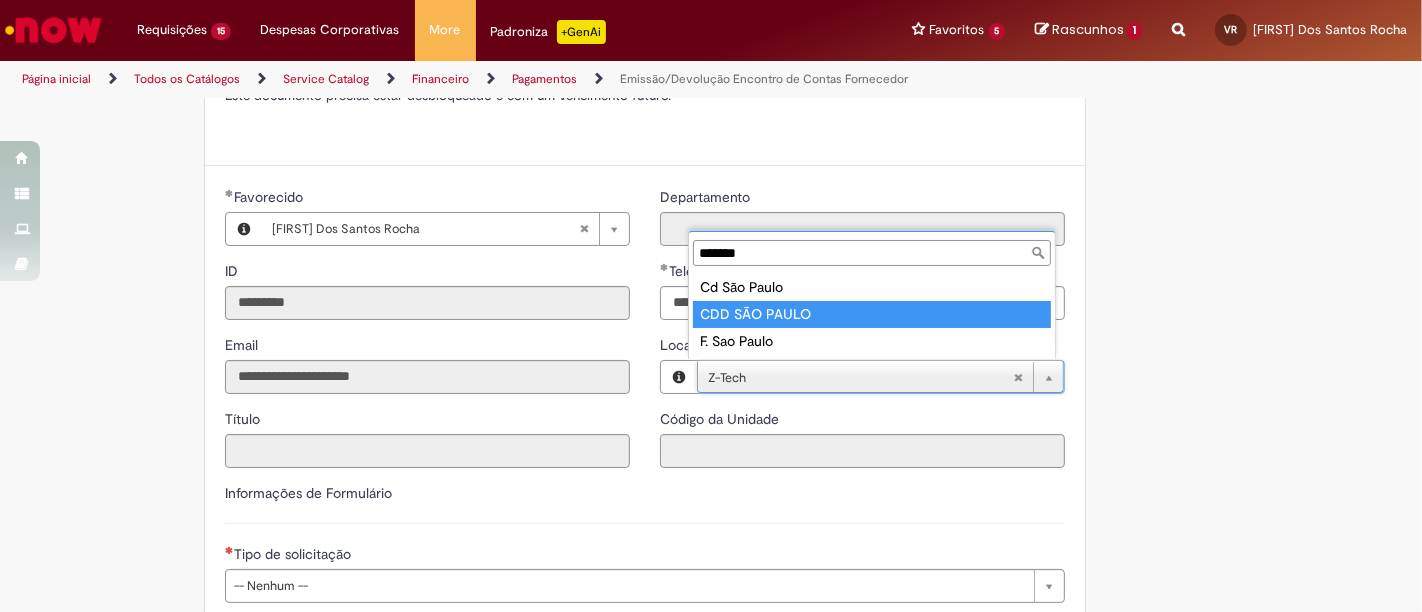 type on "*******" 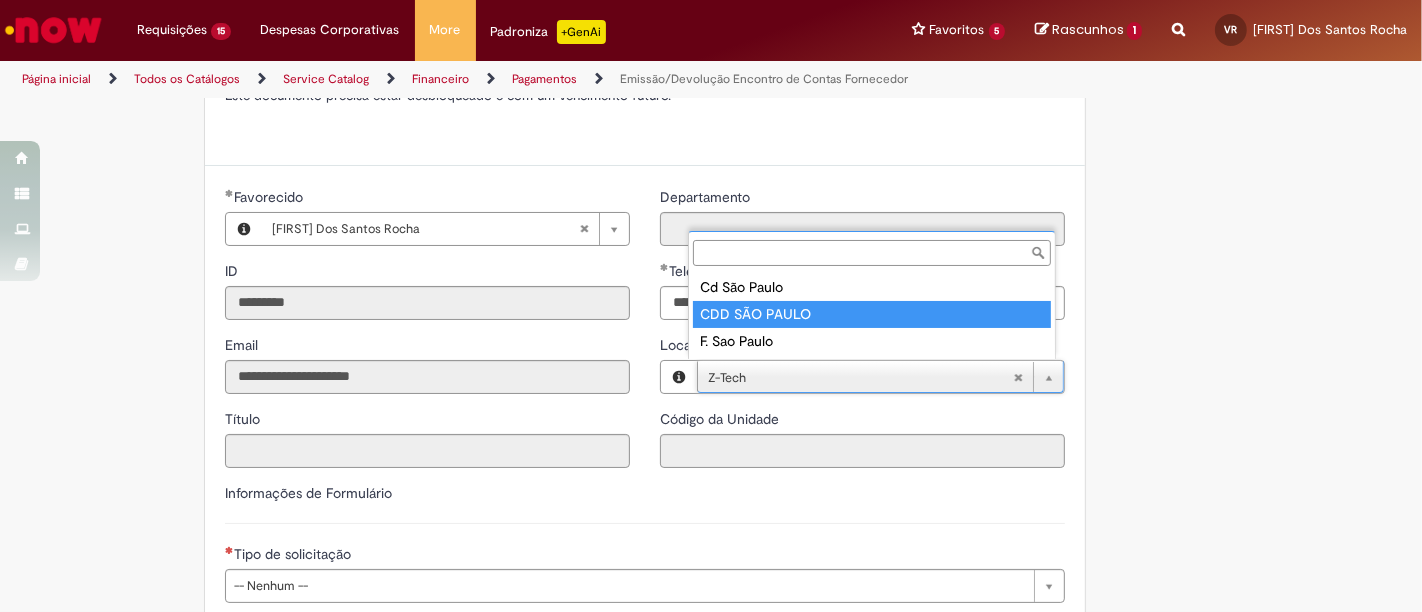 scroll, scrollTop: 0, scrollLeft: 40, axis: horizontal 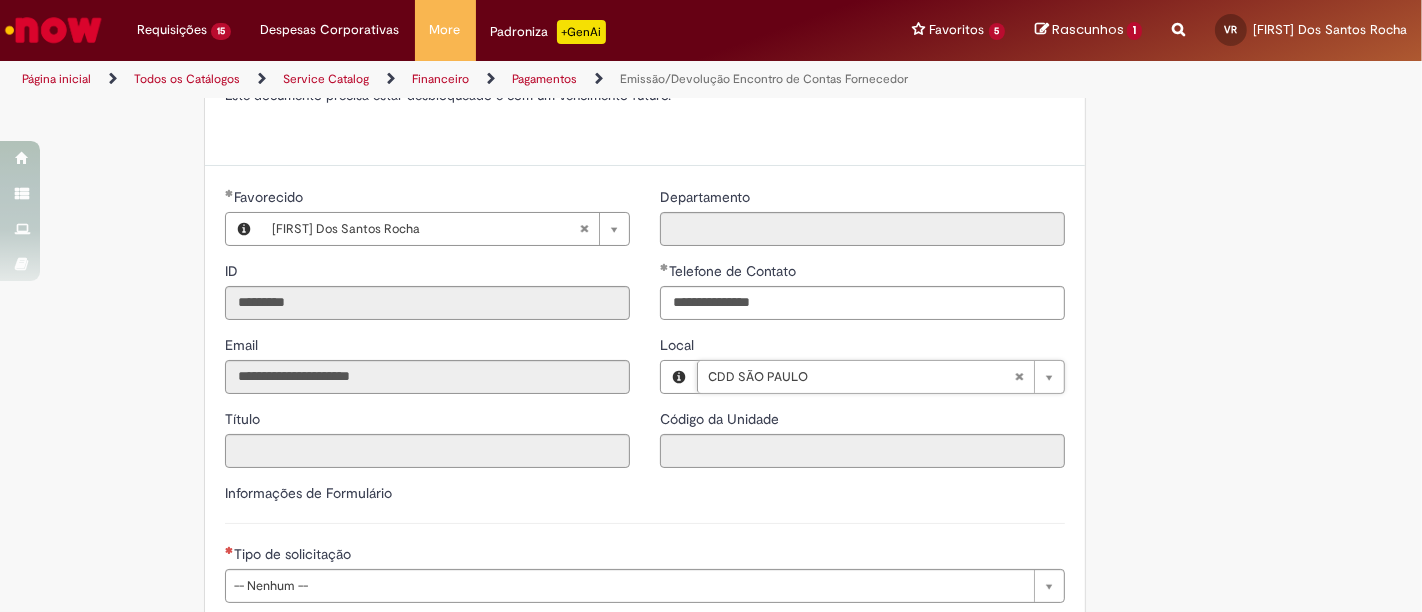 click on "Informações de Formulário" at bounding box center [645, 503] 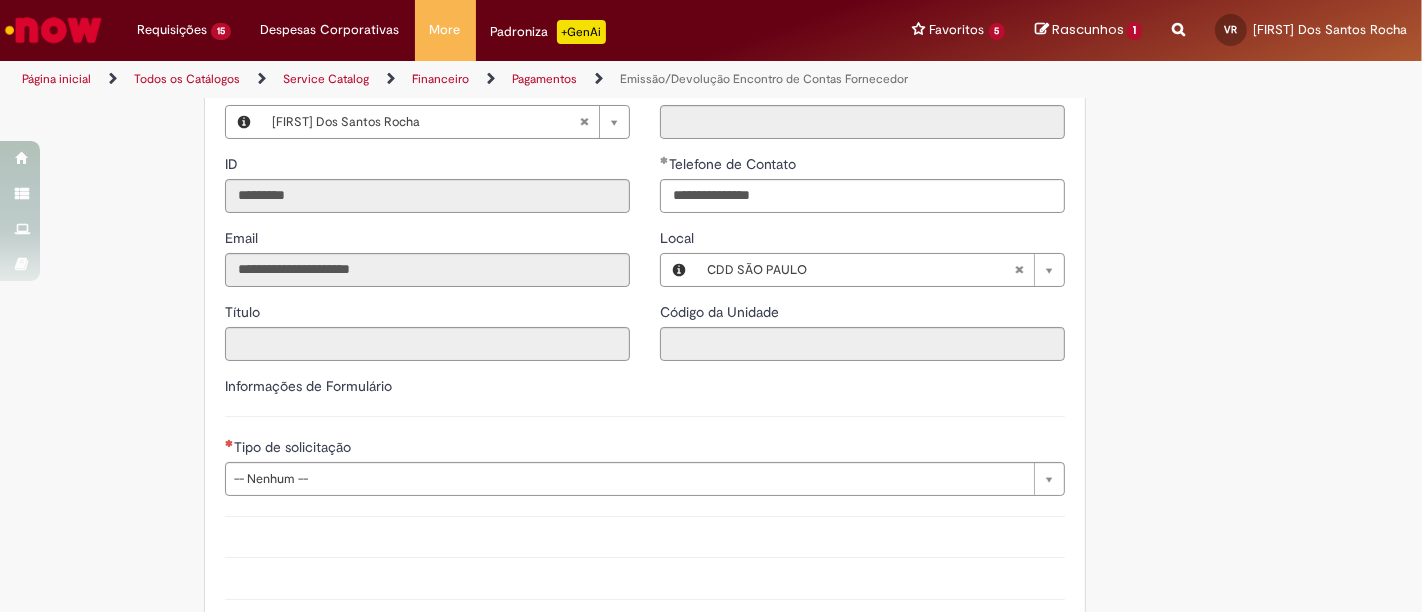 scroll, scrollTop: 1094, scrollLeft: 0, axis: vertical 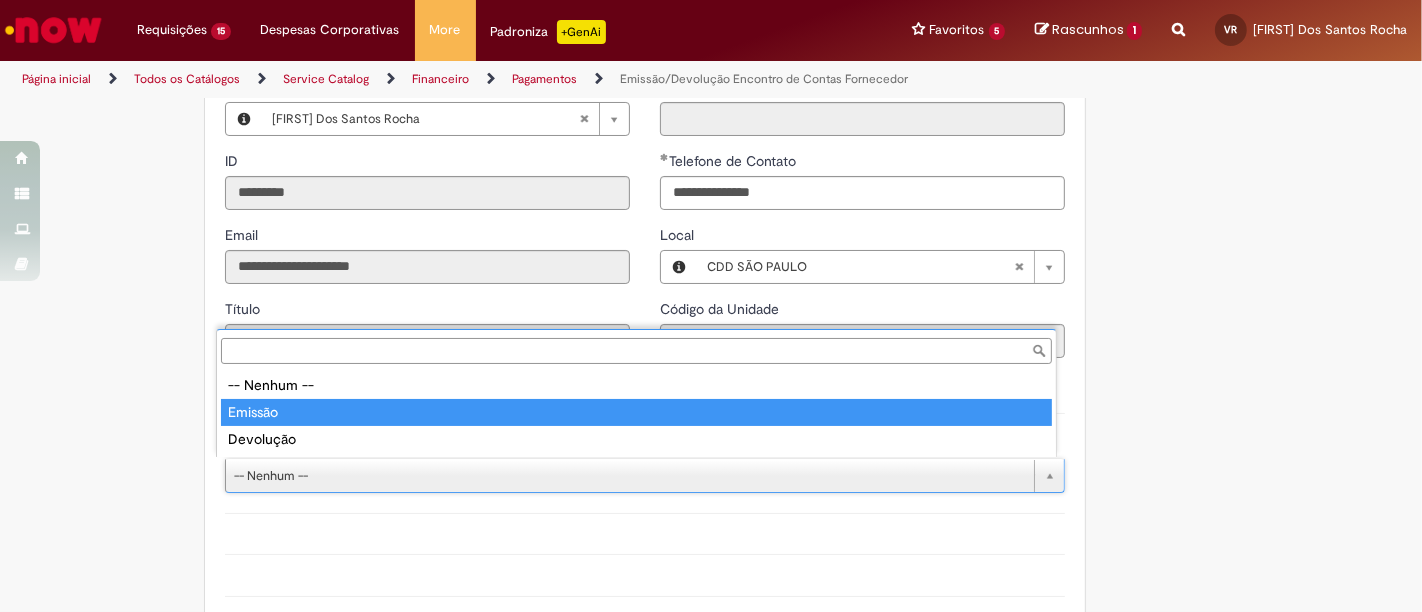 type on "*******" 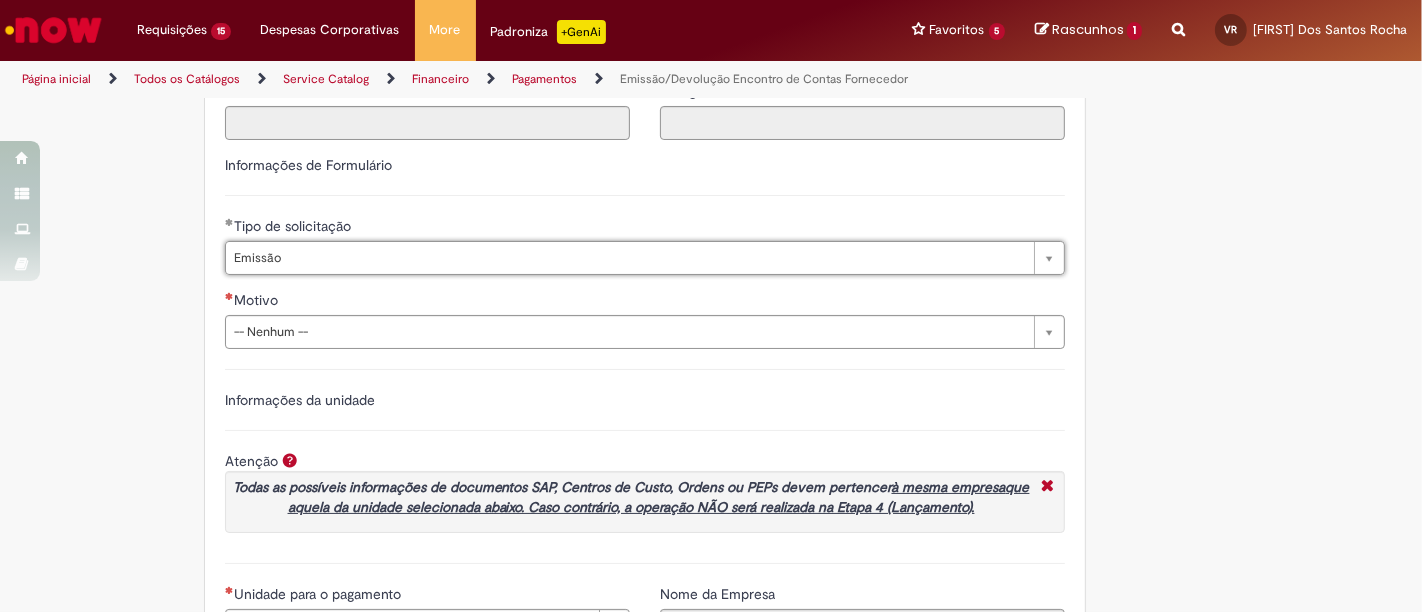 scroll, scrollTop: 1317, scrollLeft: 0, axis: vertical 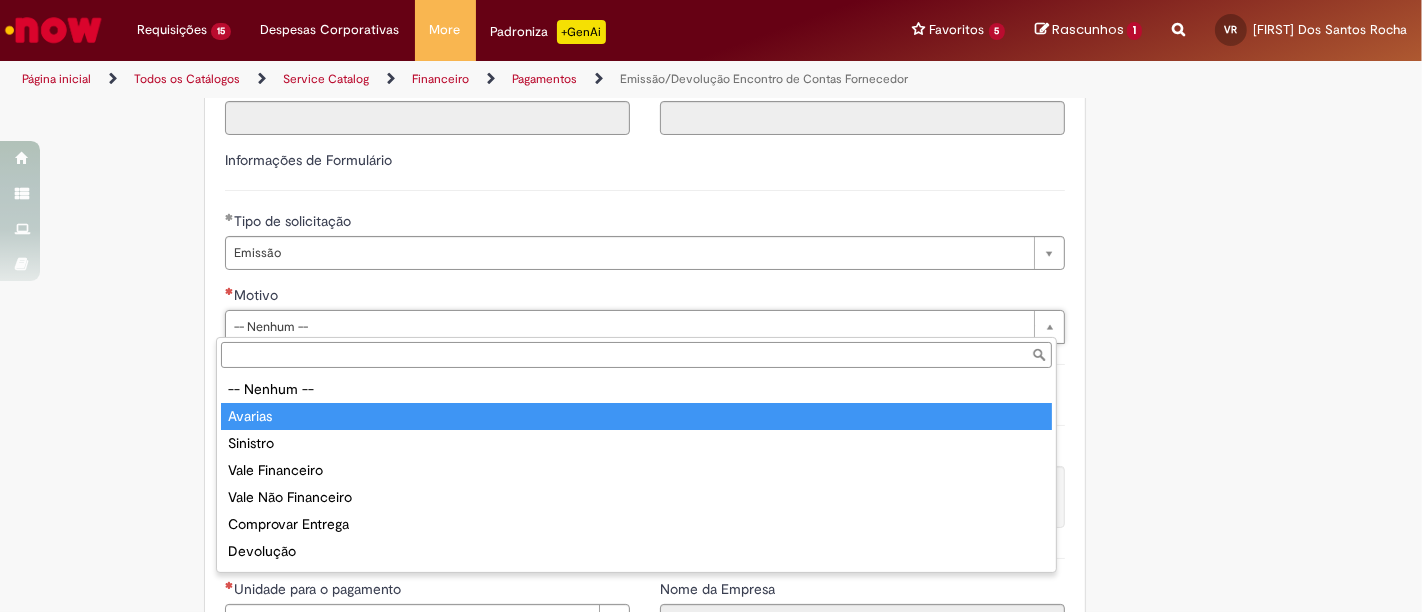 type on "****" 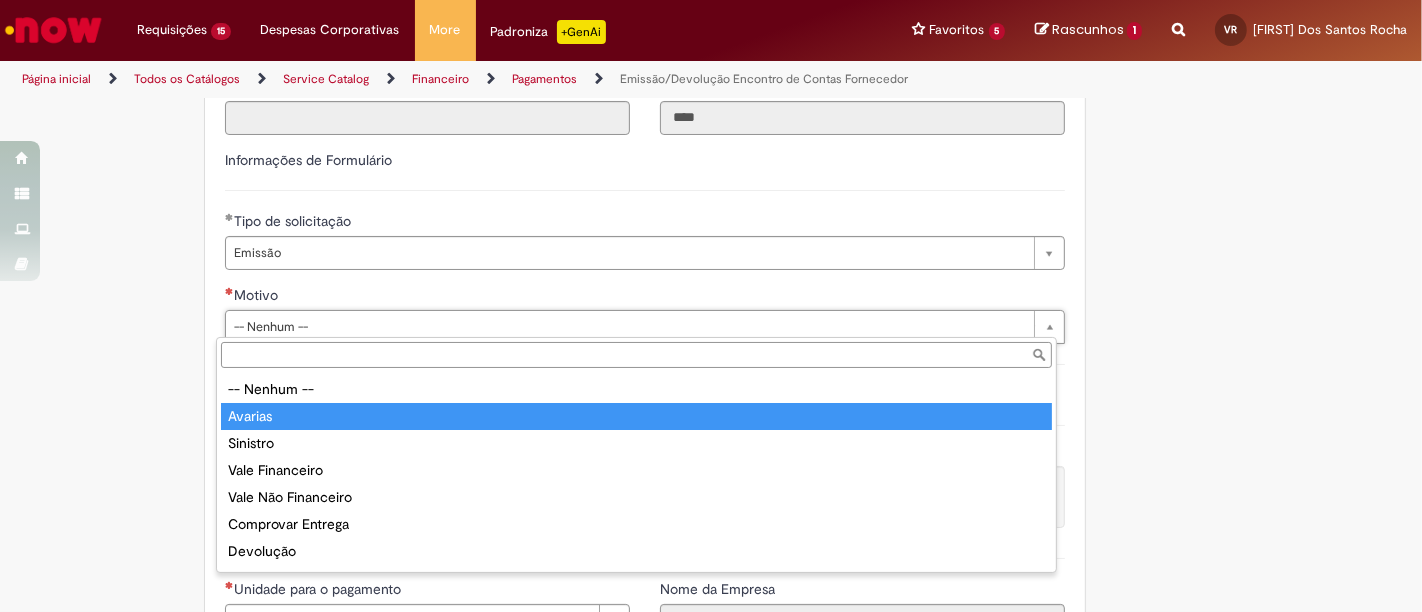 type on "*******" 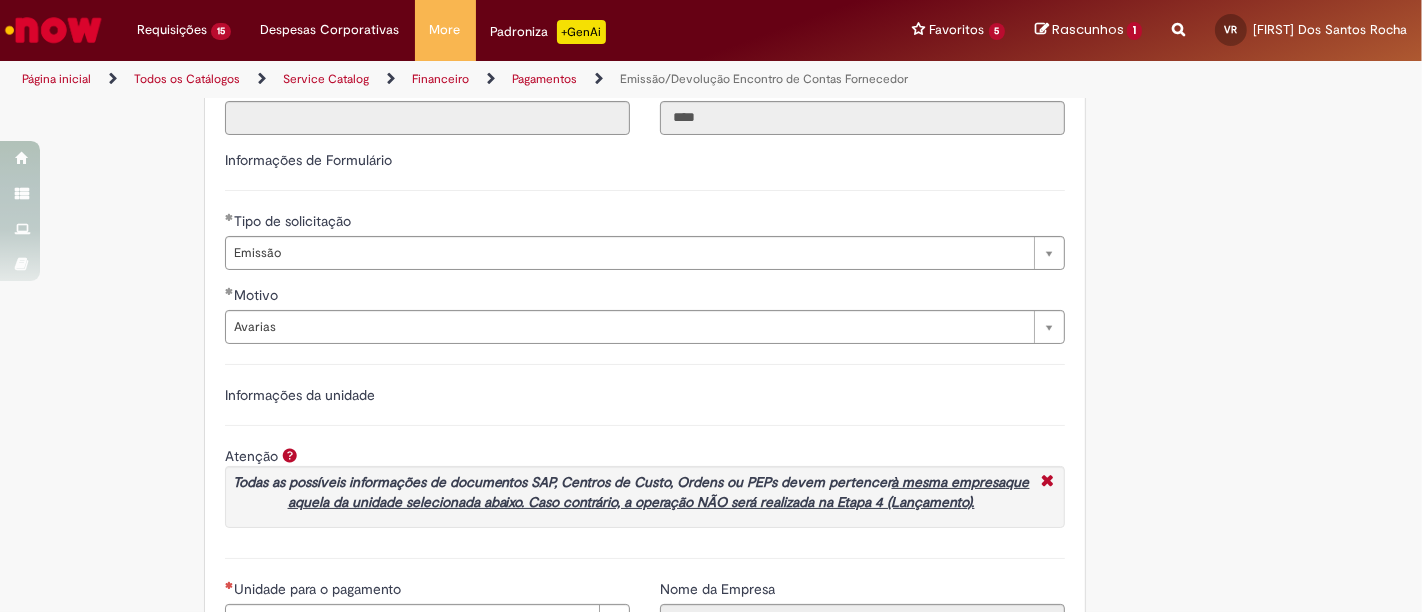 drag, startPoint x: 1252, startPoint y: 360, endPoint x: 1273, endPoint y: 370, distance: 23.259407 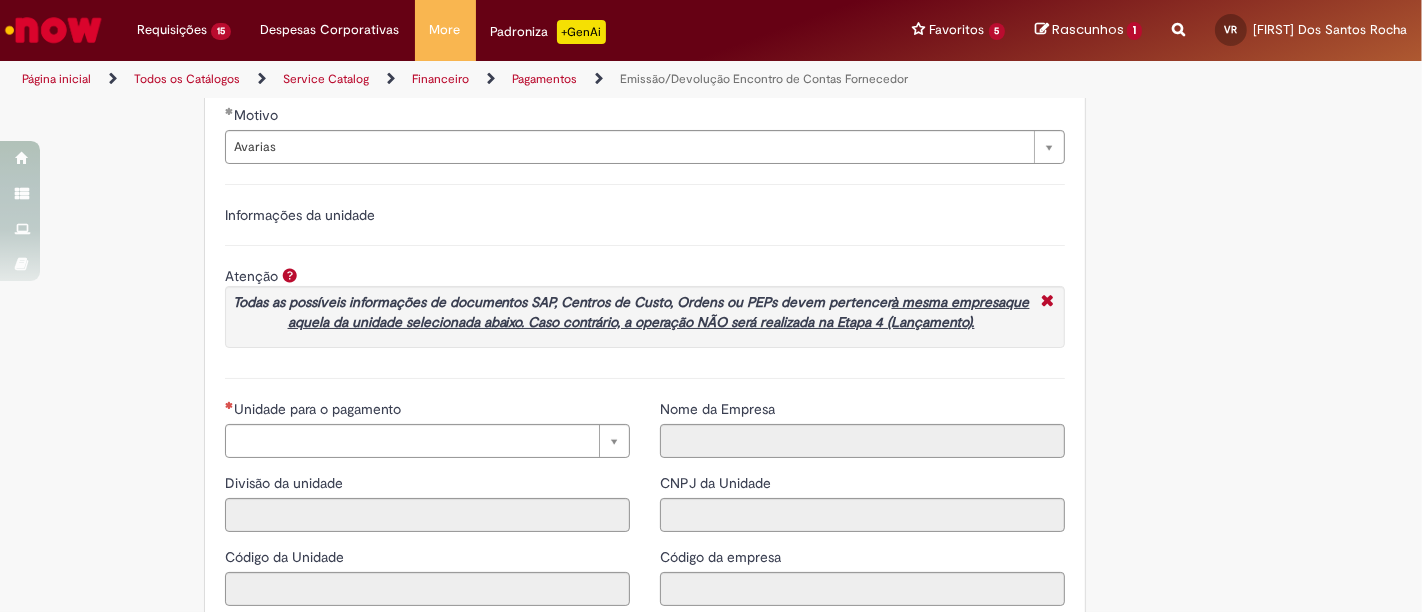 scroll, scrollTop: 1517, scrollLeft: 0, axis: vertical 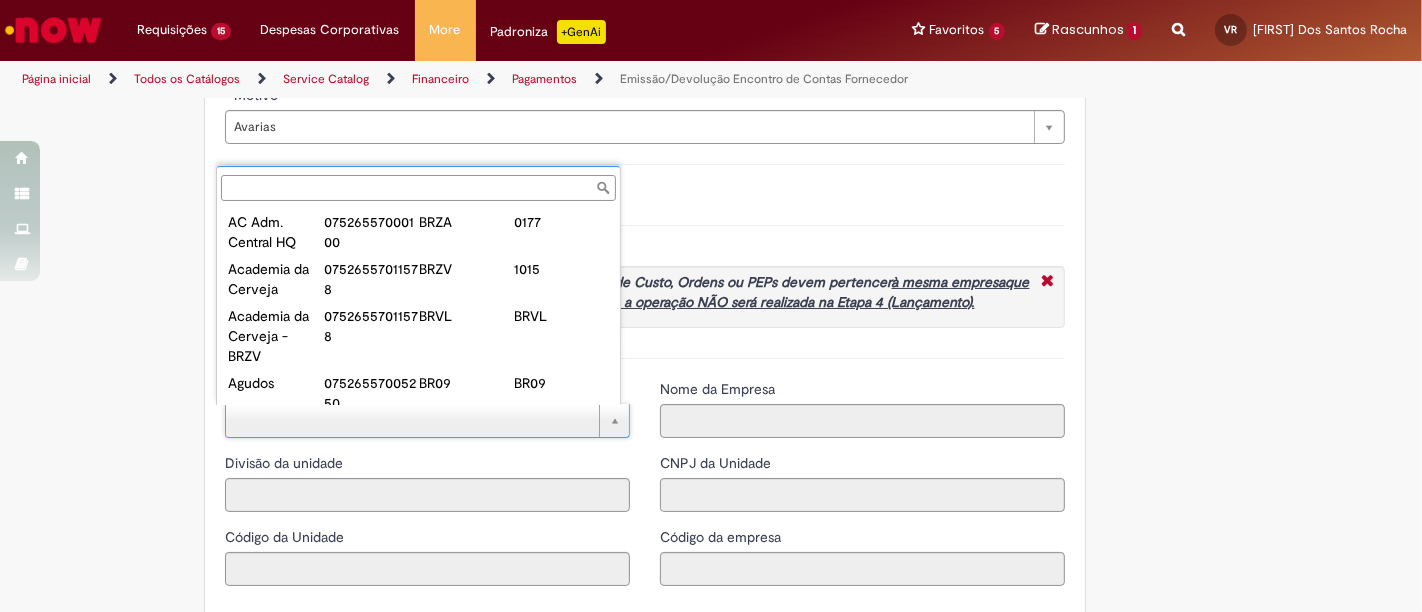 click on "Unidade para o pagamento" at bounding box center (418, 188) 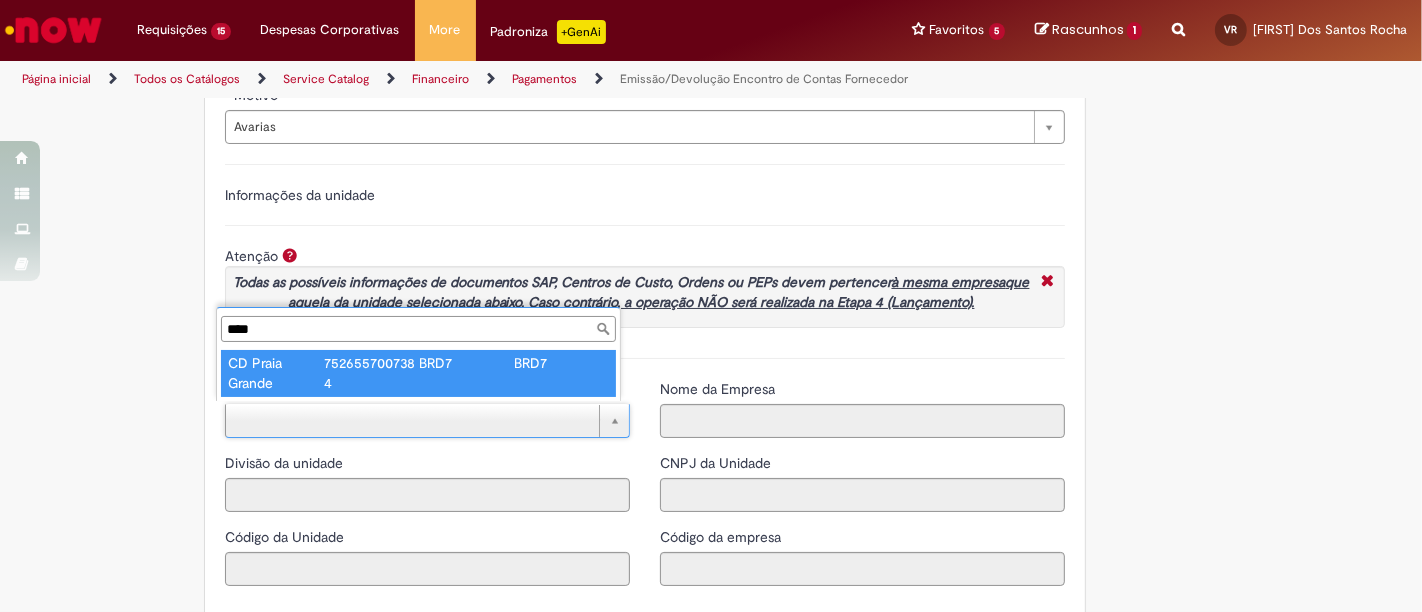 drag, startPoint x: 292, startPoint y: 332, endPoint x: 113, endPoint y: 333, distance: 179.00279 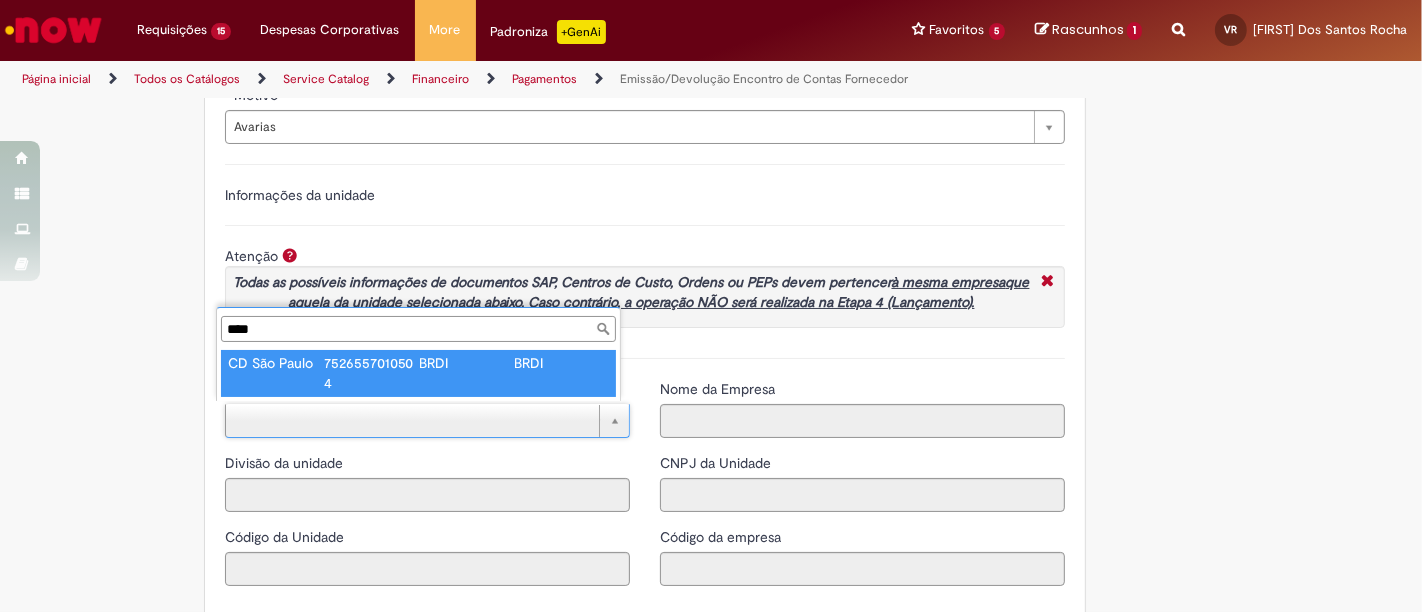 type on "****" 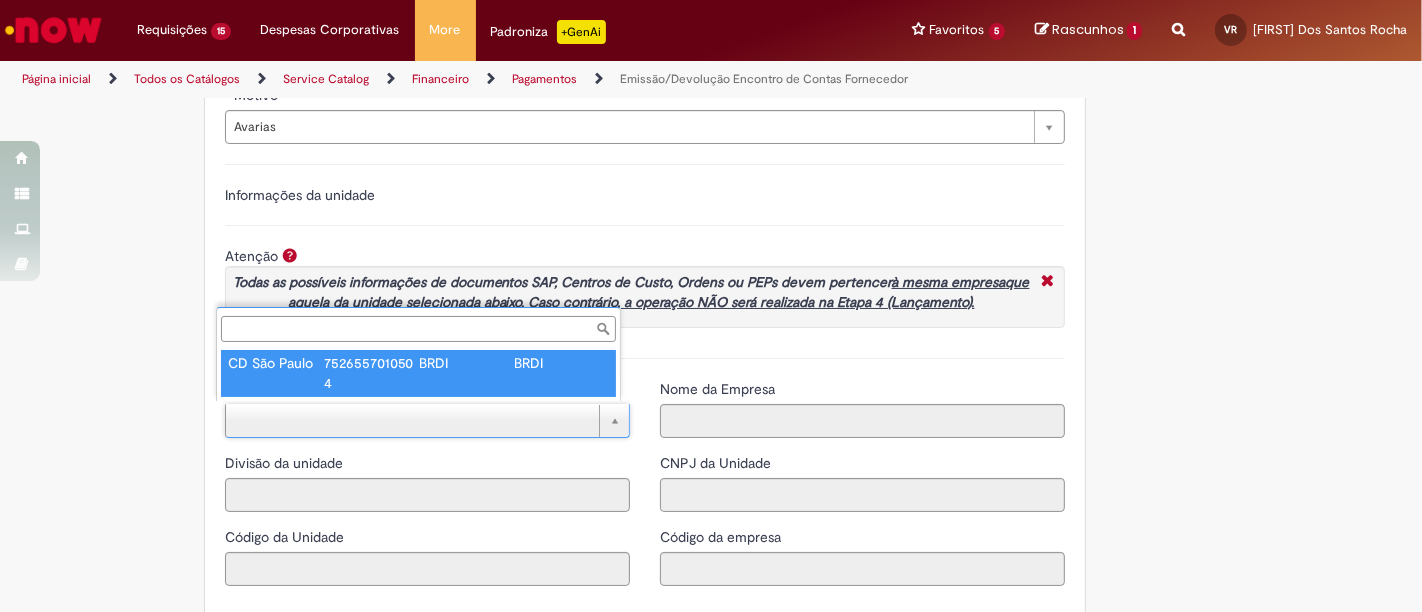 type on "****" 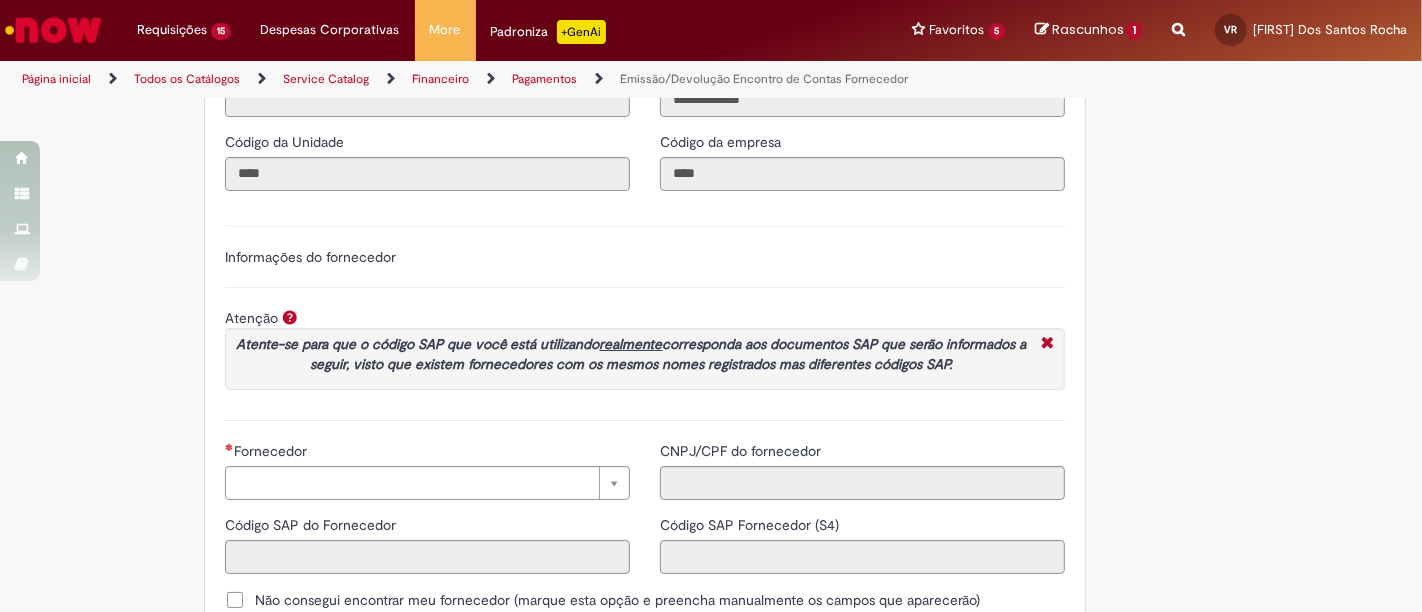 scroll, scrollTop: 2174, scrollLeft: 0, axis: vertical 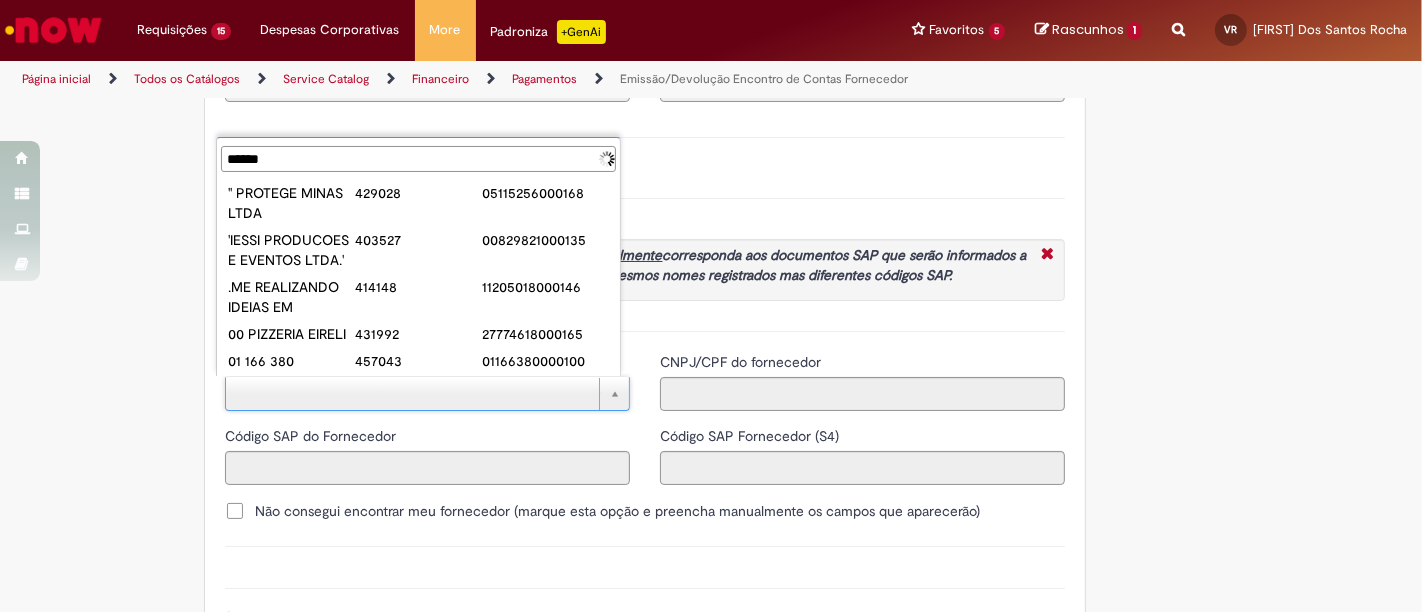 type on "*******" 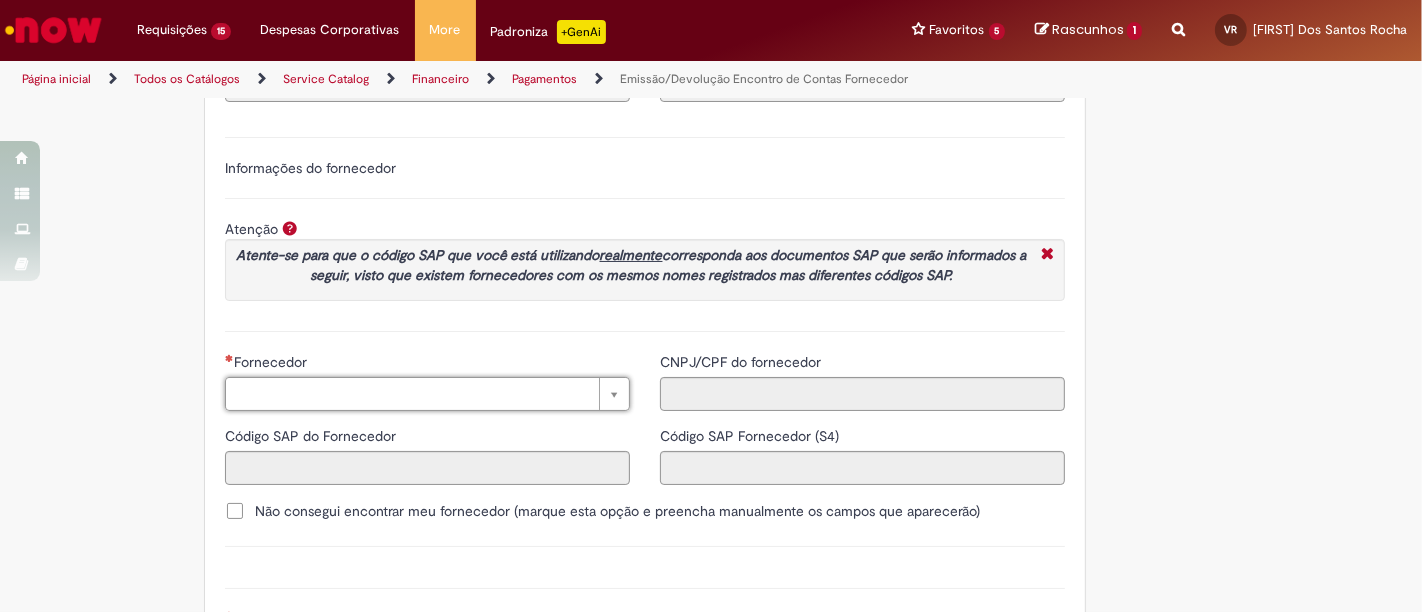 drag, startPoint x: 757, startPoint y: 185, endPoint x: 677, endPoint y: 120, distance: 103.077644 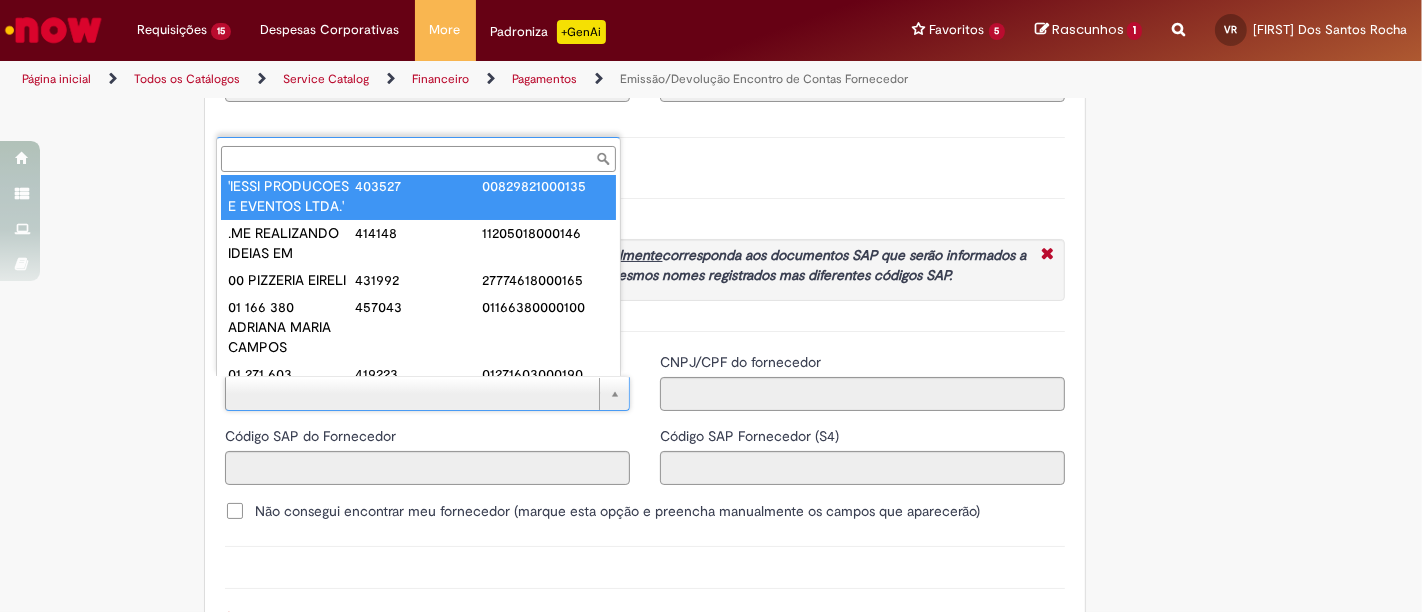 scroll, scrollTop: 51, scrollLeft: 0, axis: vertical 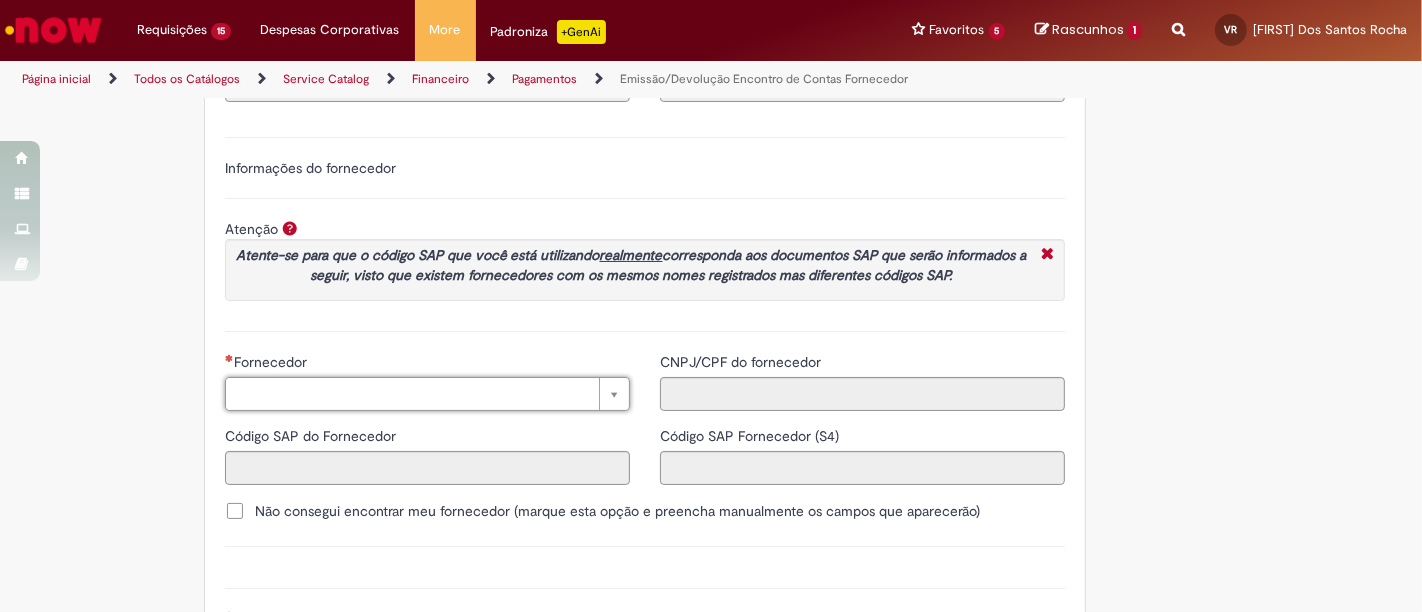 type on "*" 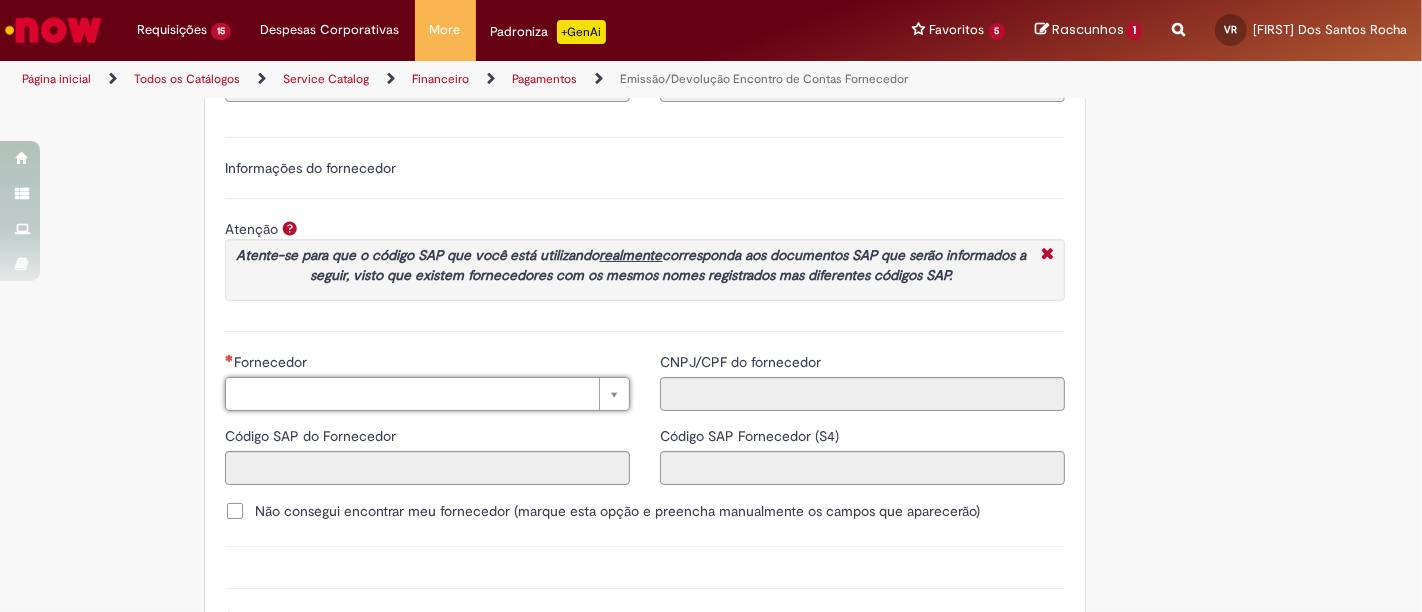 type on "*" 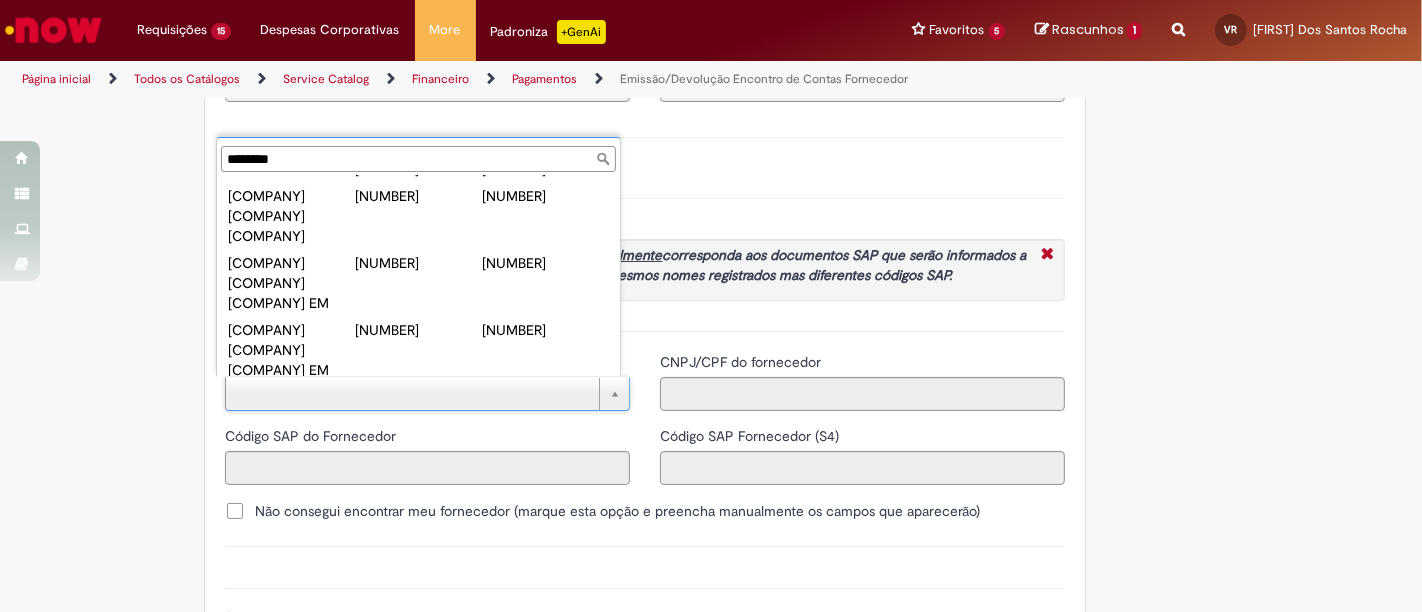 scroll, scrollTop: 54, scrollLeft: 0, axis: vertical 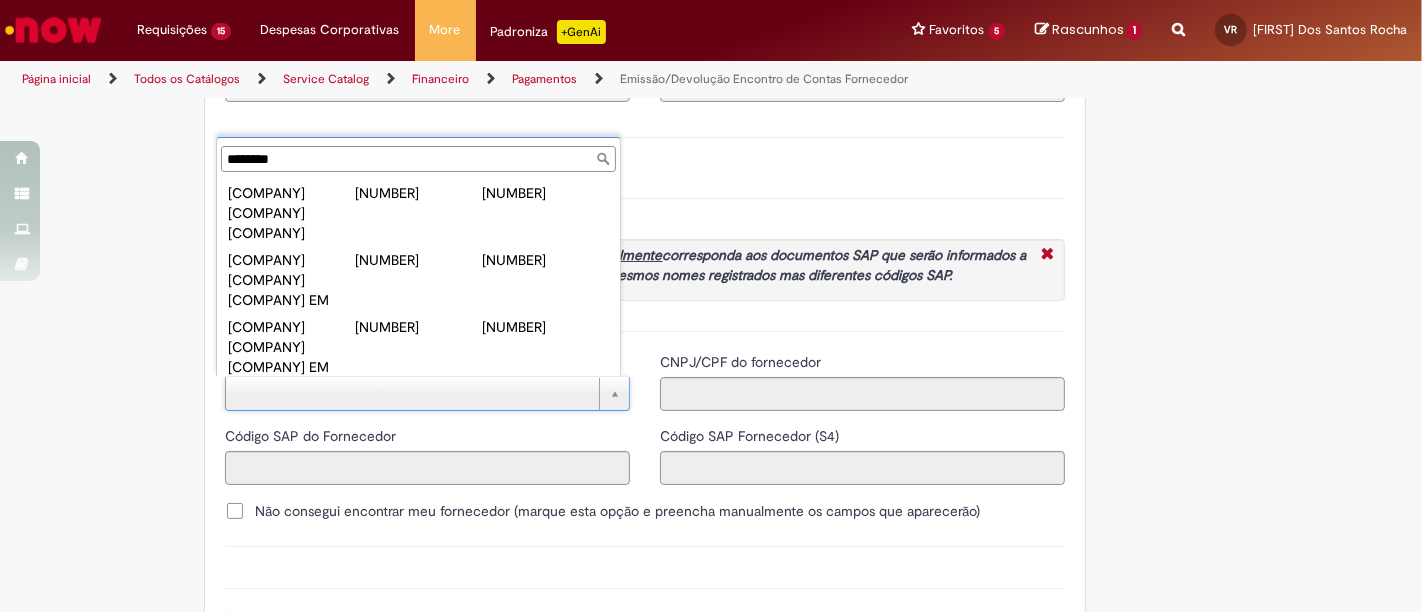 type on "********" 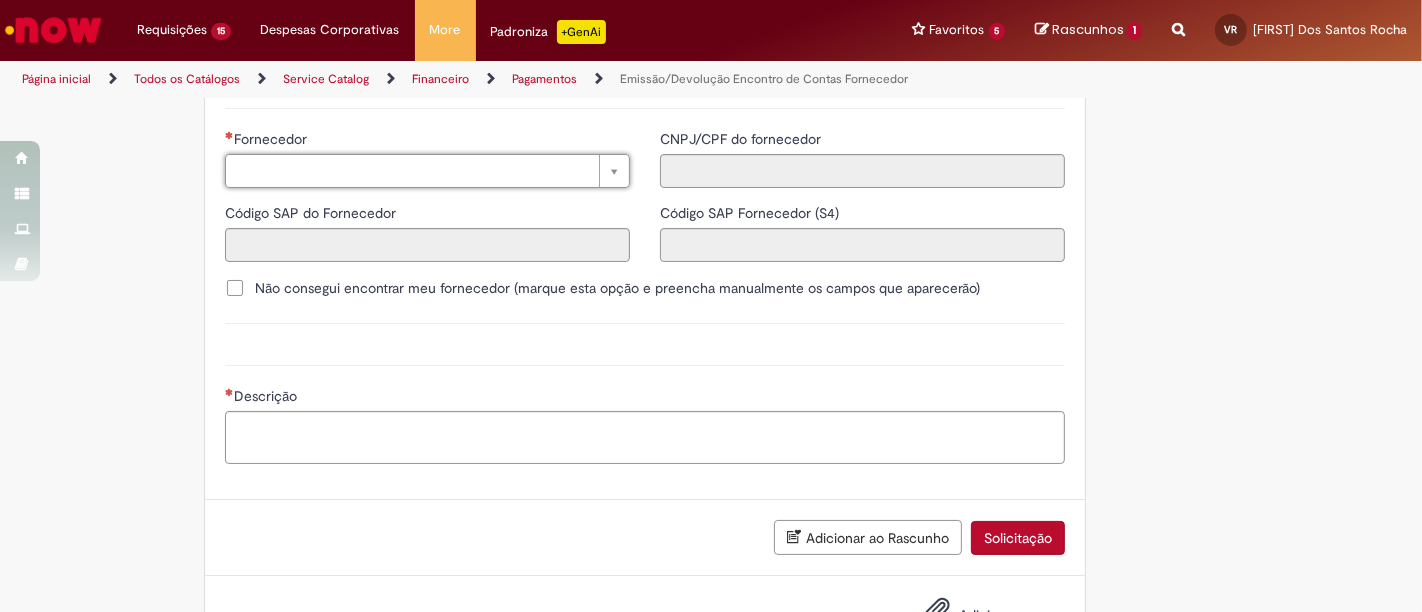 scroll, scrollTop: 2350, scrollLeft: 0, axis: vertical 